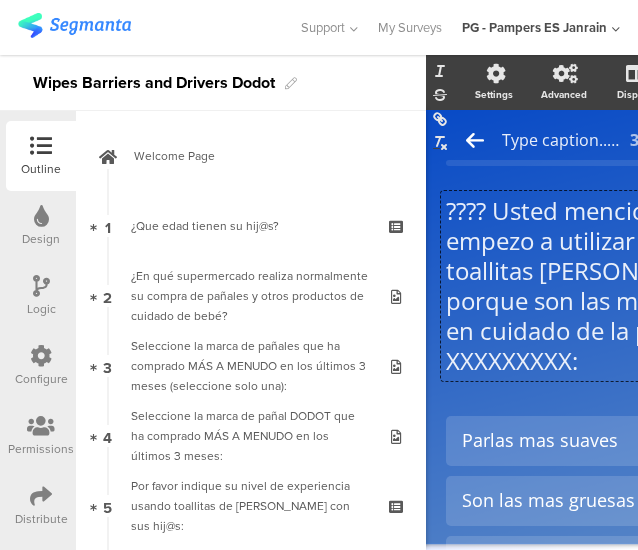 scroll, scrollTop: 0, scrollLeft: 0, axis: both 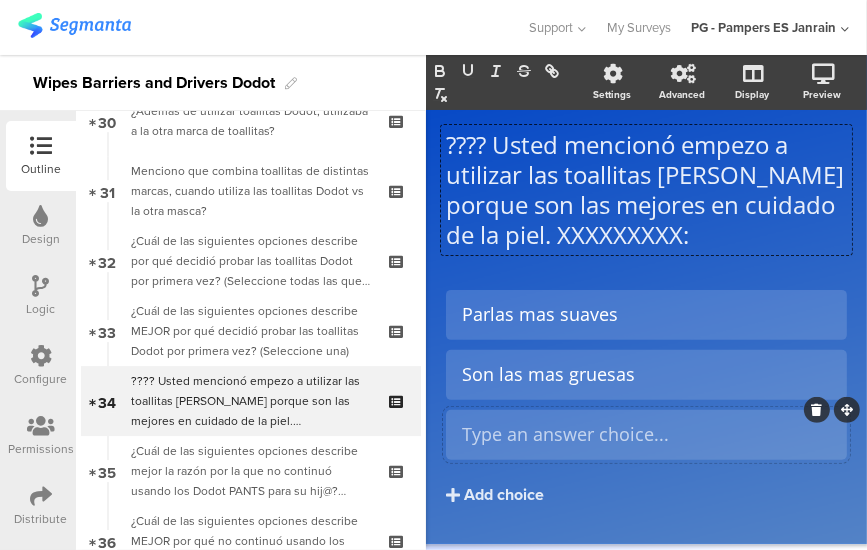 type 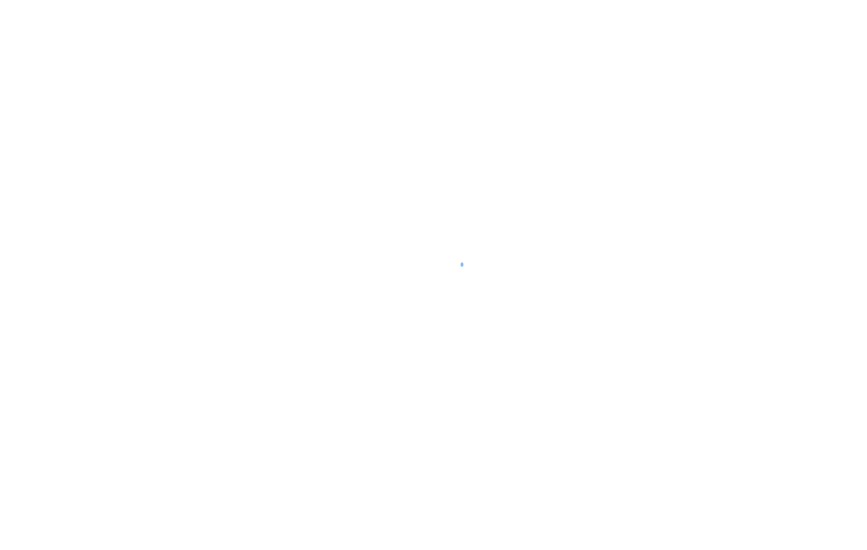 scroll, scrollTop: 0, scrollLeft: 0, axis: both 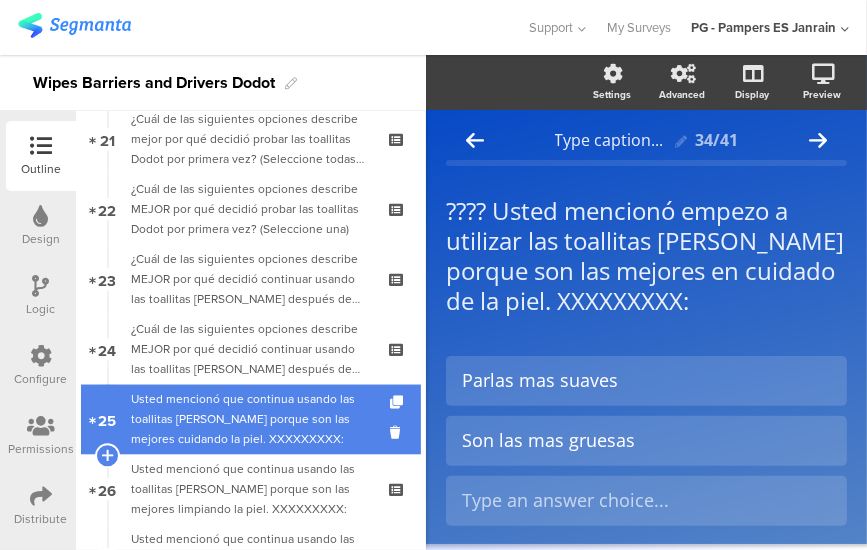 click on "Usted mencionó que continua usando las toallitas [PERSON_NAME] porque son las mejores cuidando la piel. XXXXXXXXX:" at bounding box center [250, 419] 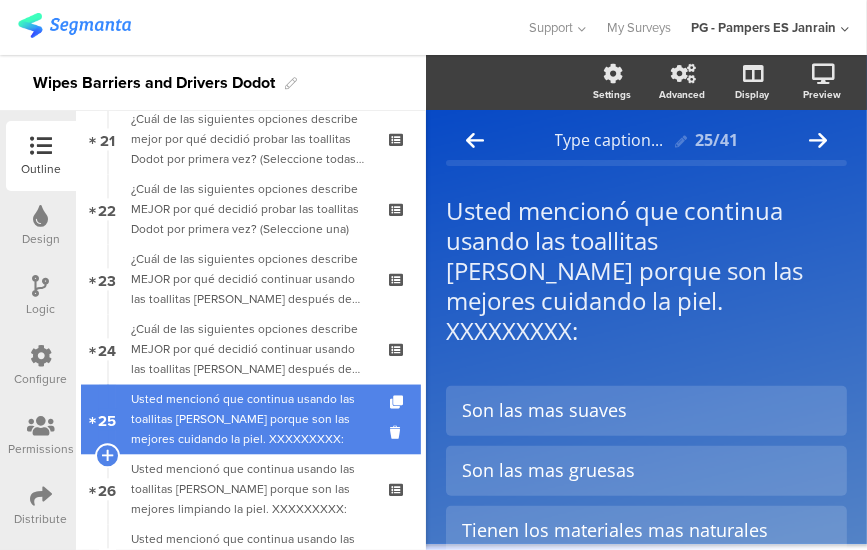 click on "Usted mencionó que continua usando las toallitas [PERSON_NAME] porque son las mejores cuidando la piel. XXXXXXXXX:" at bounding box center (250, 419) 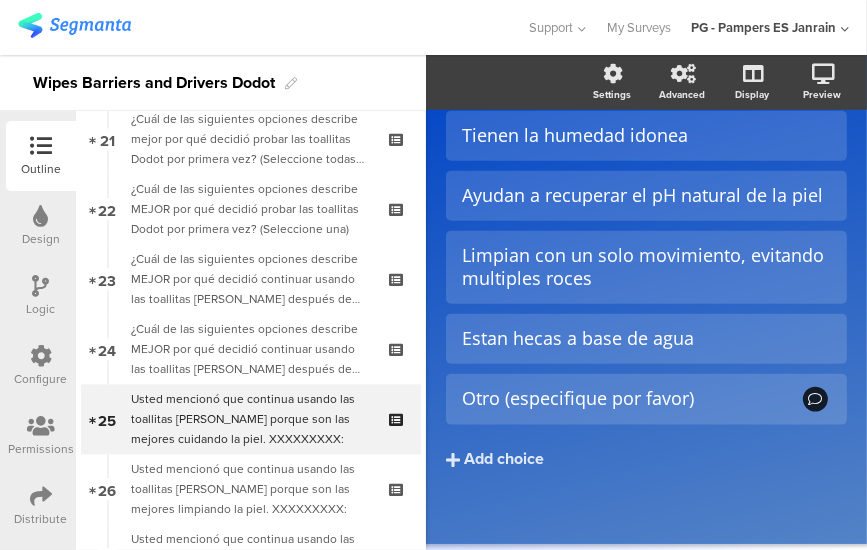 scroll, scrollTop: 642, scrollLeft: 0, axis: vertical 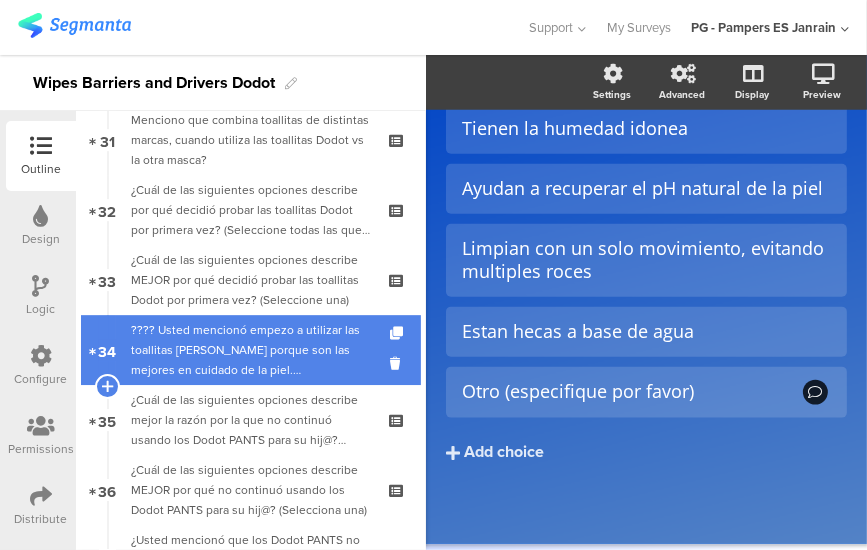 click on "???? Usted mencionó empezo a utilizar las toallitas [PERSON_NAME] porque son las mejores en cuidado de la piel. XXXXXXXXX:" at bounding box center (250, 350) 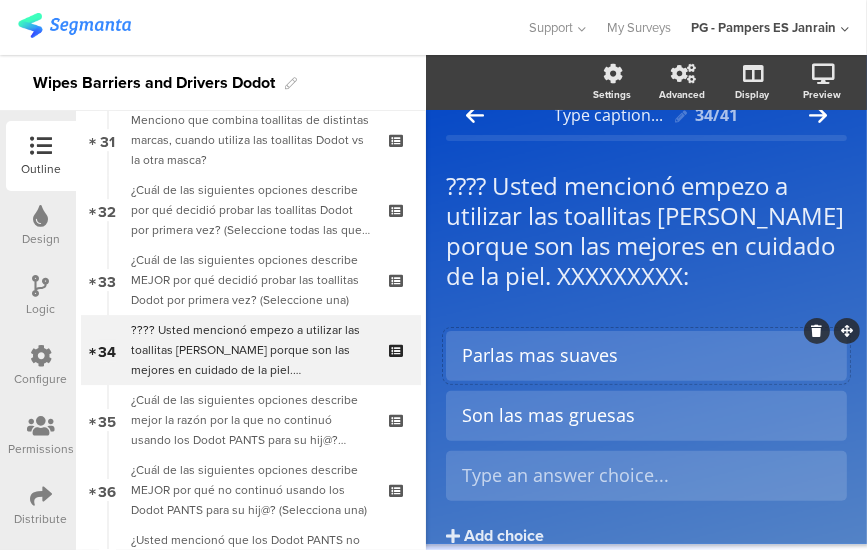 scroll, scrollTop: 27, scrollLeft: 0, axis: vertical 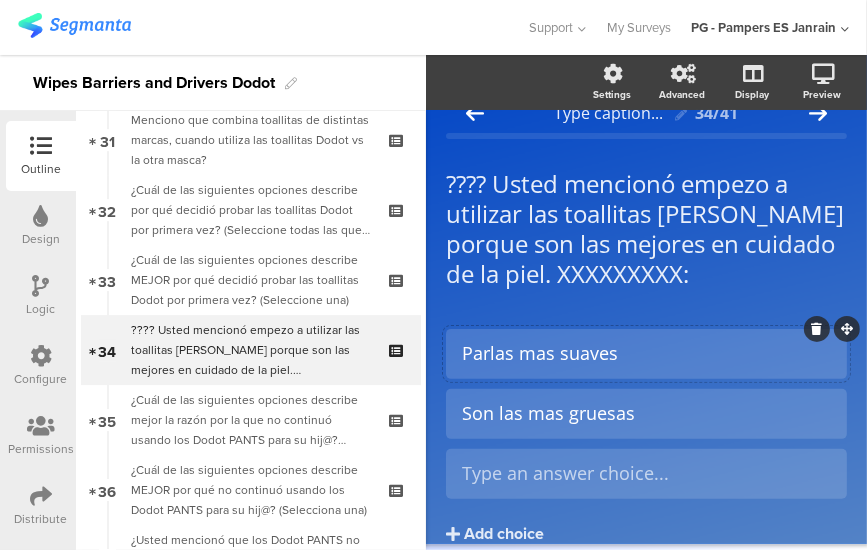 click on "Parlas mas suaves" 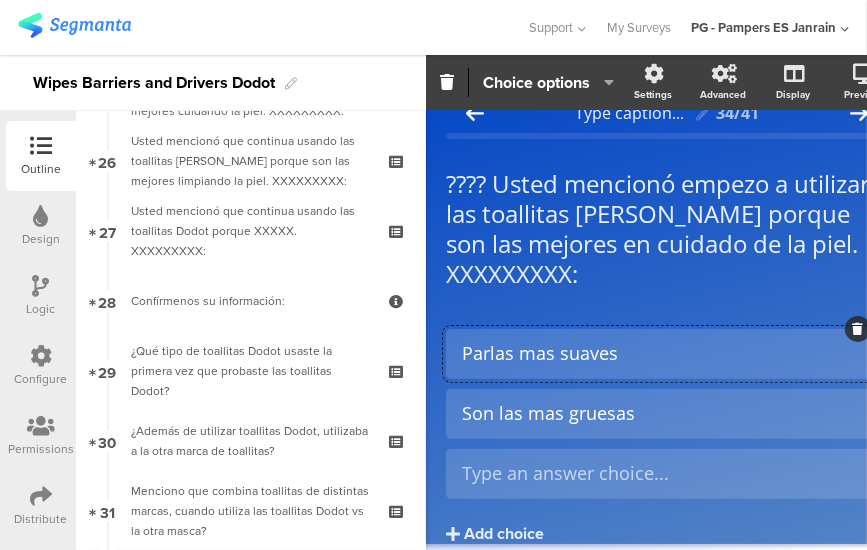 scroll, scrollTop: 1752, scrollLeft: 0, axis: vertical 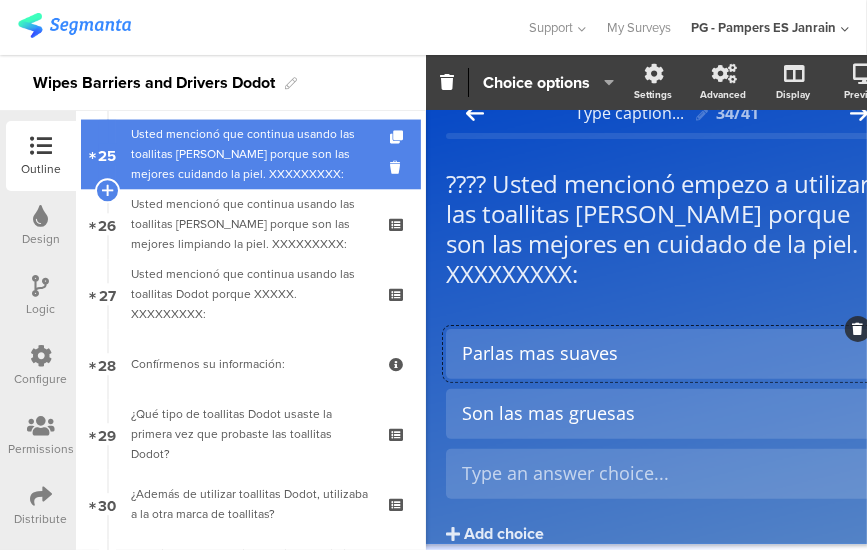 click on "Usted mencionó que continua usando las toallitas [PERSON_NAME] porque son las mejores cuidando la piel. XXXXXXXXX:" at bounding box center [250, 154] 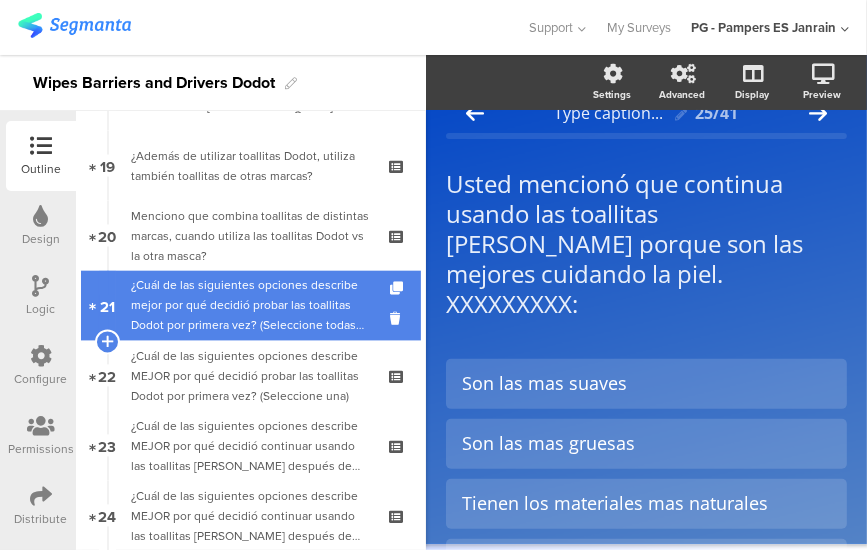 scroll, scrollTop: 1331, scrollLeft: 0, axis: vertical 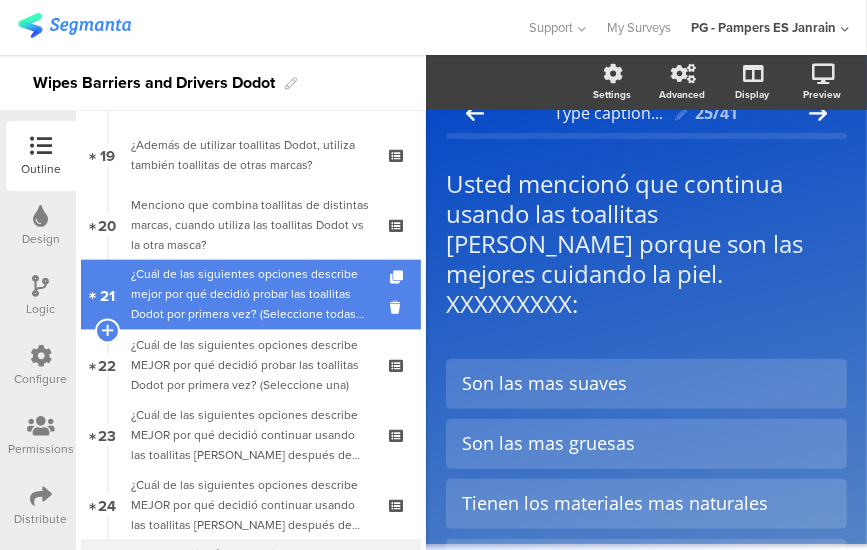 click on "¿Cuál de las siguientes opciones describe mejor por qué decidió probar las toallitas Dodot por primera vez? (Seleccione todas las que correspondan)" at bounding box center [250, 295] 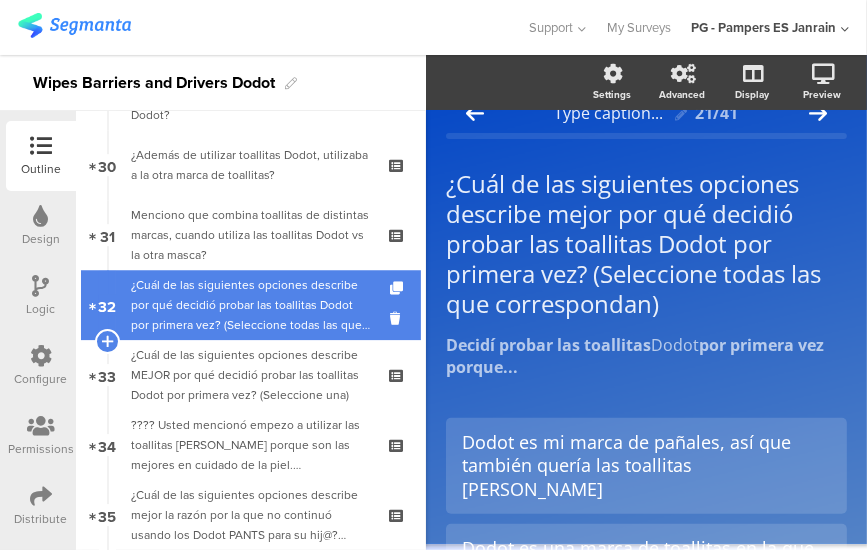 scroll, scrollTop: 2092, scrollLeft: 0, axis: vertical 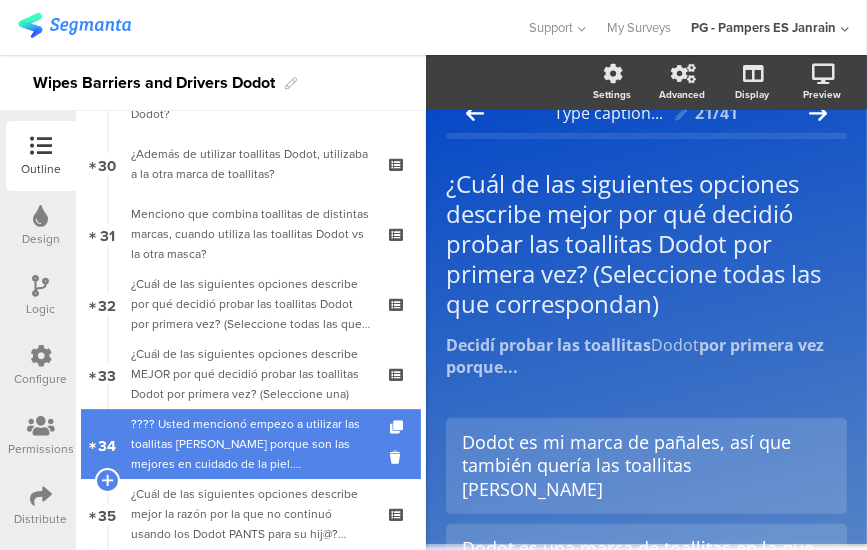 click on "???? Usted mencionó empezo a utilizar las toallitas [PERSON_NAME] porque son las mejores en cuidado de la piel. XXXXXXXXX:" at bounding box center [250, 444] 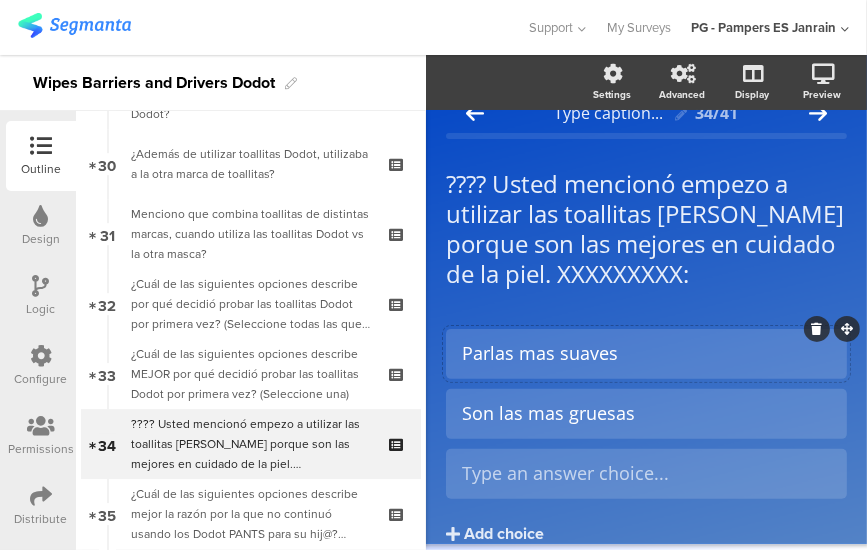 click on "Parlas mas suaves" 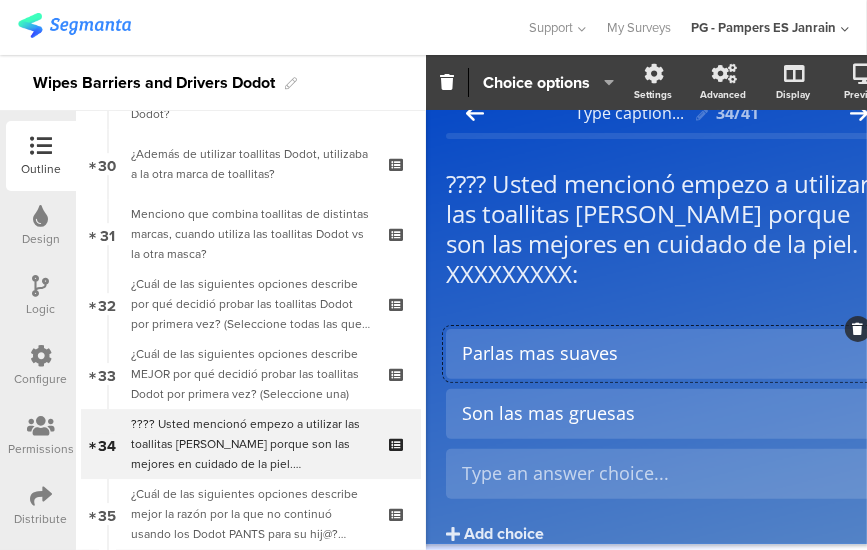 type 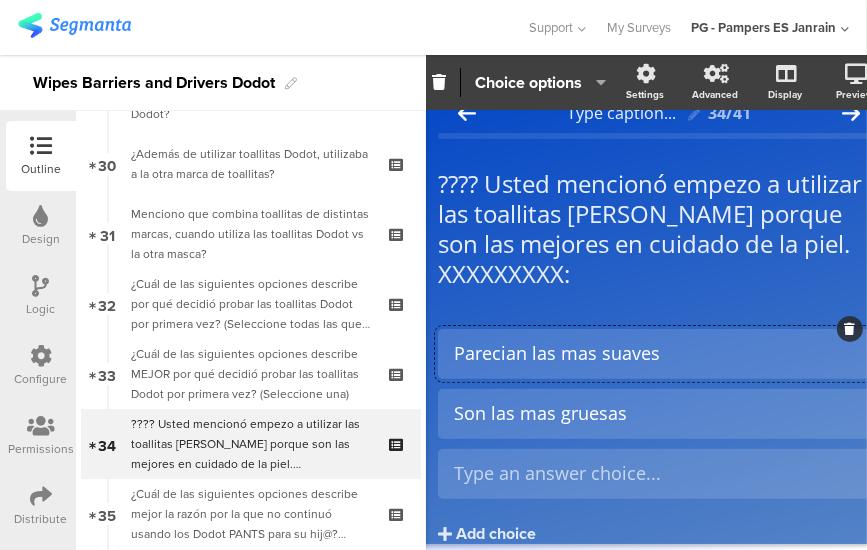scroll, scrollTop: 27, scrollLeft: 12, axis: both 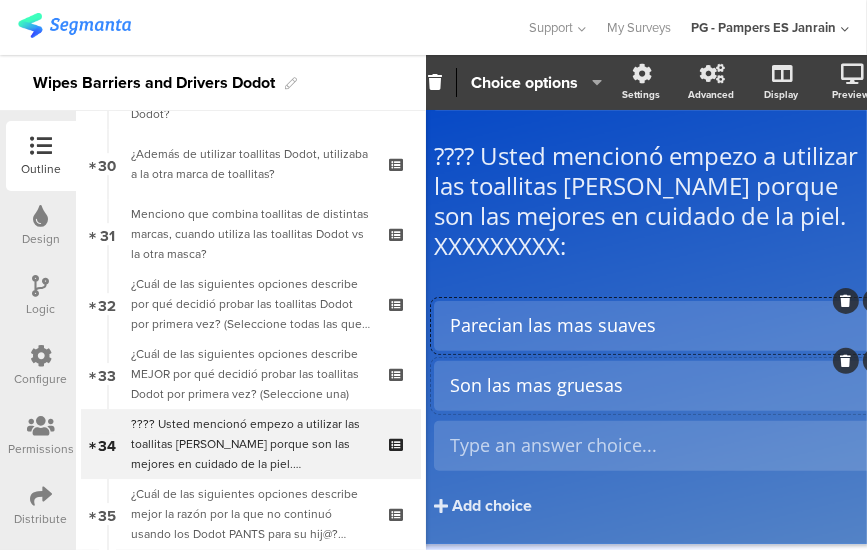 click on "Son las mas gruesas" 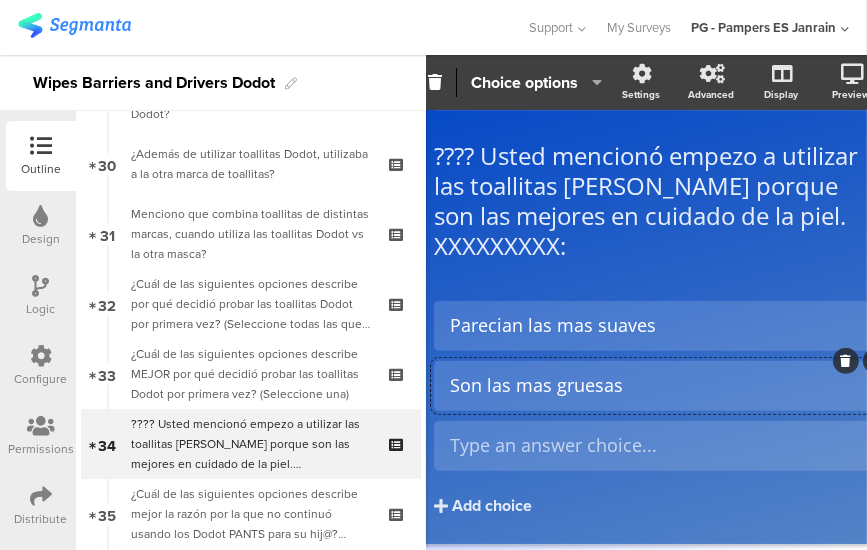 type 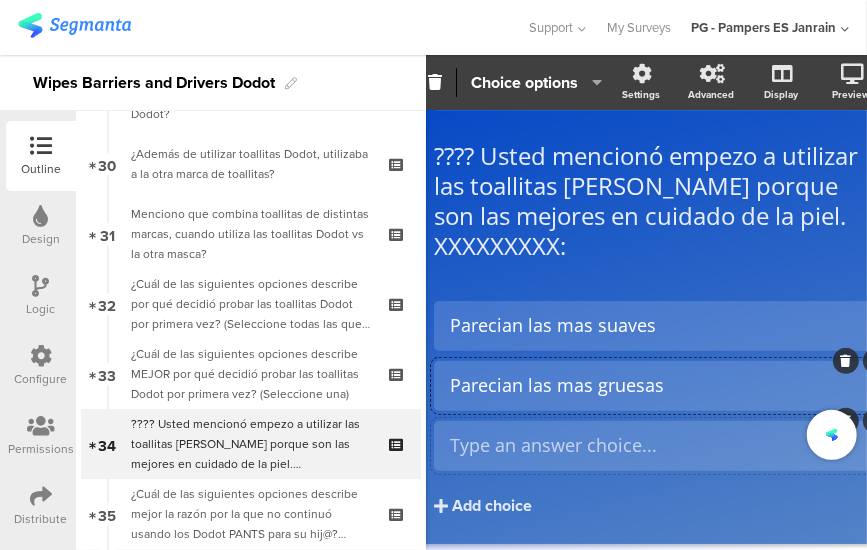 type 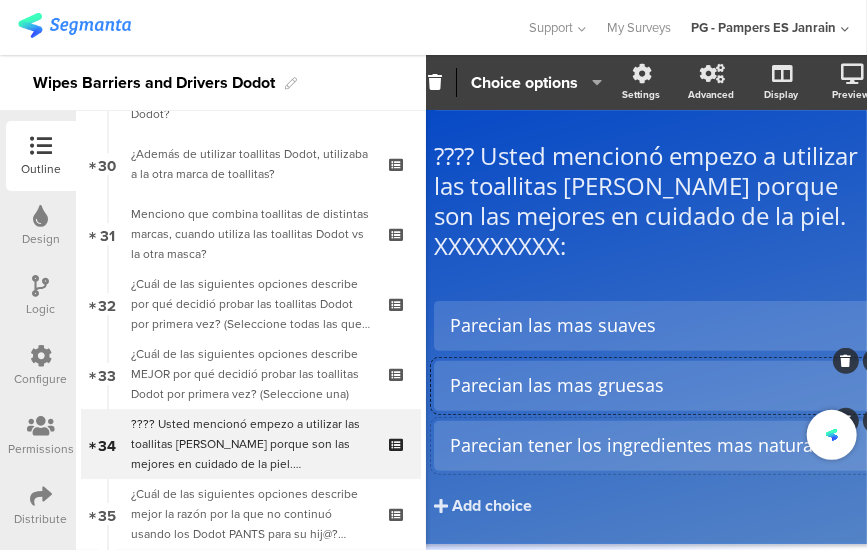scroll, scrollTop: 131, scrollLeft: 16, axis: both 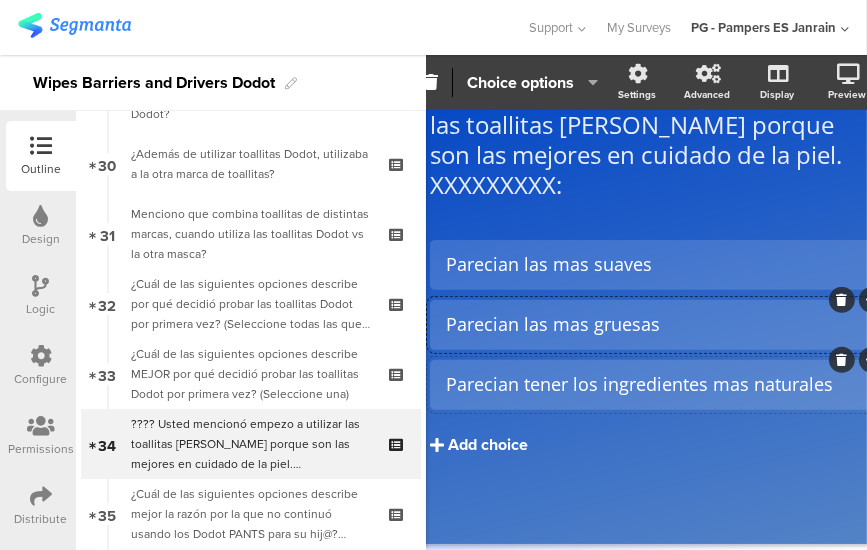 click on "Add choice" 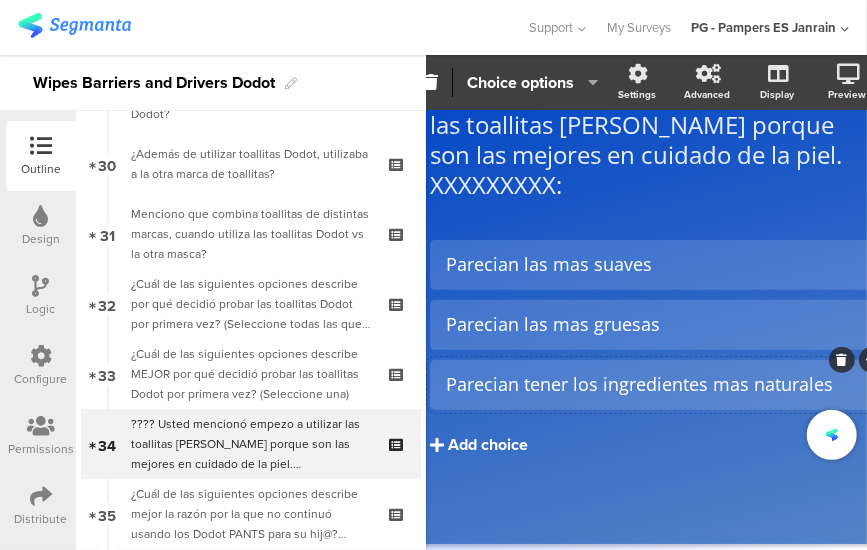 scroll, scrollTop: 131, scrollLeft: 0, axis: vertical 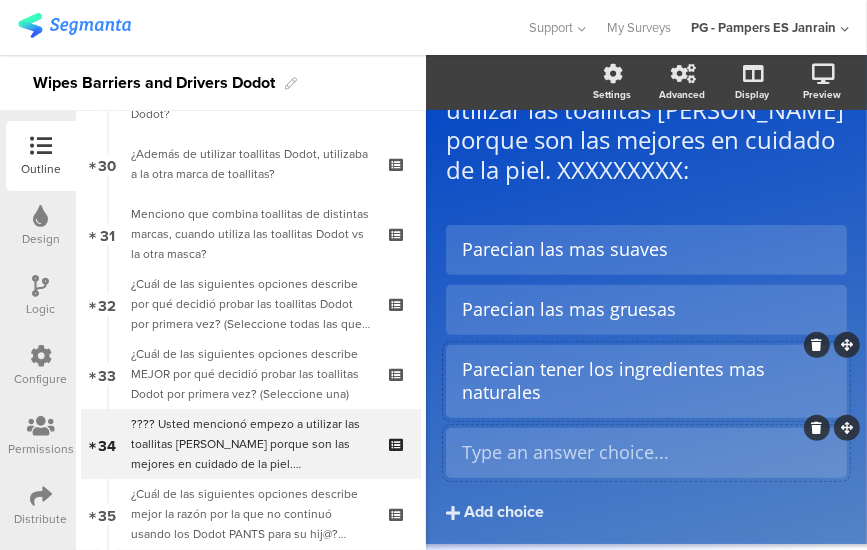 type 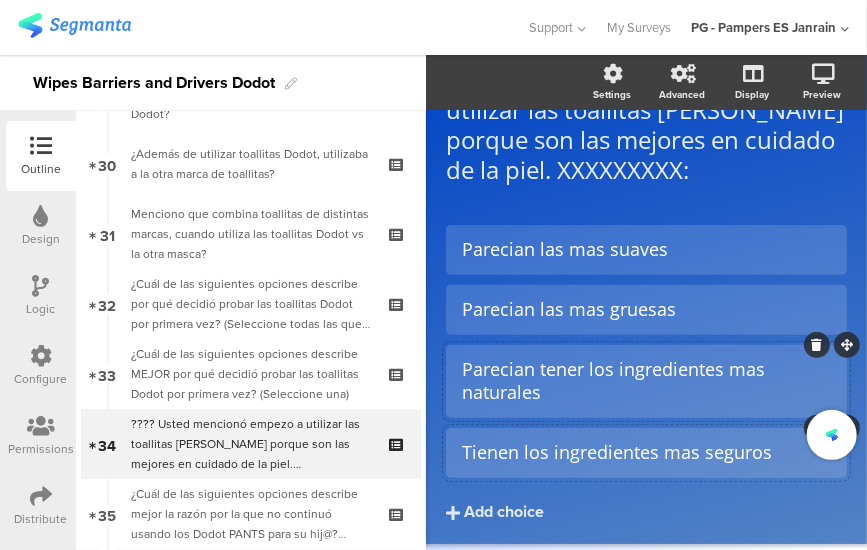scroll, scrollTop: 198, scrollLeft: 0, axis: vertical 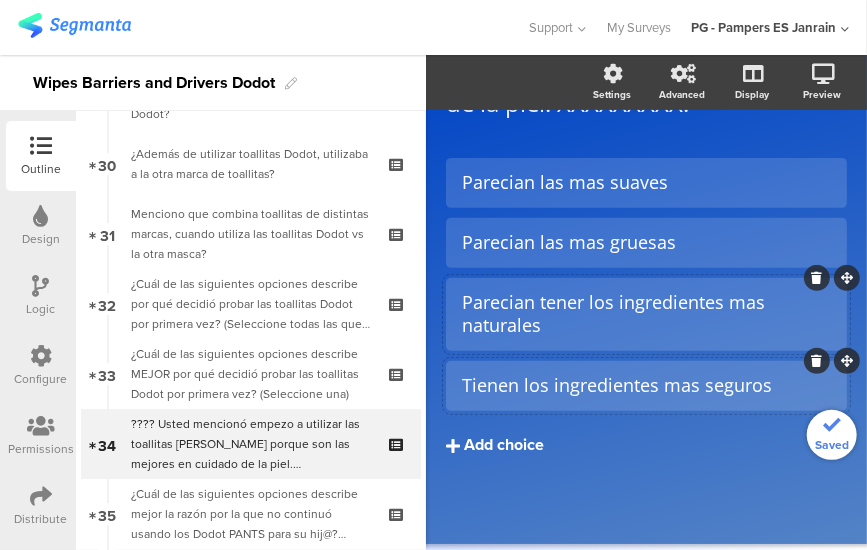 click on "Add choice" 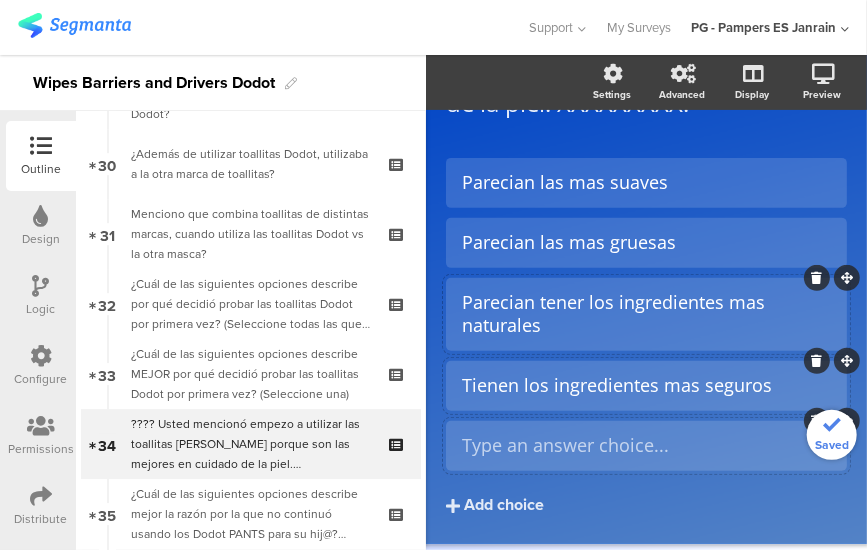 type 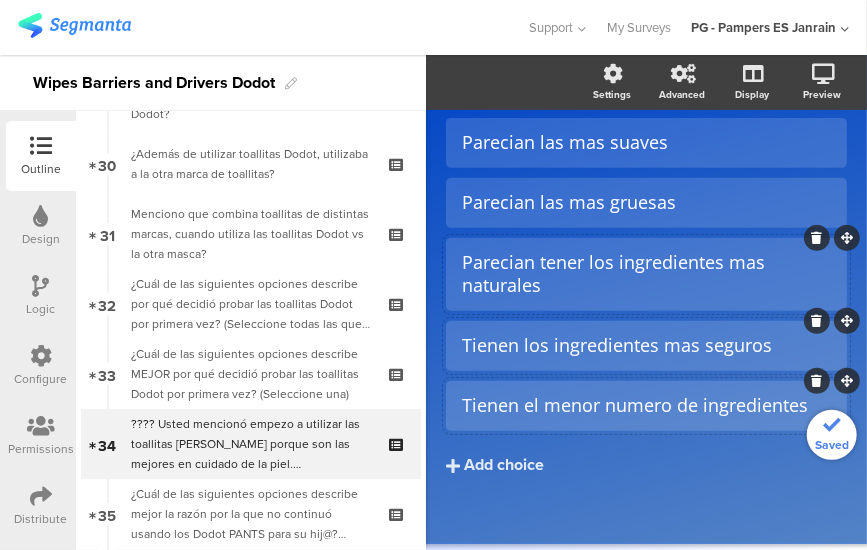 scroll, scrollTop: 258, scrollLeft: 0, axis: vertical 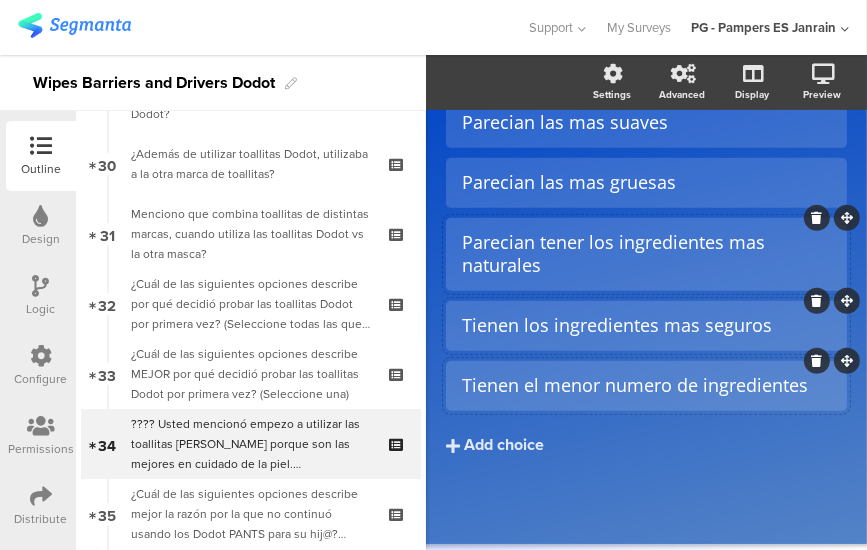 click on "Tienen los ingredientes mas seguros" 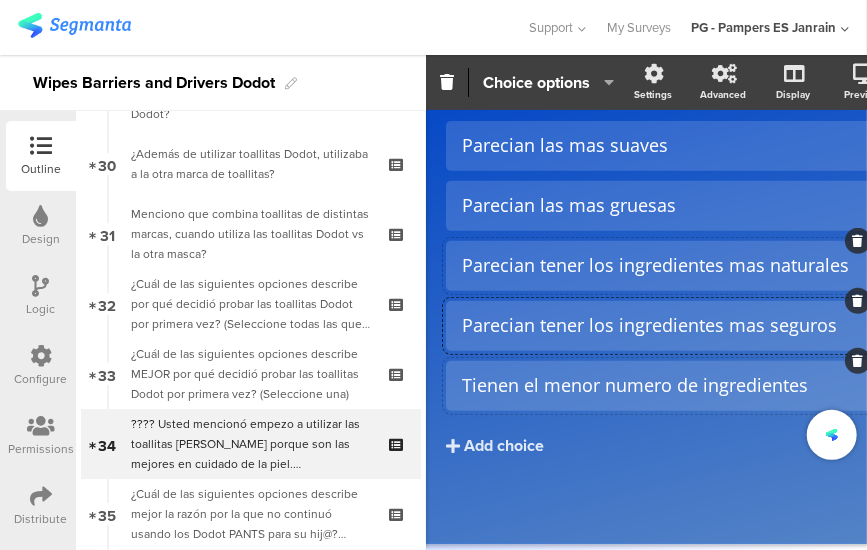 scroll, scrollTop: 251, scrollLeft: 0, axis: vertical 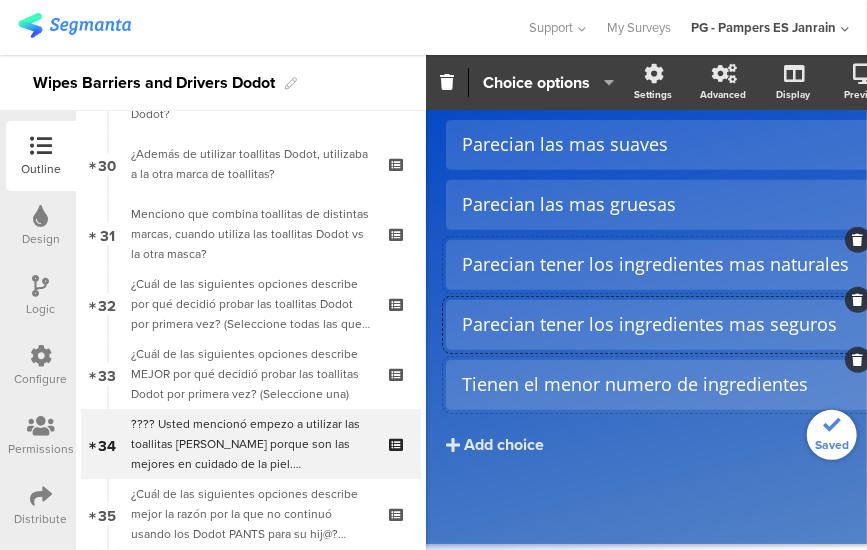 click on "Tienen el menor numero de ingredientes" 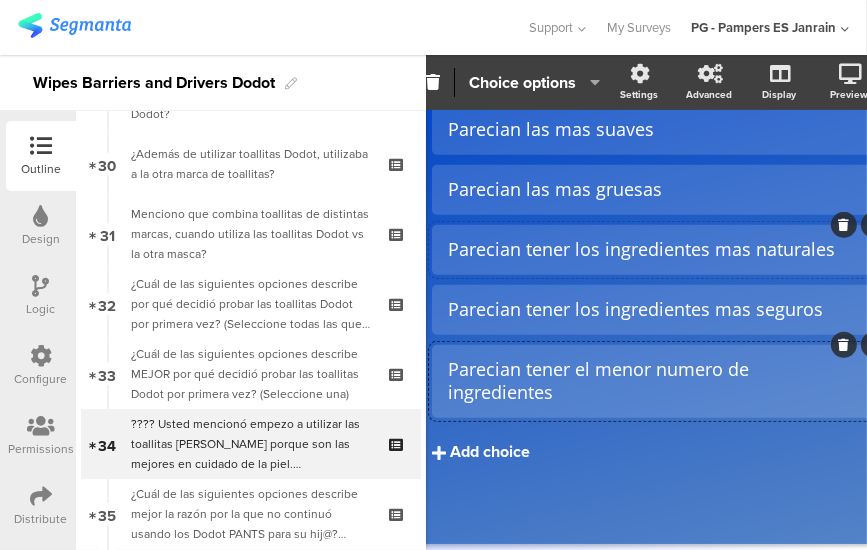 scroll, scrollTop: 251, scrollLeft: 6, axis: both 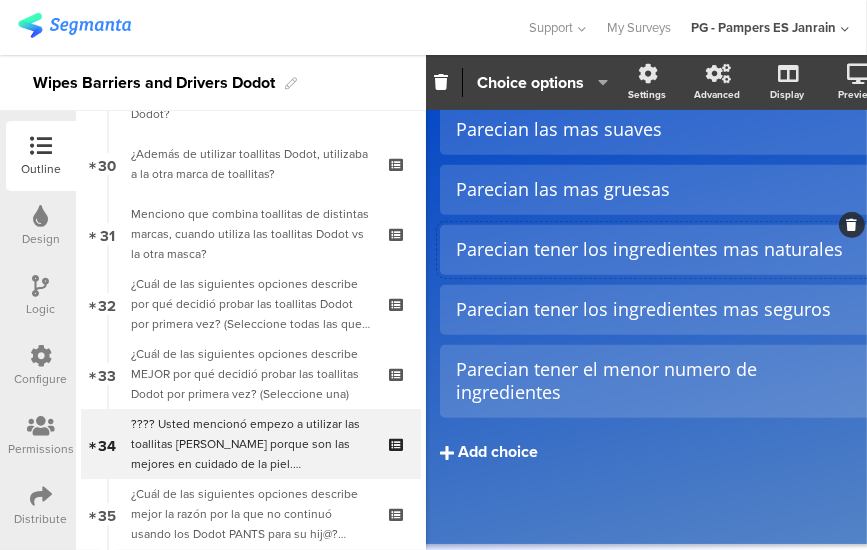click on "Add choice" 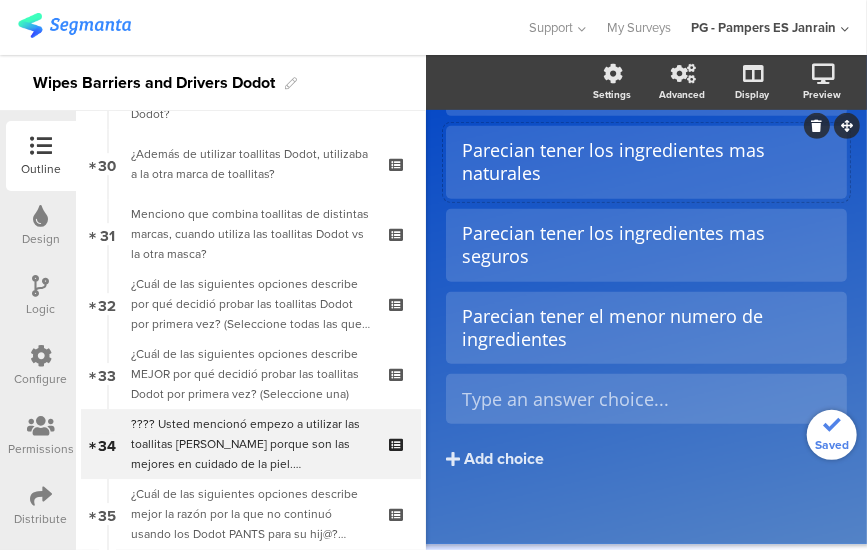 scroll, scrollTop: 352, scrollLeft: 0, axis: vertical 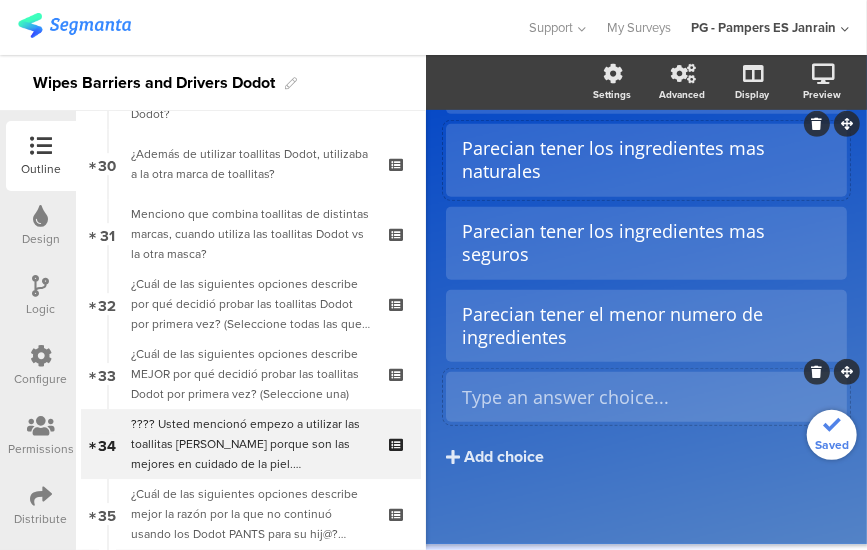 type 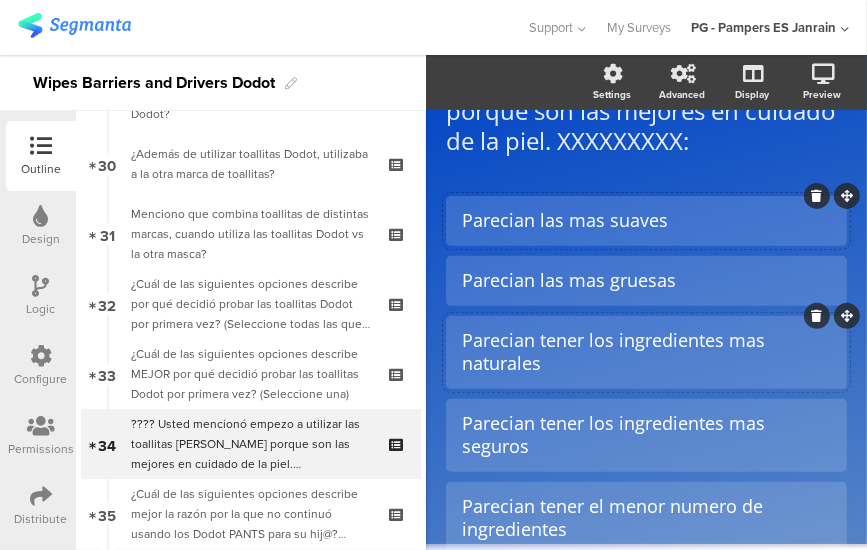 scroll, scrollTop: 364, scrollLeft: 0, axis: vertical 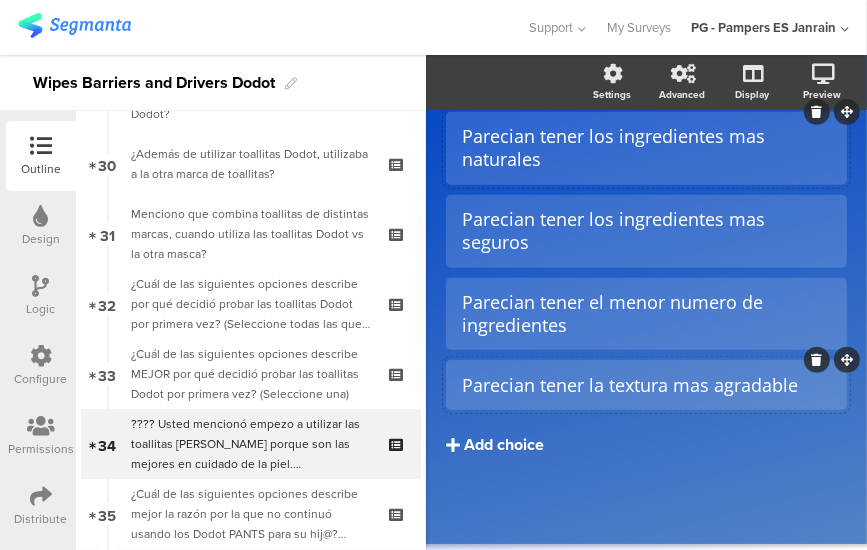 click on "Add choice" 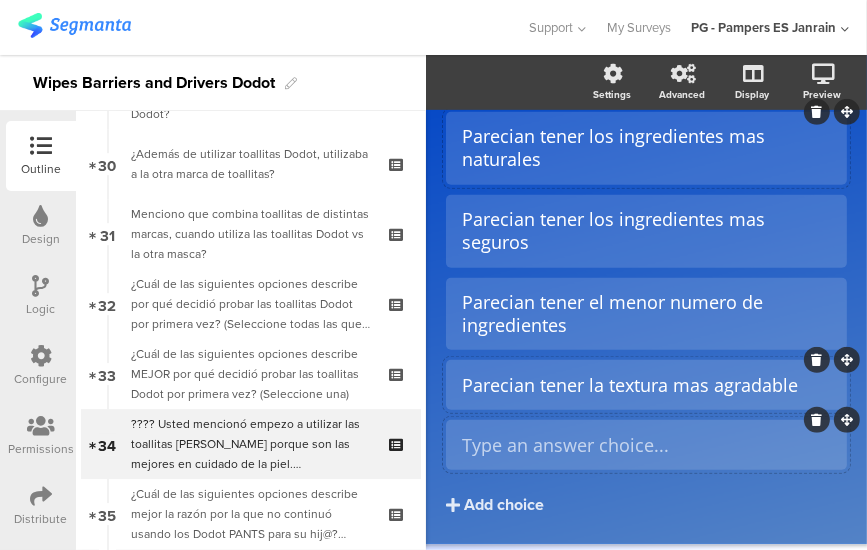 type 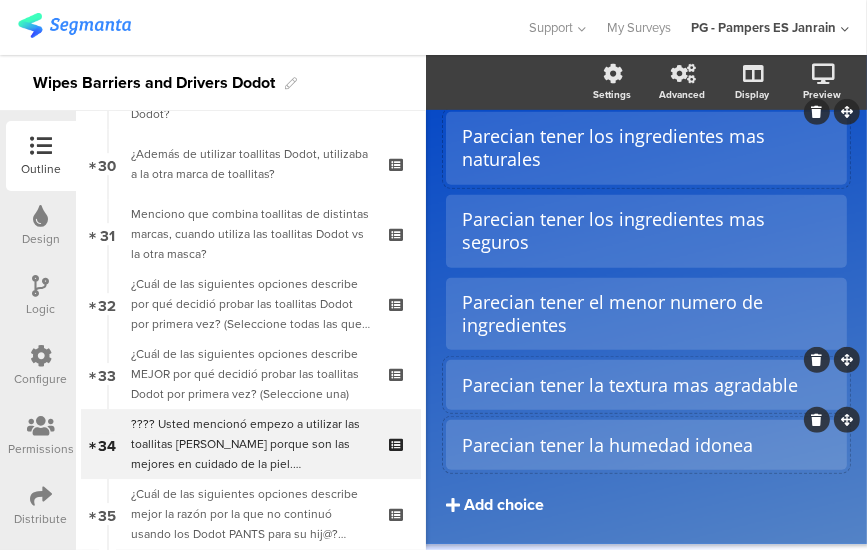 click on "Add choice" 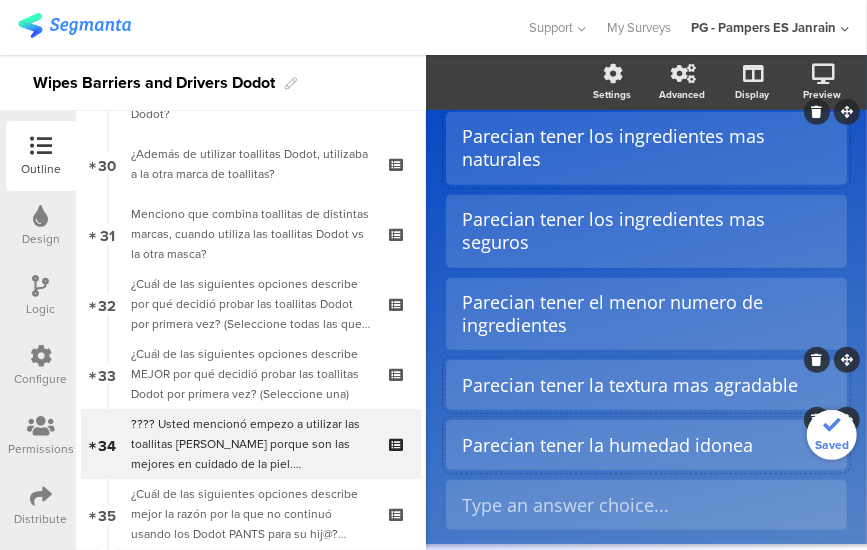 scroll, scrollTop: 484, scrollLeft: 0, axis: vertical 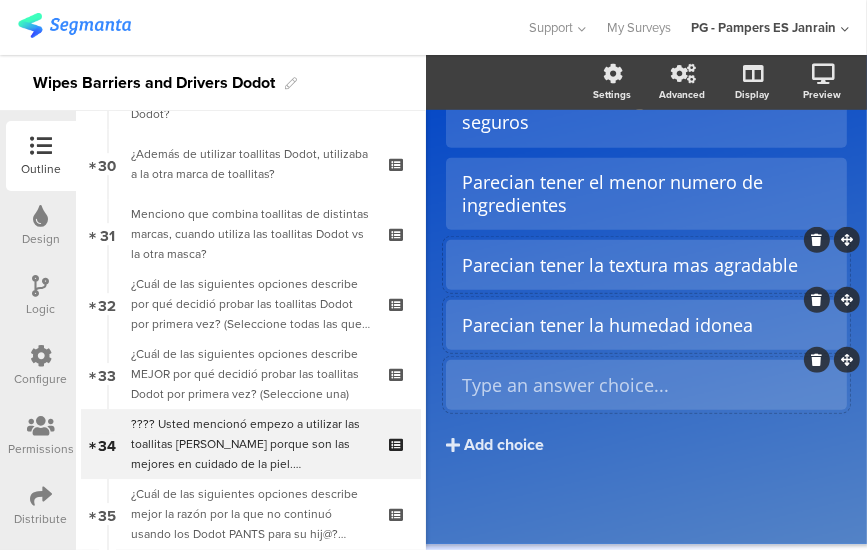 type 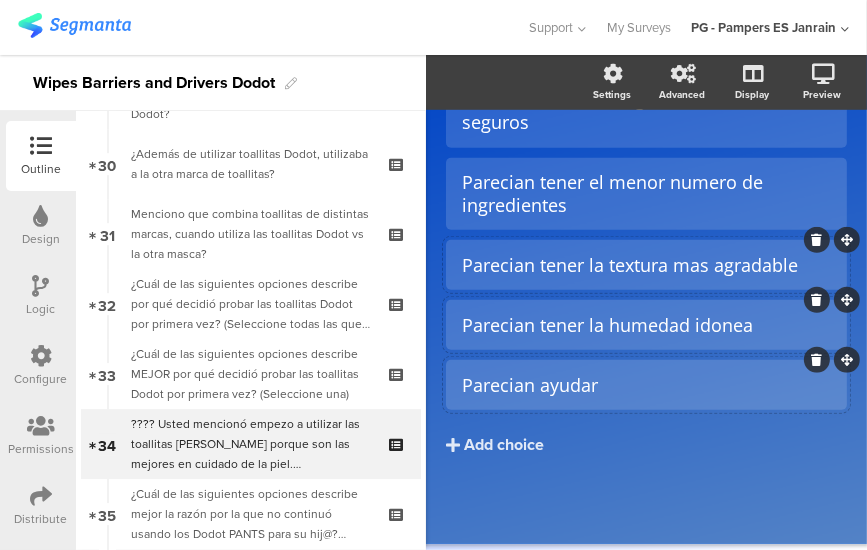 click on "Parecian ayudar" 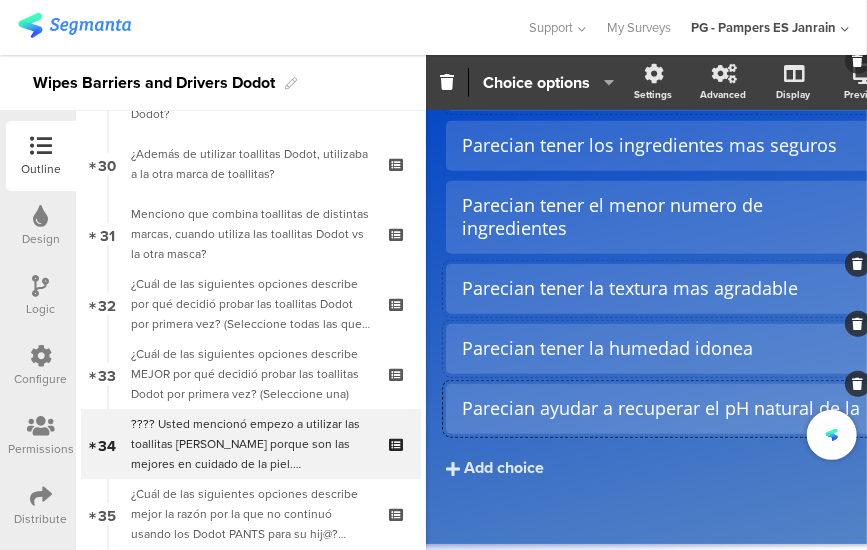 scroll, scrollTop: 415, scrollLeft: 12, axis: both 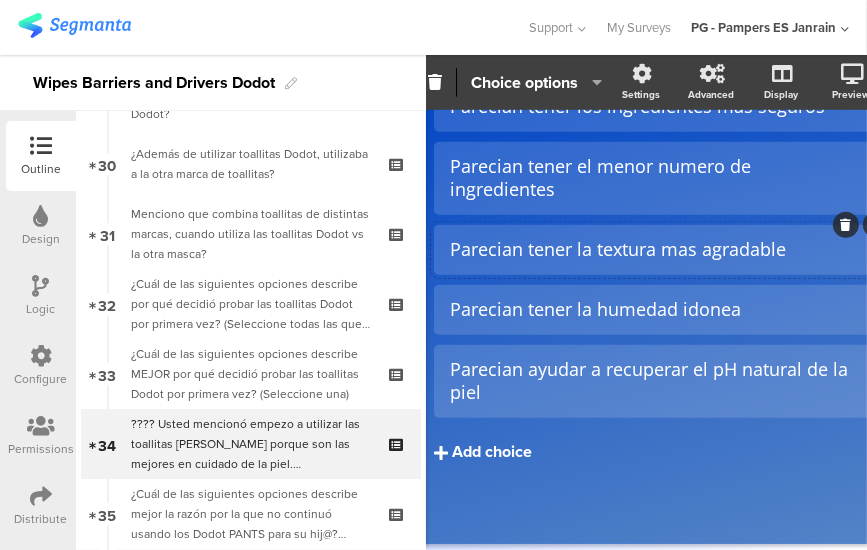 click on "Add choice" 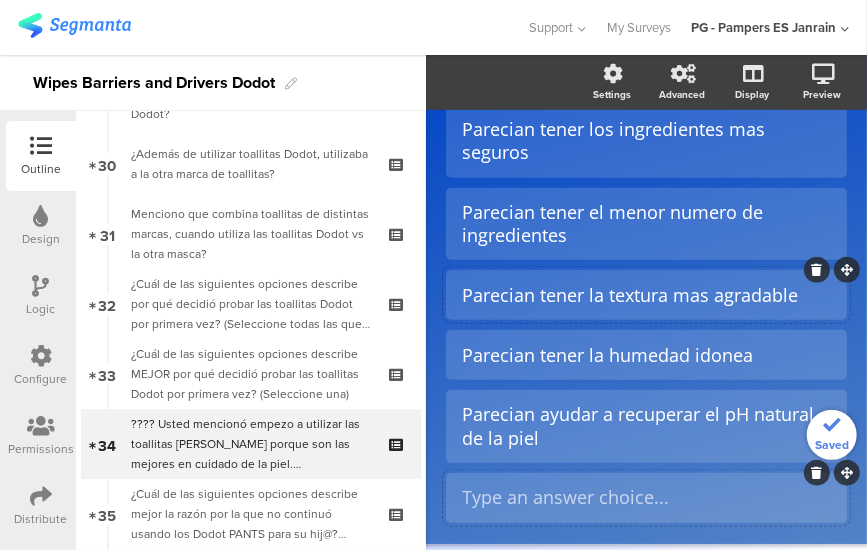 scroll, scrollTop: 566, scrollLeft: 0, axis: vertical 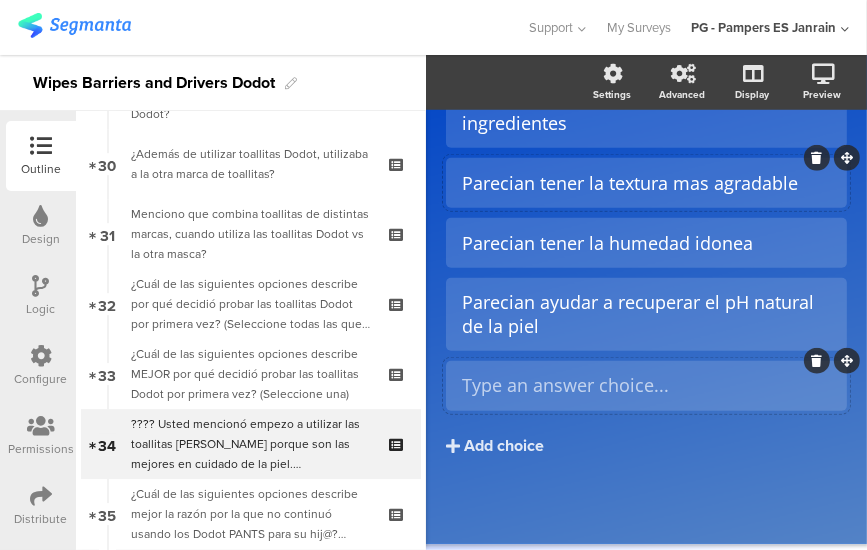 type 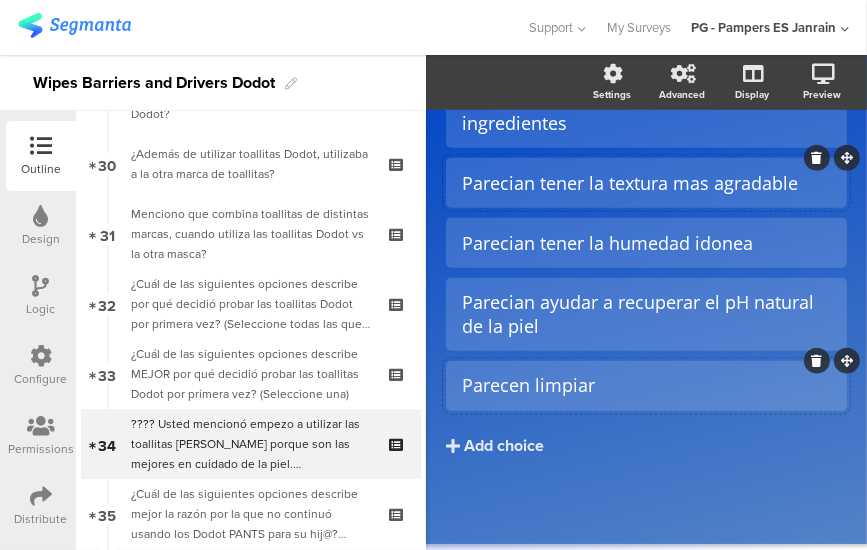 click on "Parecen limpiar" 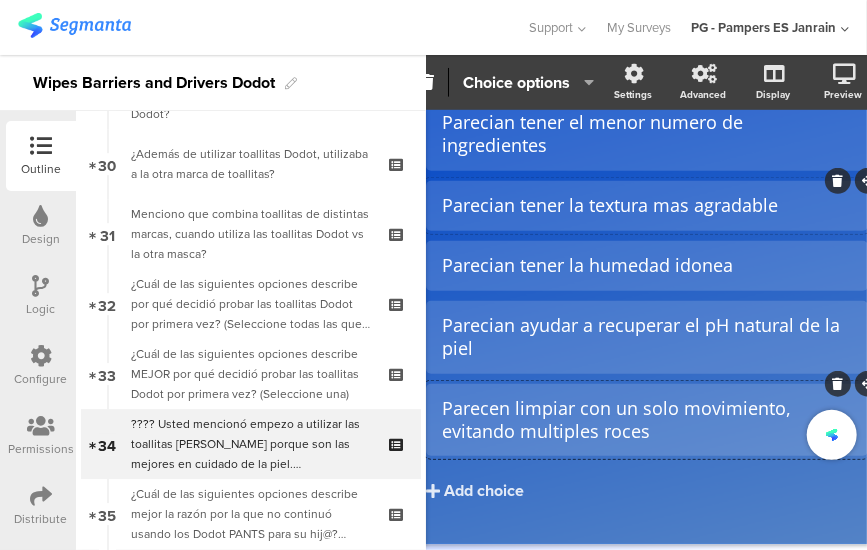 scroll, scrollTop: 502, scrollLeft: 2, axis: both 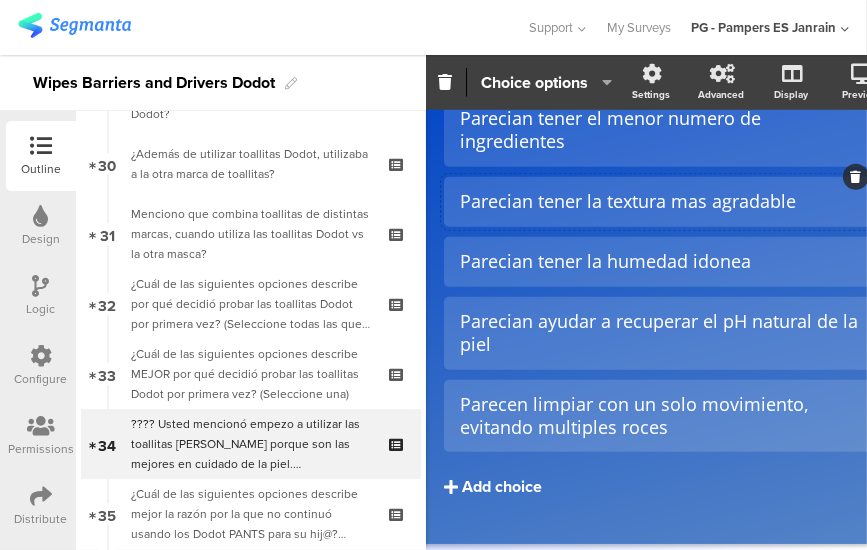 click on "Add choice" 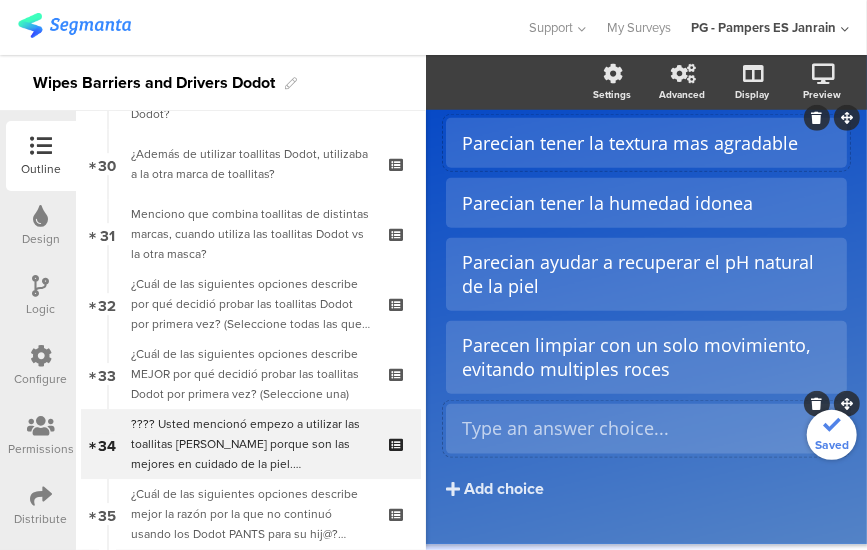scroll, scrollTop: 616, scrollLeft: 0, axis: vertical 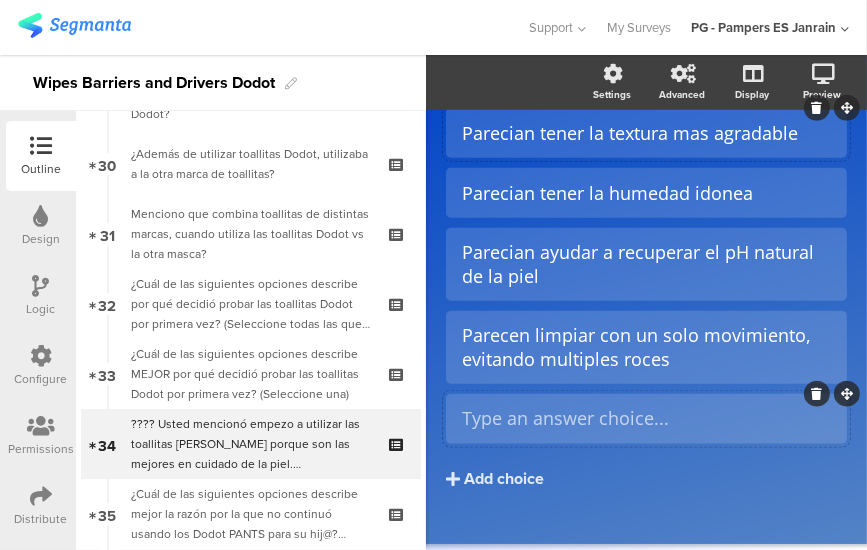 type 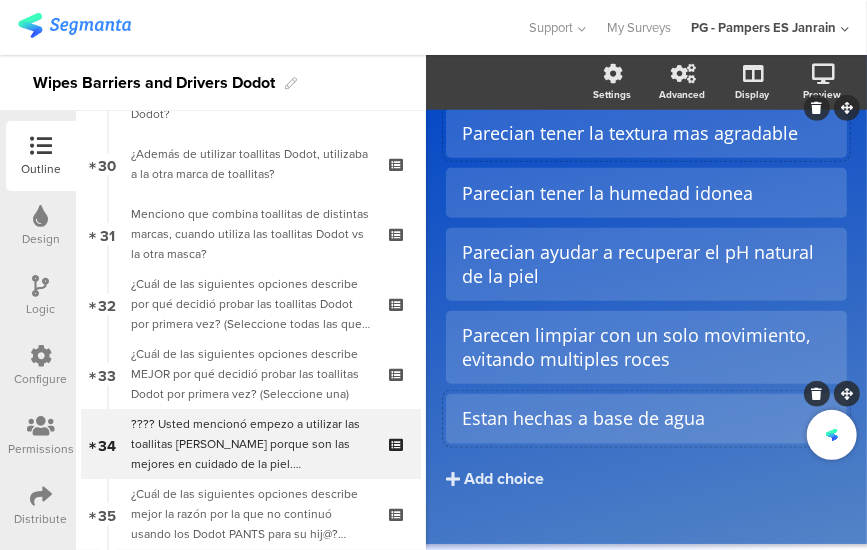 scroll, scrollTop: 649, scrollLeft: 0, axis: vertical 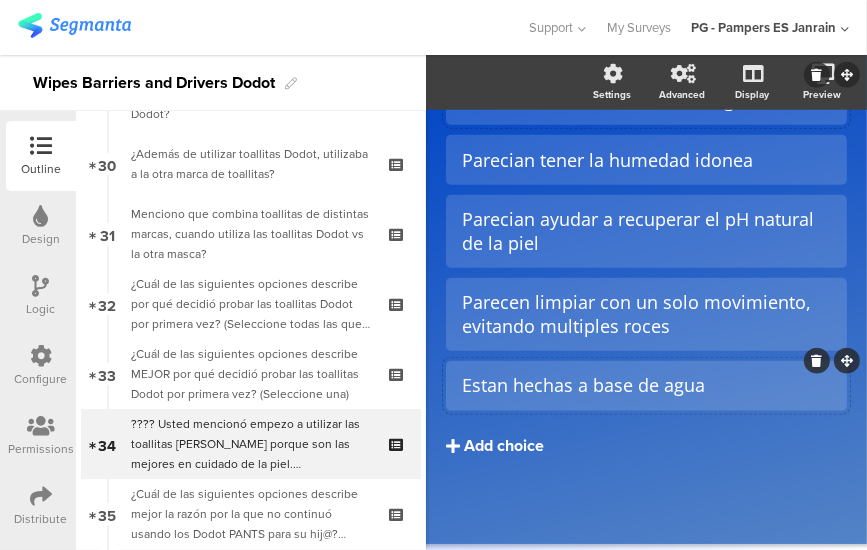 click on "Add choice" 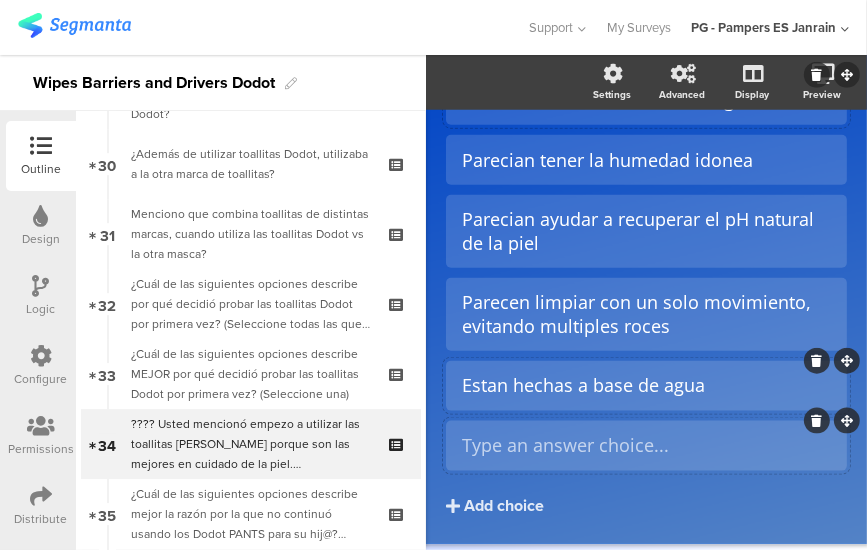 type 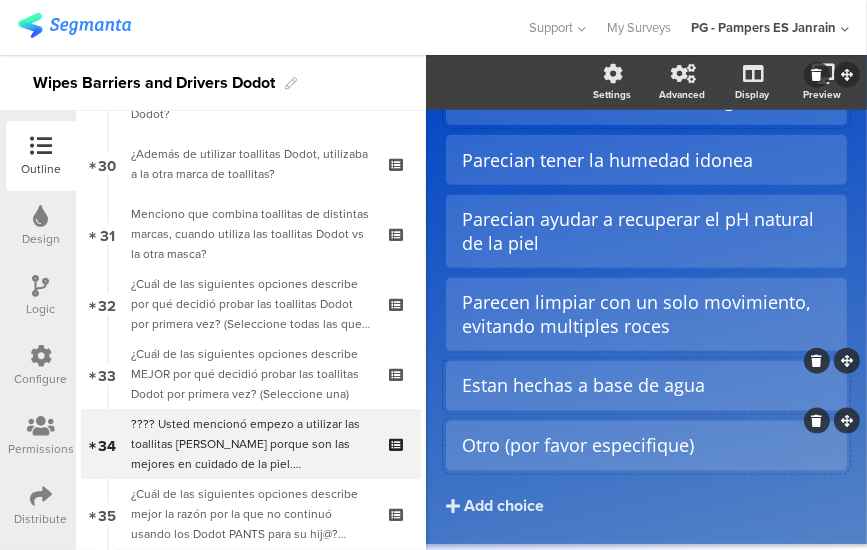 click on "Otro (por favor especifique)" 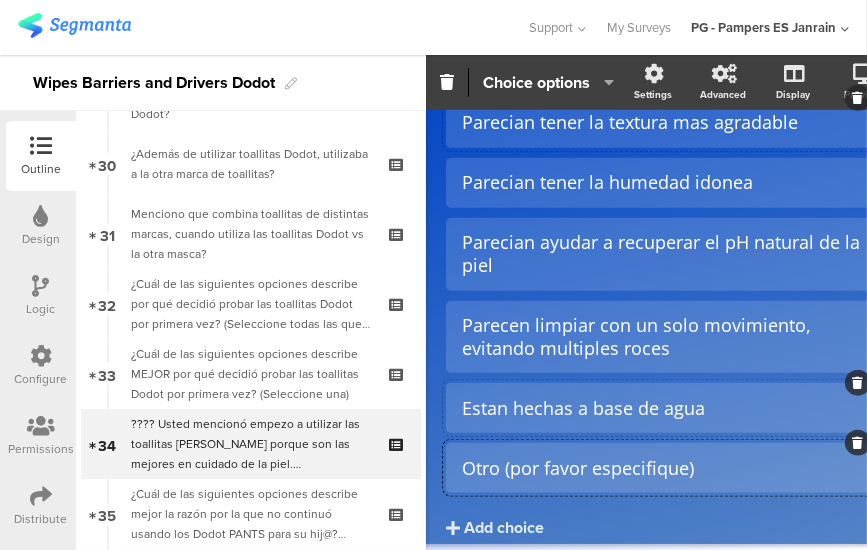 click on "Choice options" 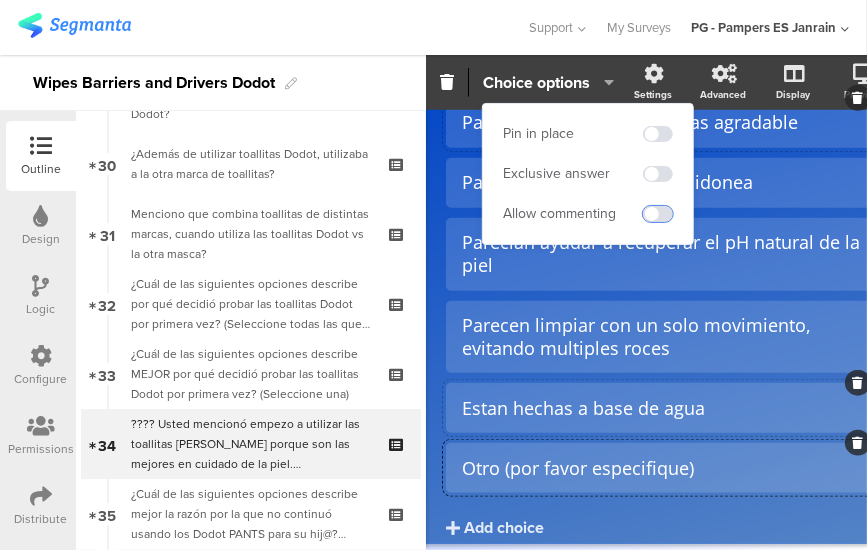 click at bounding box center [658, 214] 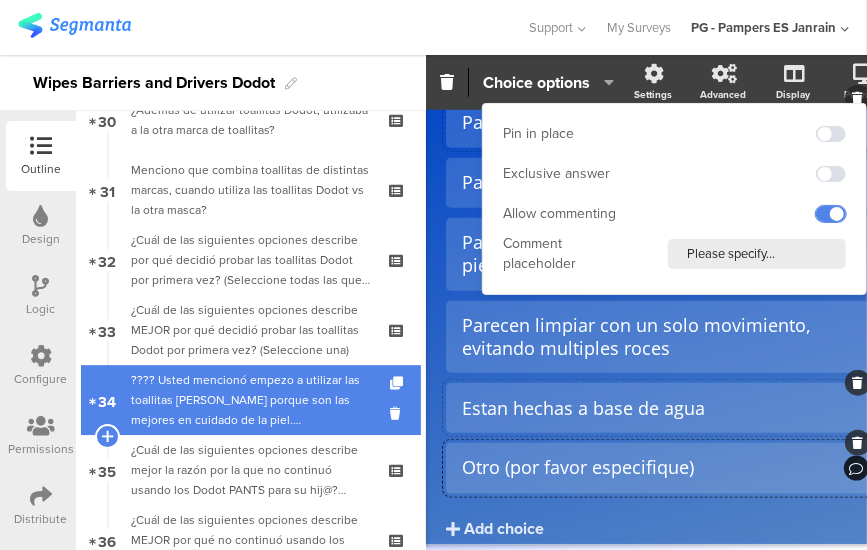 scroll, scrollTop: 2155, scrollLeft: 0, axis: vertical 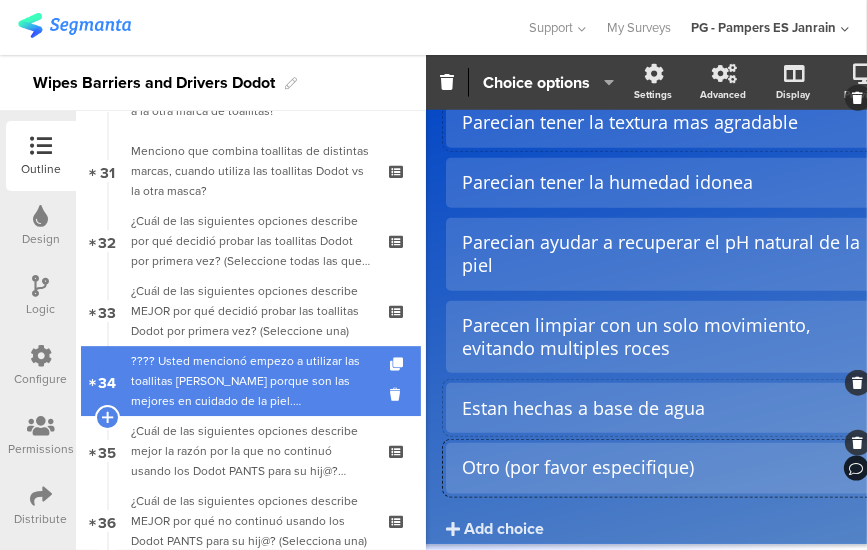 click on "???? Usted mencionó empezo a utilizar las toallitas [PERSON_NAME] porque son las mejores en cuidado de la piel. XXXXXXXXX:" at bounding box center [250, 381] 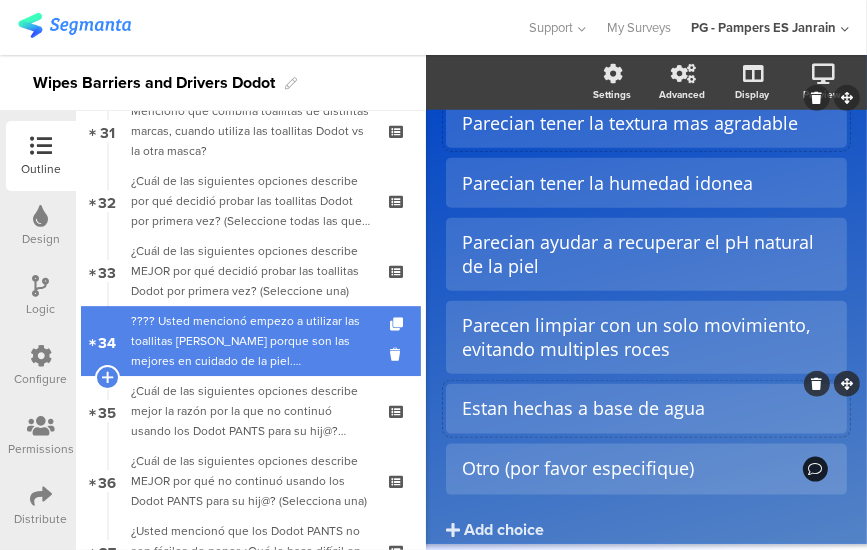 scroll, scrollTop: 2204, scrollLeft: 0, axis: vertical 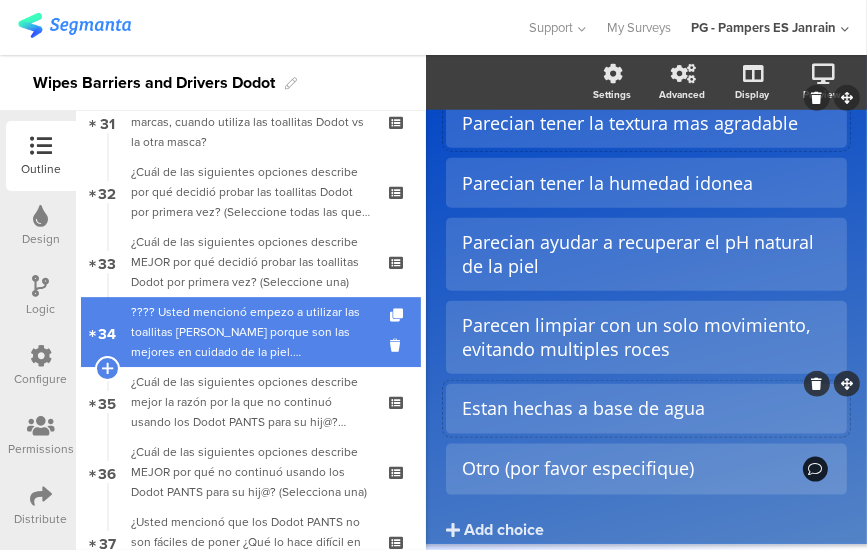 click on "???? Usted mencionó empezo a utilizar las toallitas [PERSON_NAME] porque son las mejores en cuidado de la piel. XXXXXXXXX:" at bounding box center [250, 332] 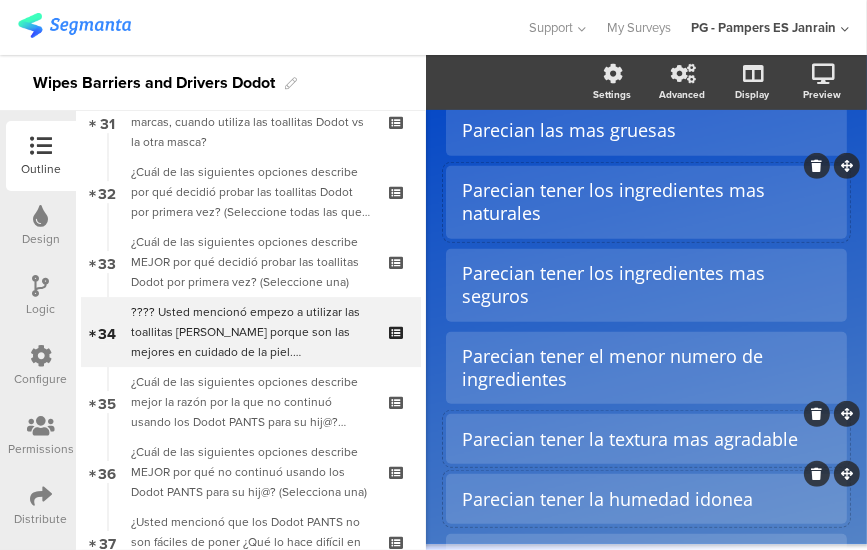 scroll, scrollTop: 0, scrollLeft: 0, axis: both 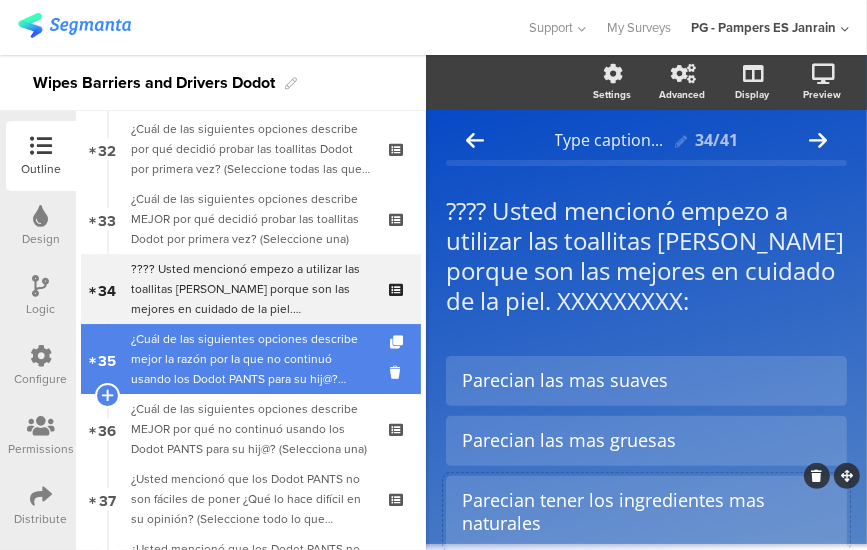click on "¿Cuál de las siguientes opciones describe mejor la razón por la que no continuó usando los Dodot PANTS para su hij@? (Seleccione todas las que correspondan)" at bounding box center [250, 359] 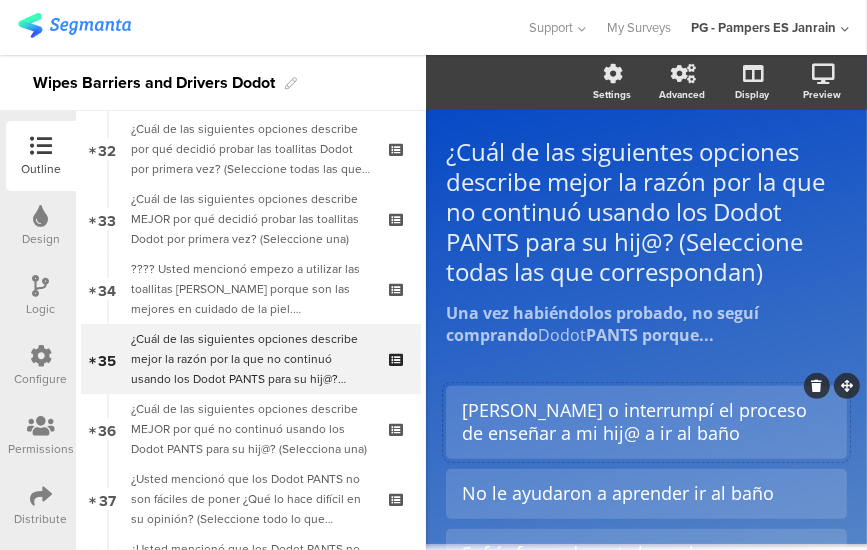 scroll, scrollTop: 60, scrollLeft: 0, axis: vertical 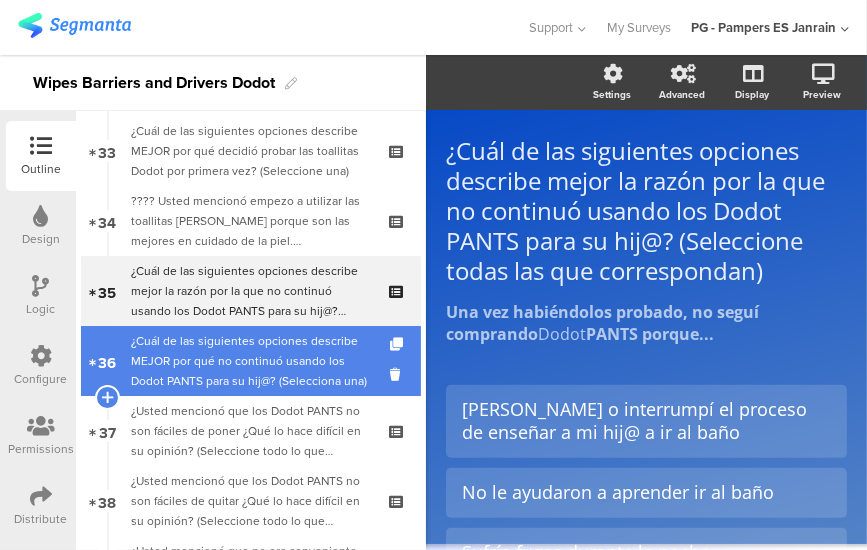 click on "¿Cuál de las siguientes opciones describe MEJOR por qué no continuó usando los Dodot PANTS para su hij@? (Selecciona una)" at bounding box center [250, 361] 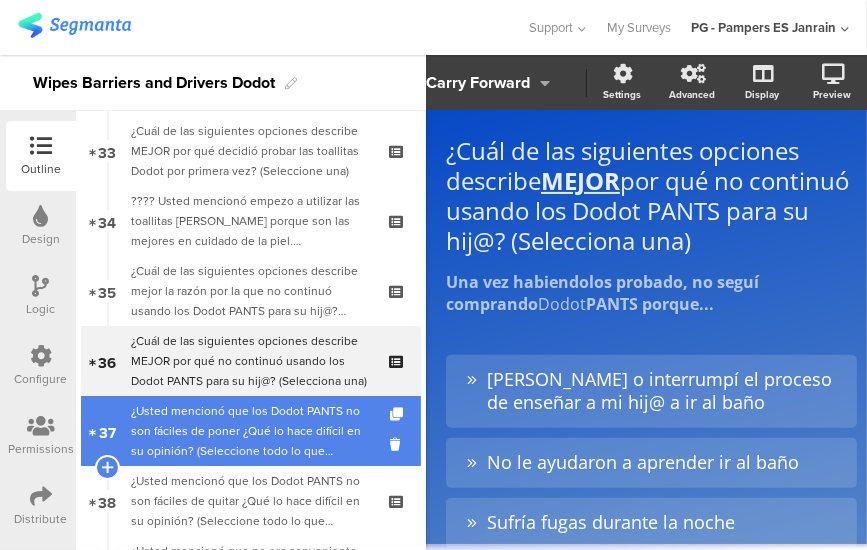 click on "¿Usted mencionó que los Dodot PANTS no son fáciles de poner ¿Qué lo hace difícil en su opinión? (Seleccione todo lo que corresponda)" at bounding box center (250, 431) 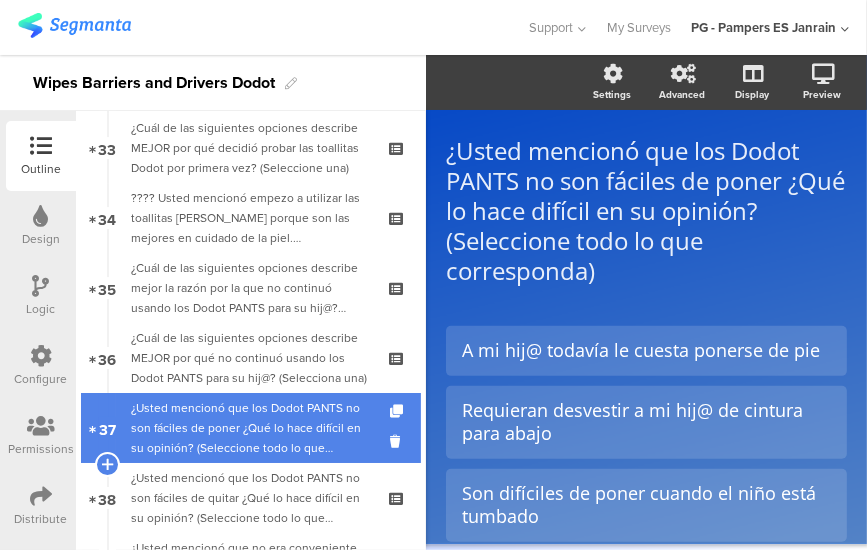 scroll, scrollTop: 2304, scrollLeft: 0, axis: vertical 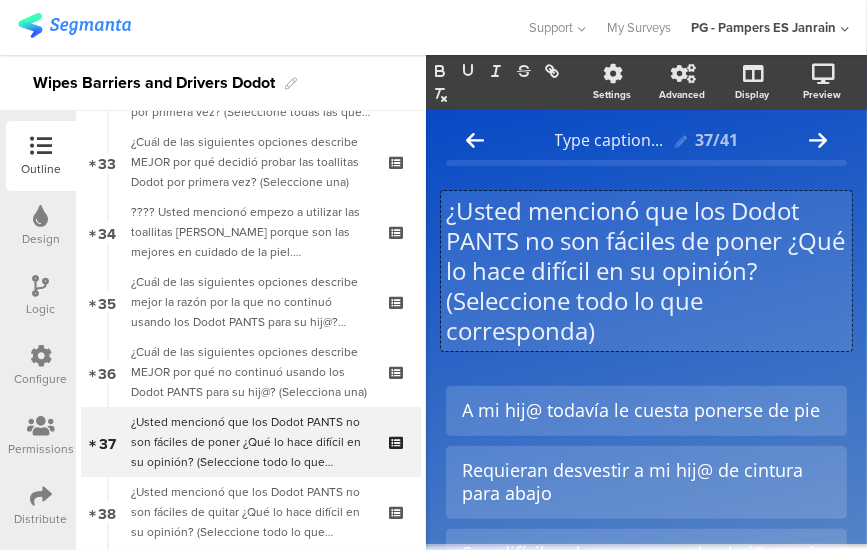 click on "Type caption...
37/41
¿Usted mencionó que los Dodot PANTS no son fáciles de poner ¿Qué lo hace difícil en su opinión? (Seleccione todo lo que corresponda)
¿Usted mencionó que los Dodot PANTS no son fáciles de poner ¿Qué lo hace difícil en su opinión? (Seleccione todo lo que corresponda)
¿Usted mencionó que los Dodot PANTS no son fáciles de poner ¿Qué lo hace difícil en su opinión? (Seleccione todo lo que corresponda)" 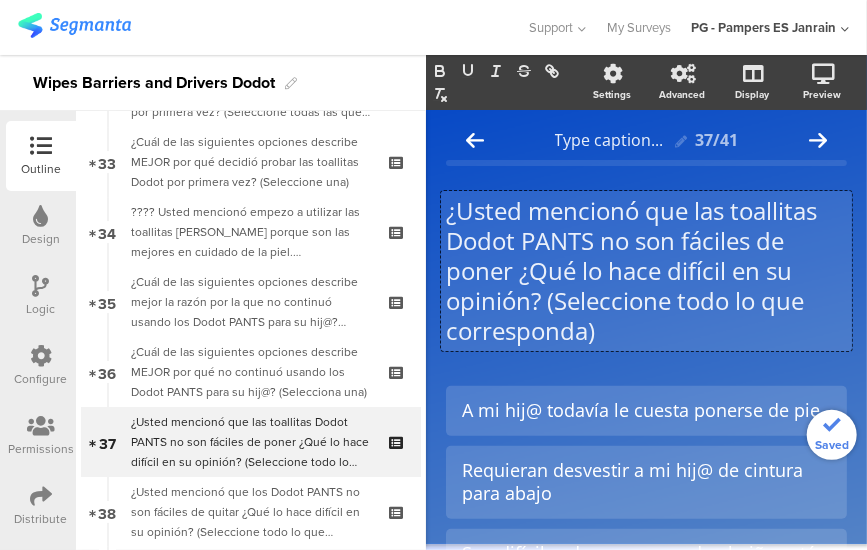 click on "¿Usted mencionó que las toallitas Dodot PANTS no son fáciles de poner ¿Qué lo hace difícil en su opinión? (Seleccione todo lo que corresponda)" 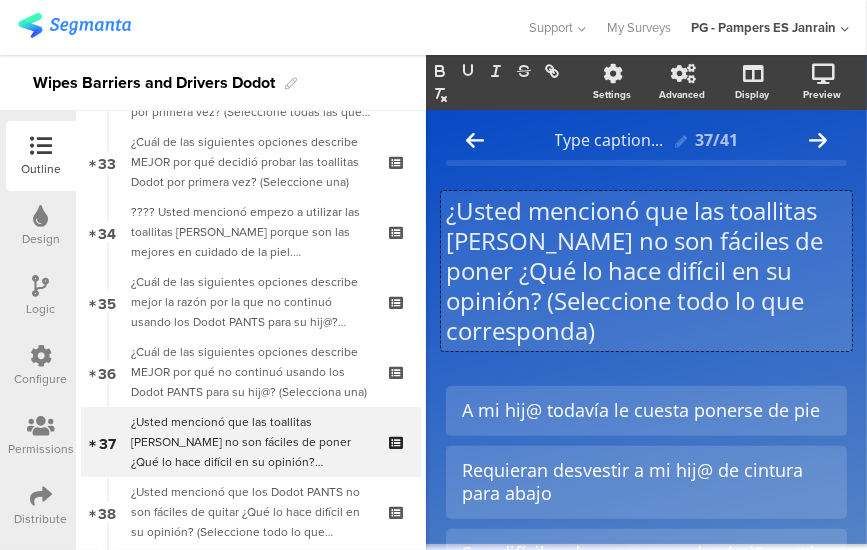 click on "¿Usted mencionó que las toallitas [PERSON_NAME] no son fáciles de poner ¿Qué lo hace difícil en su opinión? (Seleccione todo lo que corresponda)" 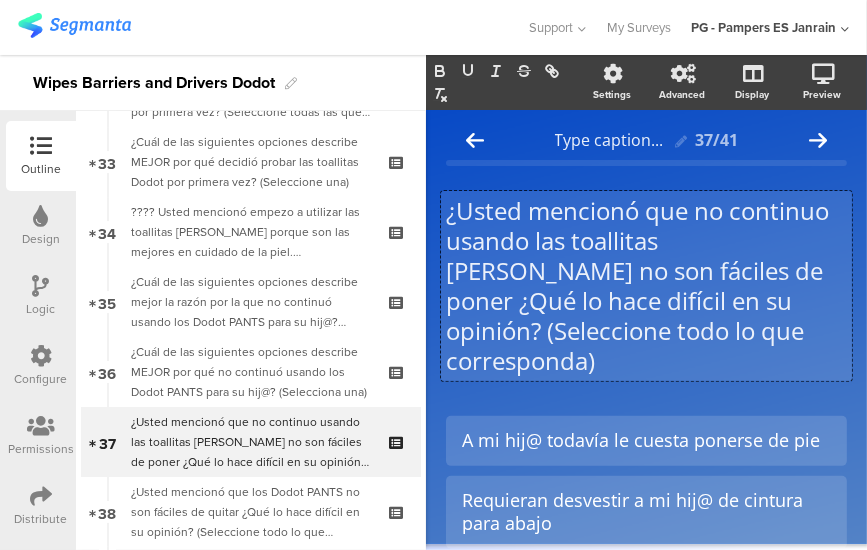 click on "¿Usted mencionó que no continuo usando las toallitas [PERSON_NAME] no son fáciles de poner ¿Qué lo hace difícil en su opinión? (Seleccione todo lo que corresponda)" 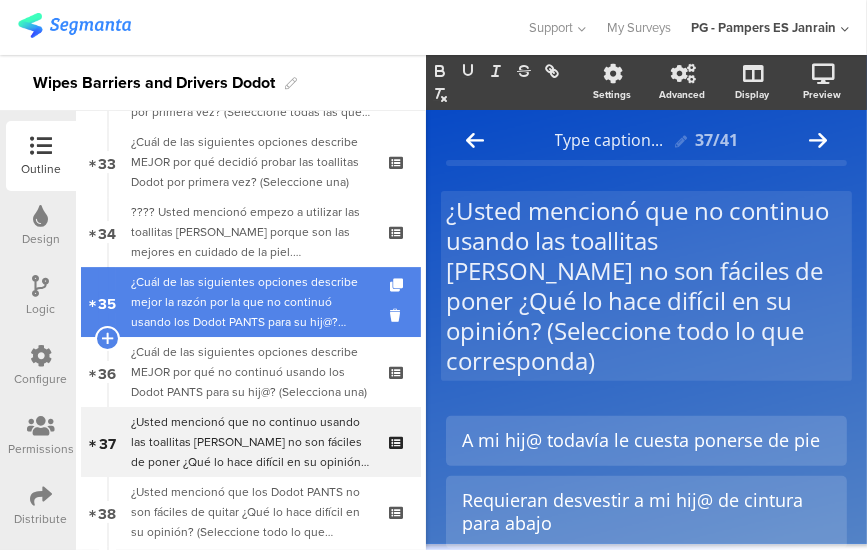 click on "¿Cuál de las siguientes opciones describe mejor la razón por la que no continuó usando los Dodot PANTS para su hij@? (Seleccione todas las que correspondan)" at bounding box center [250, 302] 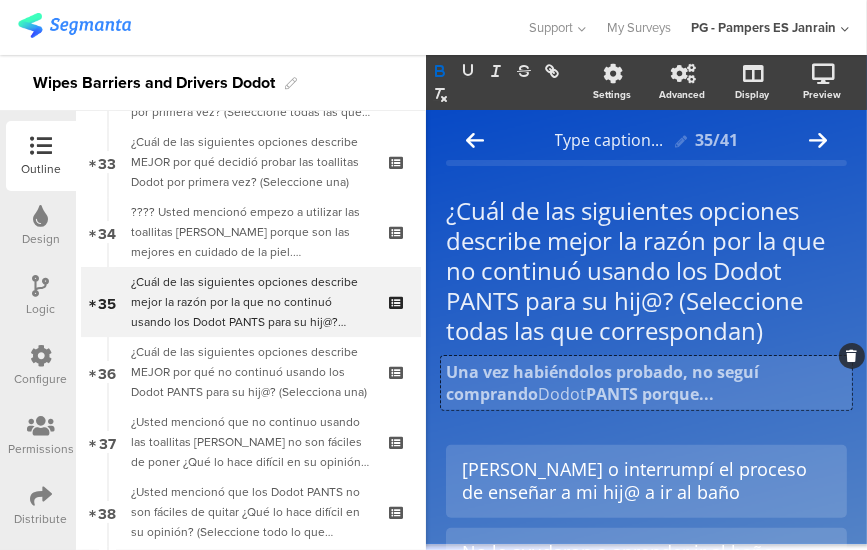 click on "Una vez habiéndolos probado, no seguí comprando  Dodot  PANTS porque...
Una vez habiéndolos probado, no seguí comprando  Dodot  PANTS porque...
Una vez habiéndolos probado, no seguí comprando  Dodot  PANTS porque..." 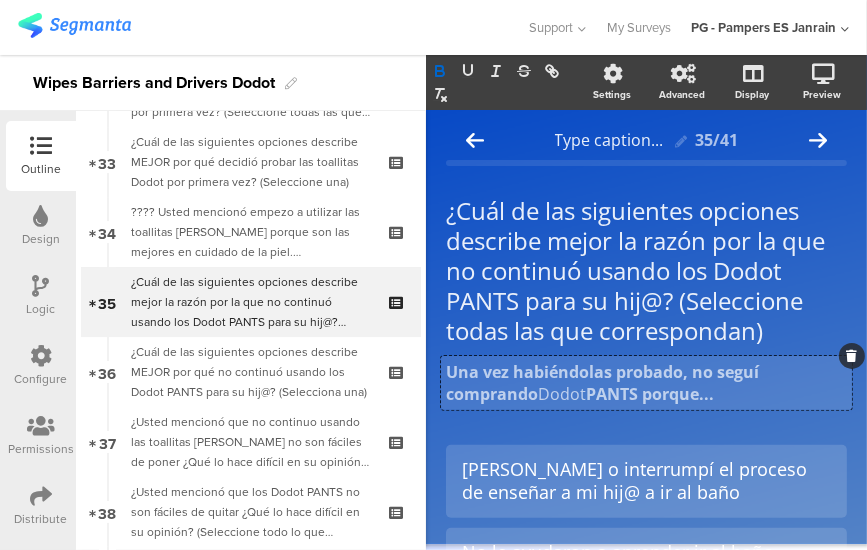 click on "Una vez habiéndolas probado, no seguí comprando  Dodot  PANTS porque..." 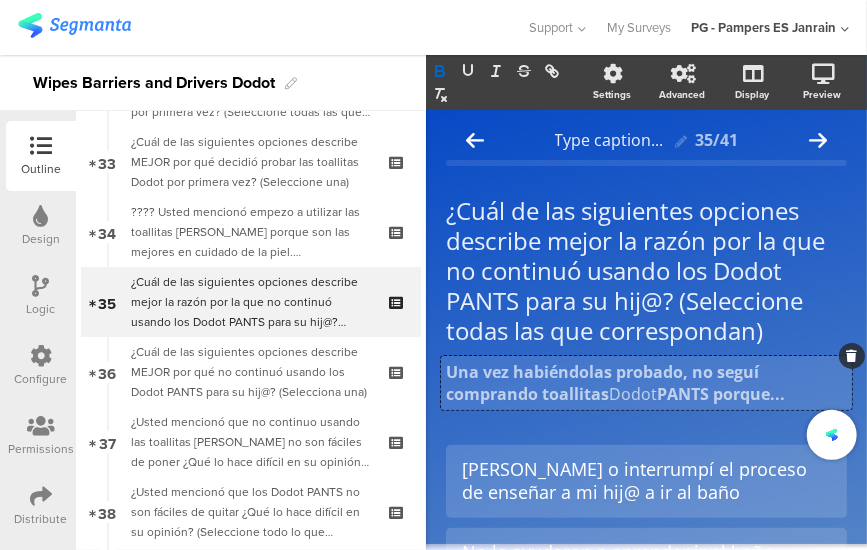 click on "PANTS porque..." 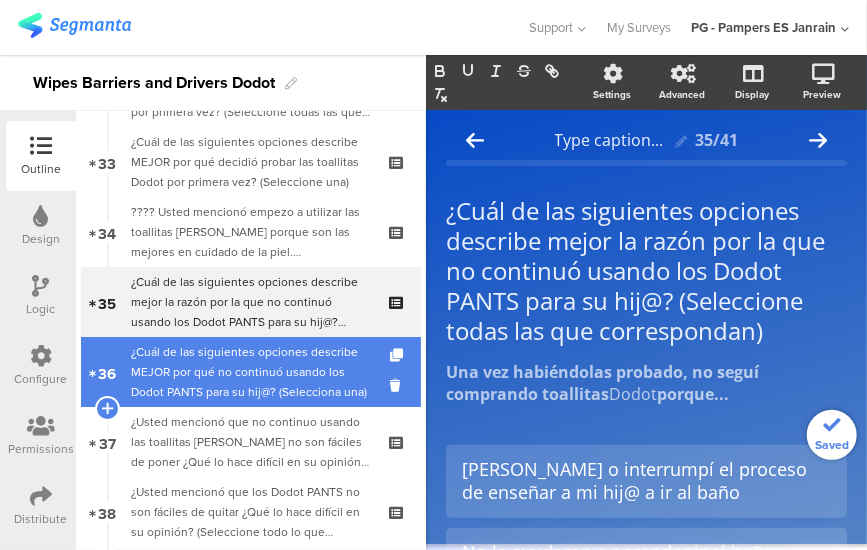 click on "¿Cuál de las siguientes opciones describe MEJOR por qué no continuó usando los Dodot PANTS para su hij@? (Selecciona una)" at bounding box center [250, 372] 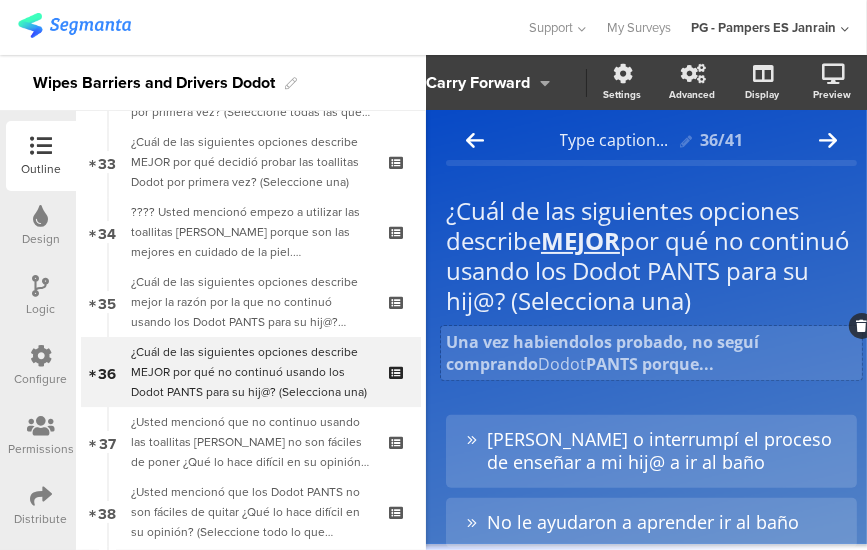 click on "Una vez habiendolos probado, no seguí comprando  Dodot  PANTS porque...
Una vez habiendolos probado, no seguí comprando  Dodot  PANTS porque..." 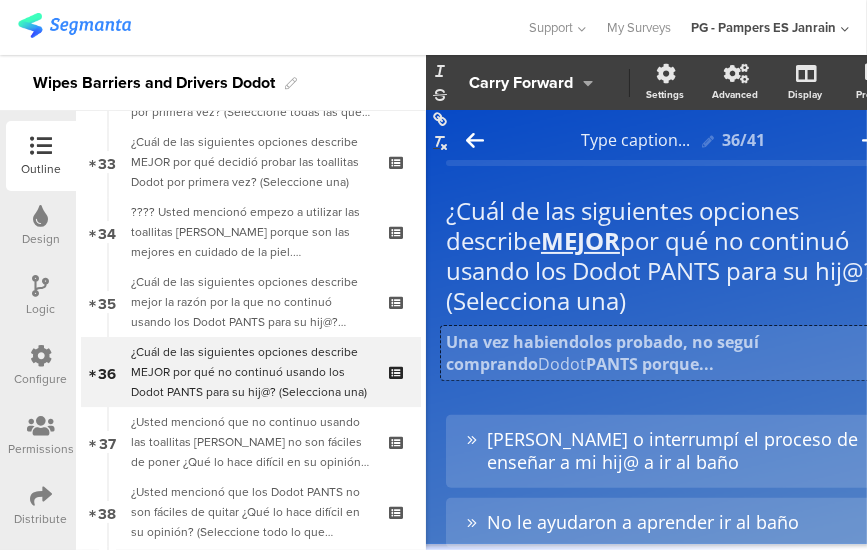 type 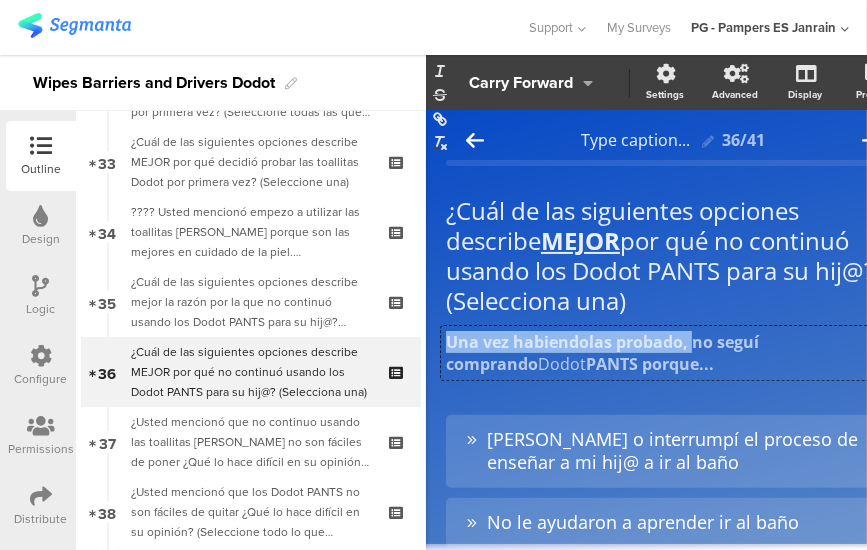 drag, startPoint x: 689, startPoint y: 349, endPoint x: 431, endPoint y: 349, distance: 258 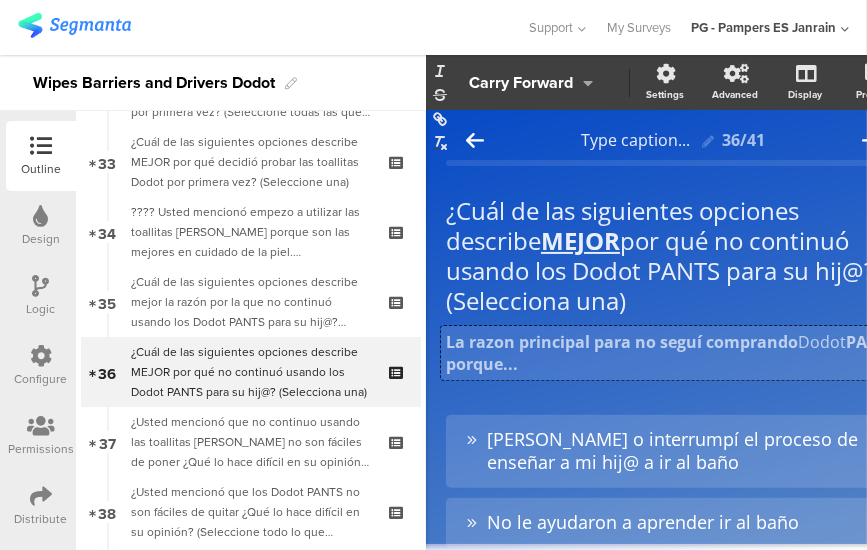 click on "La razon principal para no seguí comprando" 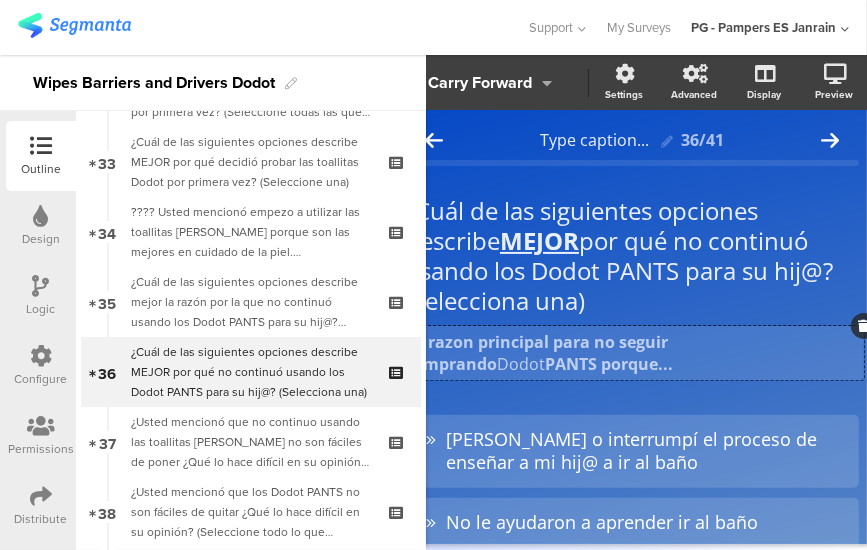 scroll, scrollTop: 0, scrollLeft: 68, axis: horizontal 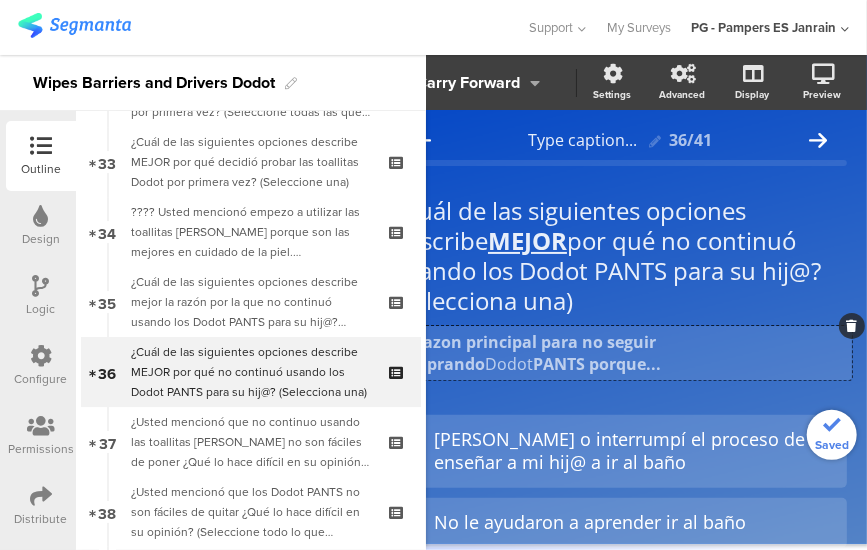 click on "La razon principal para no seguir comprando" 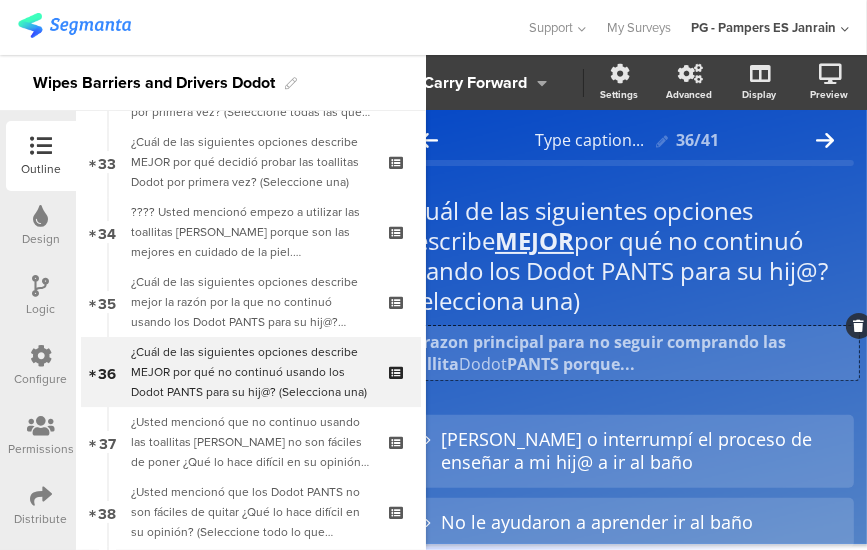 scroll, scrollTop: 0, scrollLeft: 20, axis: horizontal 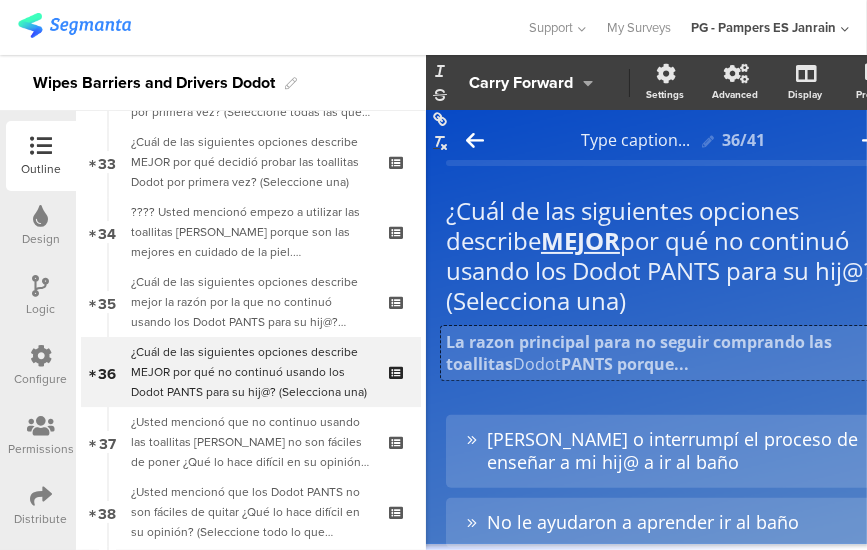 click on "PANTS porque..." 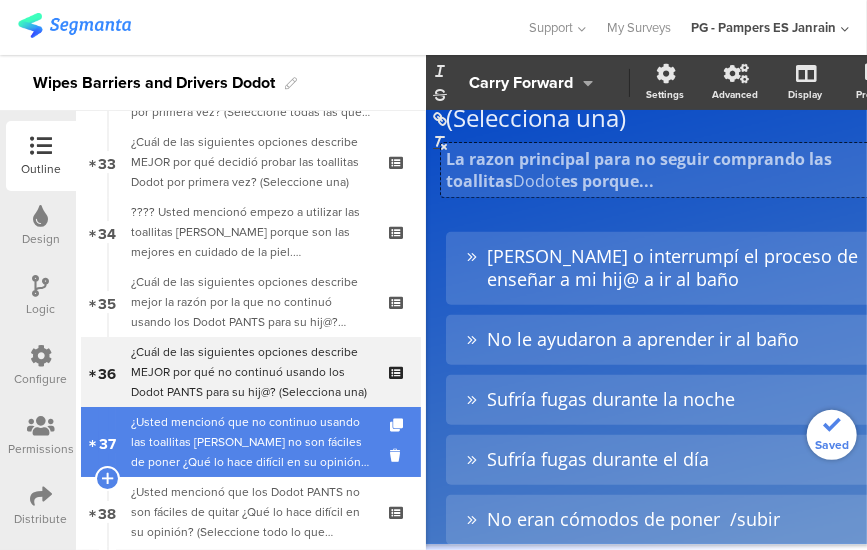 scroll, scrollTop: 184, scrollLeft: 0, axis: vertical 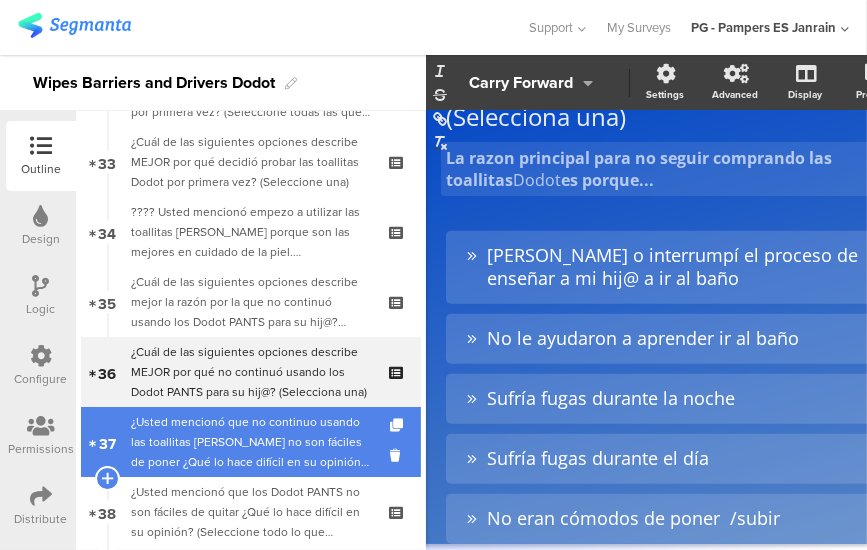 click on "¿Usted mencionó que no continuo usando las toallitas [PERSON_NAME] no son fáciles de poner ¿Qué lo hace difícil en su opinión? (Seleccione todo lo que corresponda)" at bounding box center (250, 442) 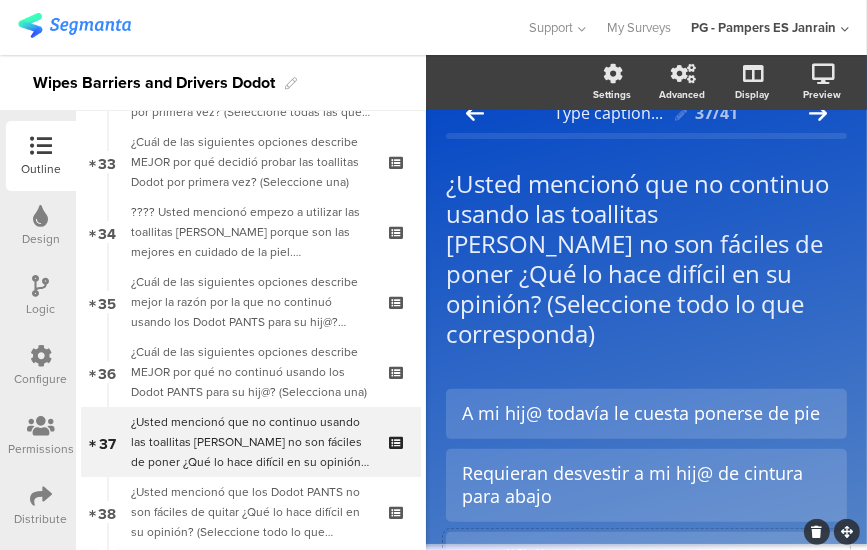 scroll, scrollTop: 0, scrollLeft: 0, axis: both 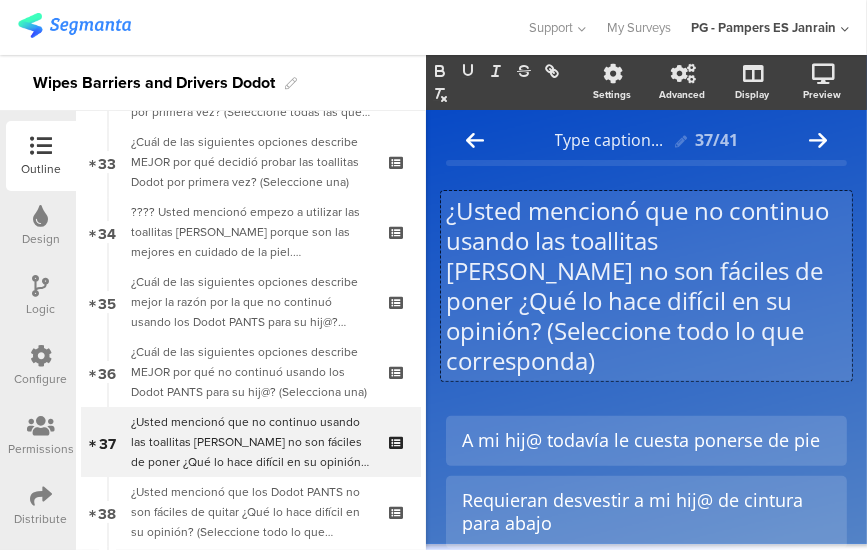click on "¿Usted mencionó que no continuo usando las toallitas [PERSON_NAME] no son fáciles de poner ¿Qué lo hace difícil en su opinión? (Seleccione todo lo que corresponda)
¿Usted mencionó que no continuo usando las toallitas Dodot no son fáciles de poner ¿Qué lo hace difícil en su opinión? (Seleccione todo lo que corresponda)
¿Usted mencionó que no continuo usando las toallitas [PERSON_NAME] no son fáciles de poner ¿Qué lo hace difícil en su opinión? (Seleccione todo lo que corresponda)" 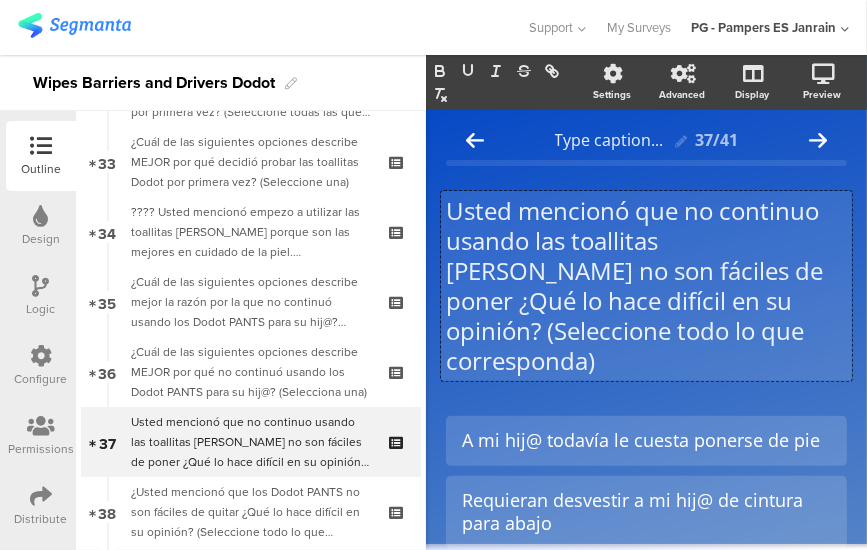 scroll, scrollTop: 10, scrollLeft: 0, axis: vertical 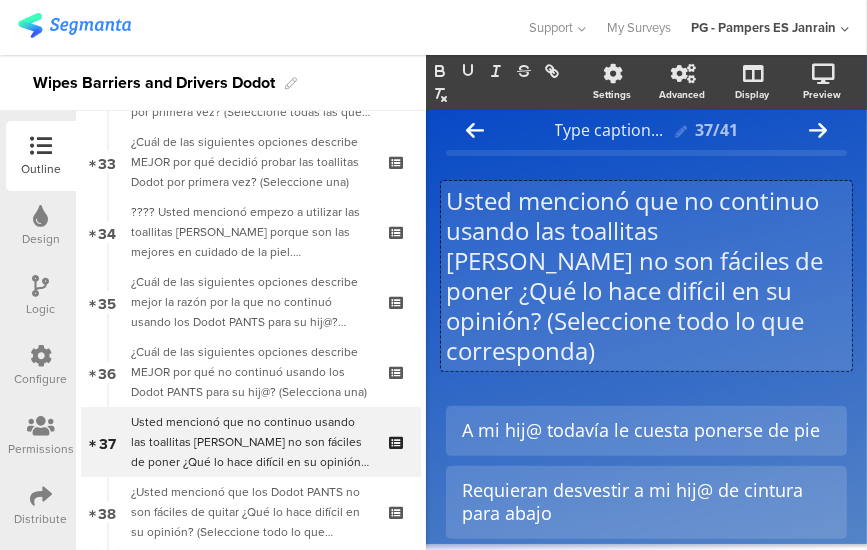 click on "Usted mencionó que no continuo usando las toallitas [PERSON_NAME] no son fáciles de poner ¿Qué lo hace difícil en su opinión? (Seleccione todo lo que corresponda)" 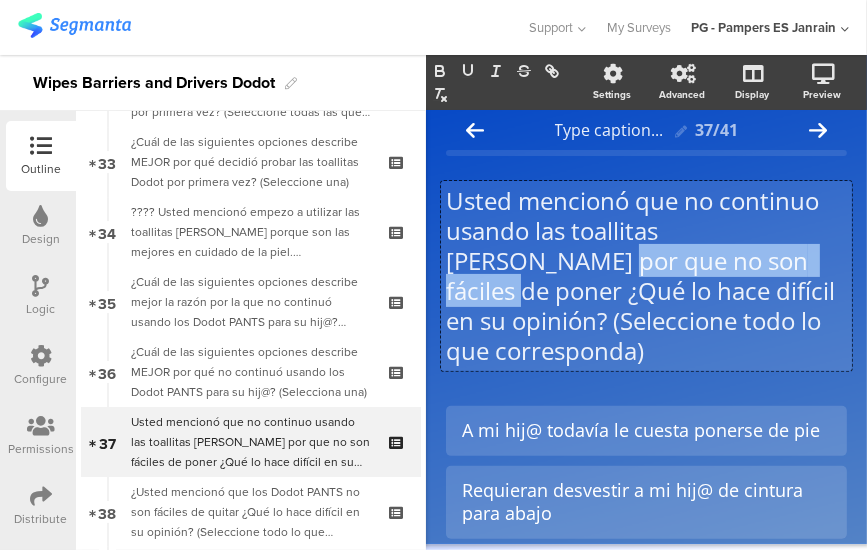 drag, startPoint x: 706, startPoint y: 265, endPoint x: 442, endPoint y: 263, distance: 264.00757 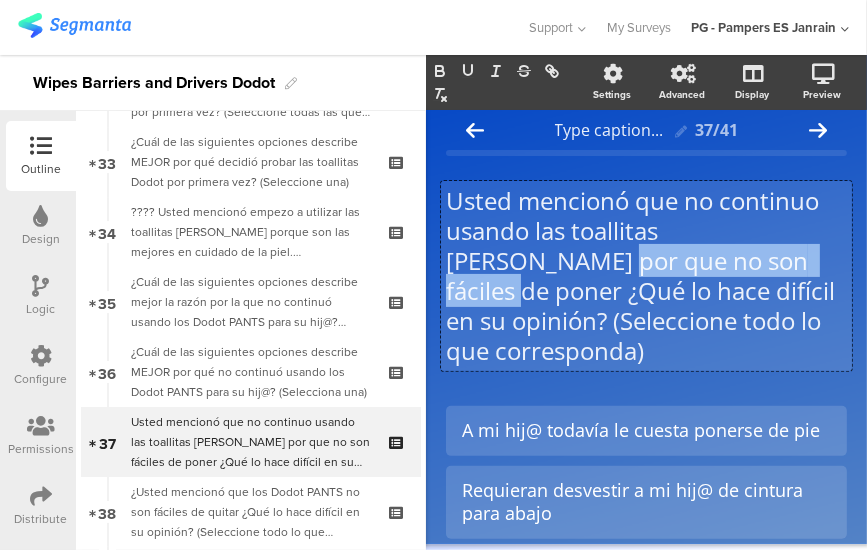 click on "Usted mencionó que no continuo usando las toallitas [PERSON_NAME] por que no son fáciles de poner ¿Qué lo hace difícil en su opinión? (Seleccione todo lo que corresponda)
Usted mencionó que no continuo usando las toallitas Dodot por que no son fáciles de poner ¿Qué lo hace difícil en su opinión? (Seleccione todo lo que corresponda)
Usted mencionó que no continuo usando las toallitas [PERSON_NAME] por que no son fáciles de poner ¿Qué lo hace difícil en su opinión? (Seleccione todo lo que corresponda)" 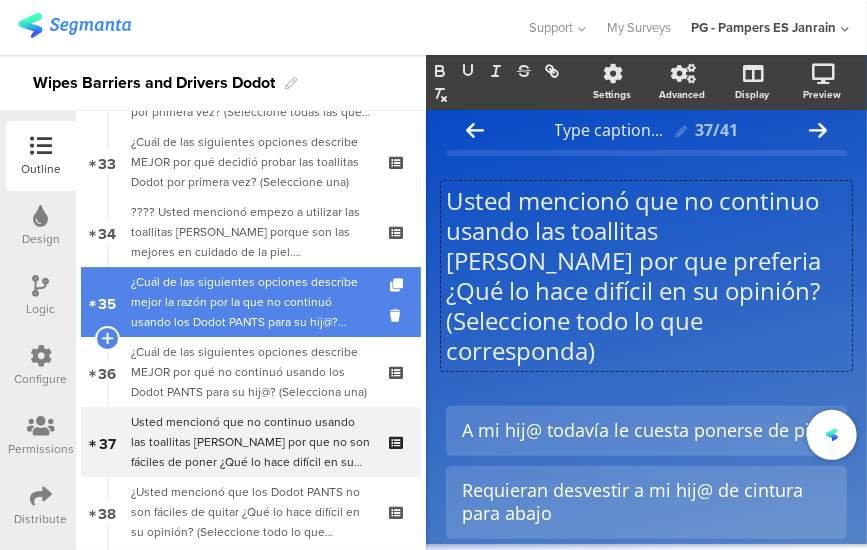 click on "¿Cuál de las siguientes opciones describe mejor la razón por la que no continuó usando los Dodot PANTS para su hij@? (Seleccione todas las que correspondan)" at bounding box center (250, 302) 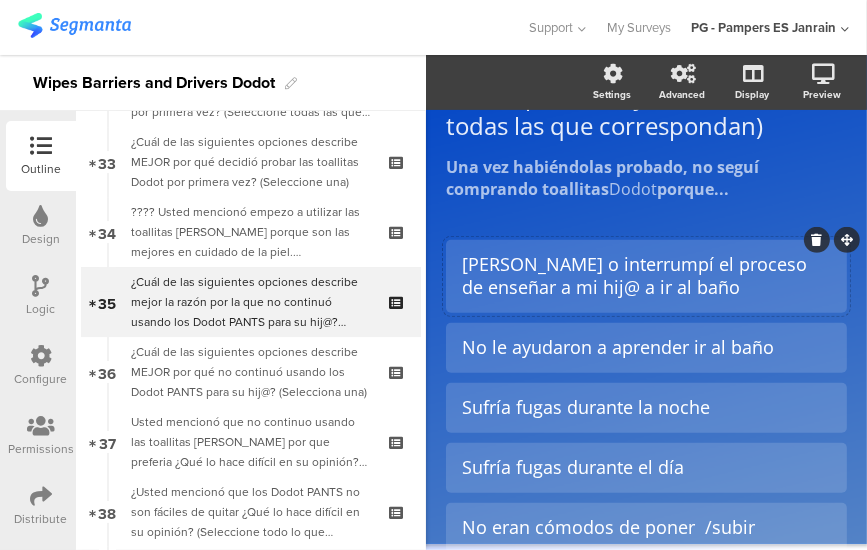 scroll, scrollTop: 0, scrollLeft: 0, axis: both 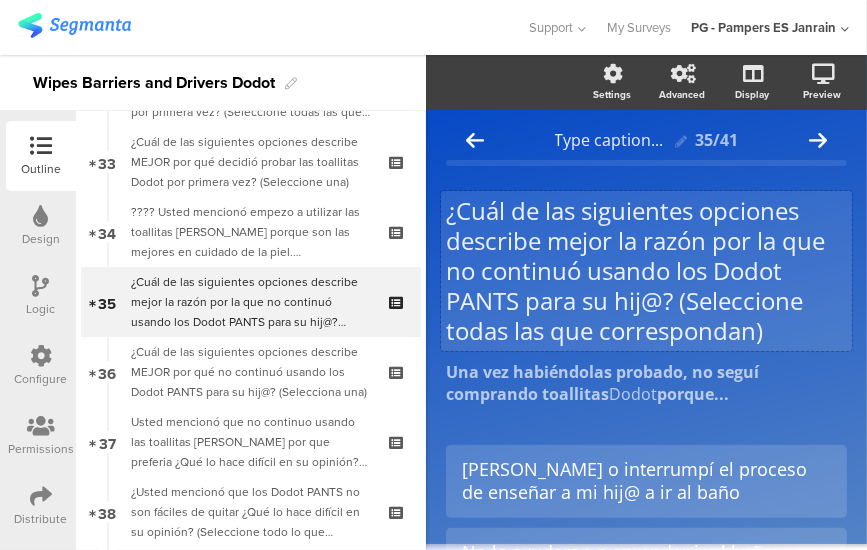 click on "¿Cuál de las siguientes opciones describe mejor la razón por la que no continuó usando los Dodot PANTS para su hij@? (Seleccione todas las que correspondan)
¿Cuál de las siguientes opciones describe mejor la razón por la que no continuó usando los Dodot PANTS para su hij@? (Seleccione todas las que correspondan)" 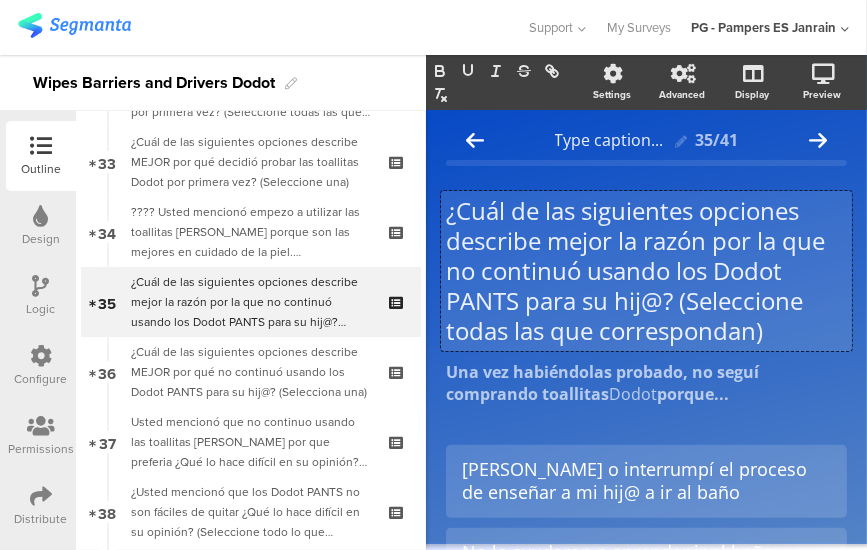 type 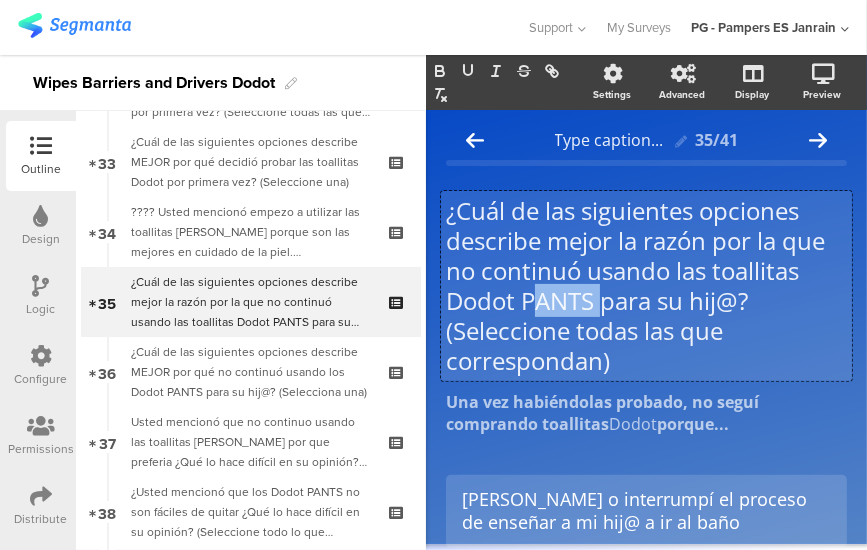 drag, startPoint x: 605, startPoint y: 314, endPoint x: 531, endPoint y: 303, distance: 74.8131 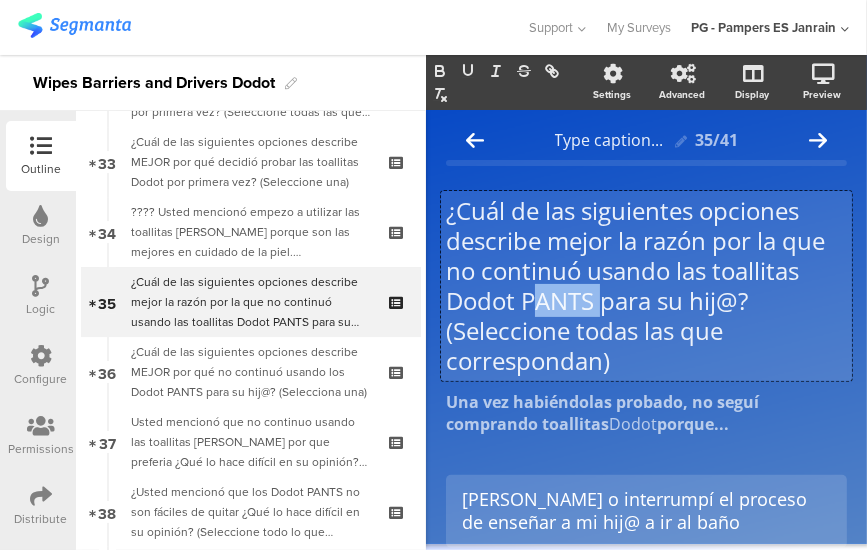 click on "¿Cuál de las siguientes opciones describe mejor la razón por la que no continuó usando las toallitas Dodot PANTS para su hij@? (Seleccione todas las que correspondan)" 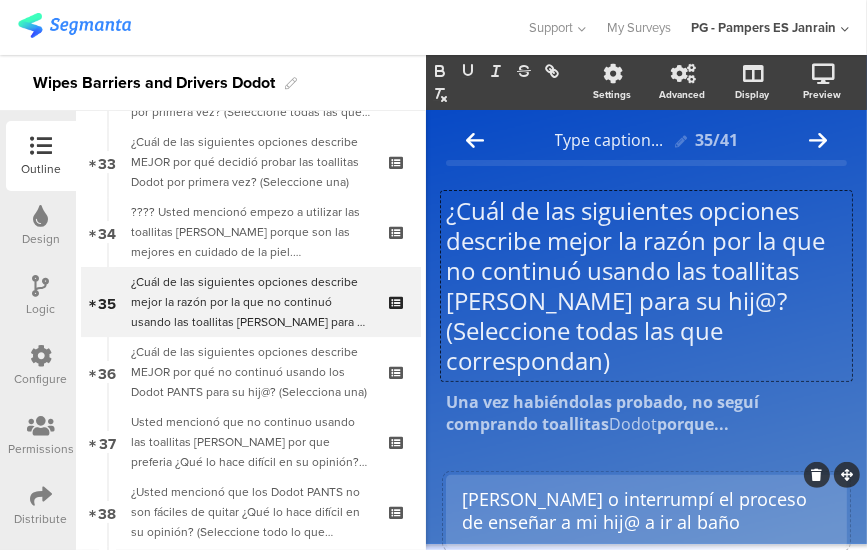 click on "[PERSON_NAME] o interrumpí el proceso de enseñar a mi hij@ a ir al baño" 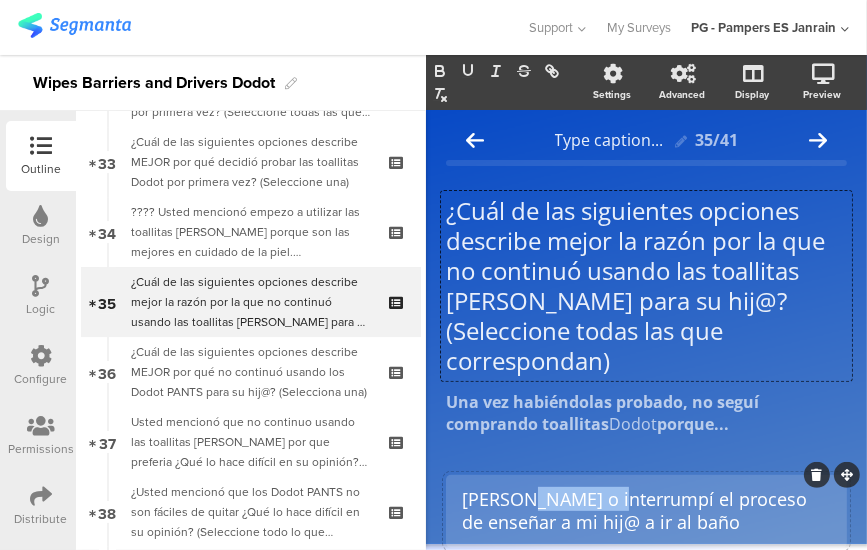 click on "[PERSON_NAME] o interrumpí el proceso de enseñar a mi hij@ a ir al baño" 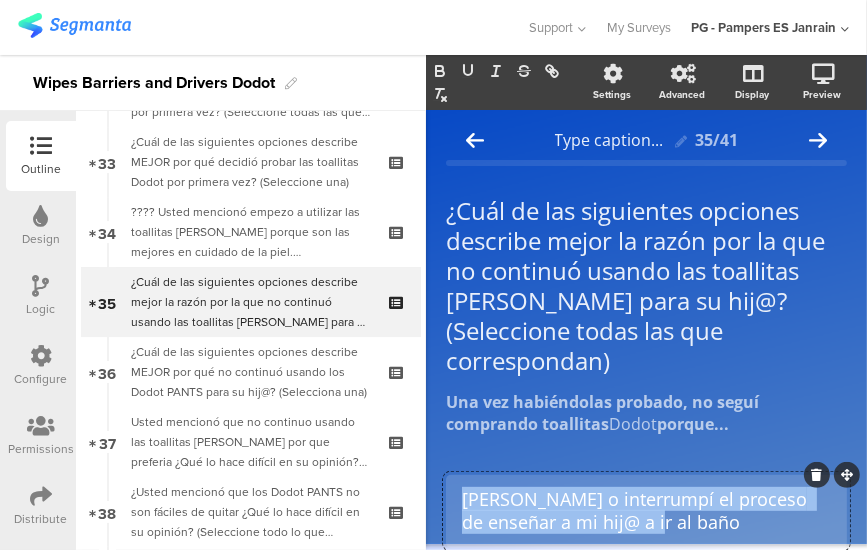 click on "[PERSON_NAME] o interrumpí el proceso de enseñar a mi hij@ a ir al baño" 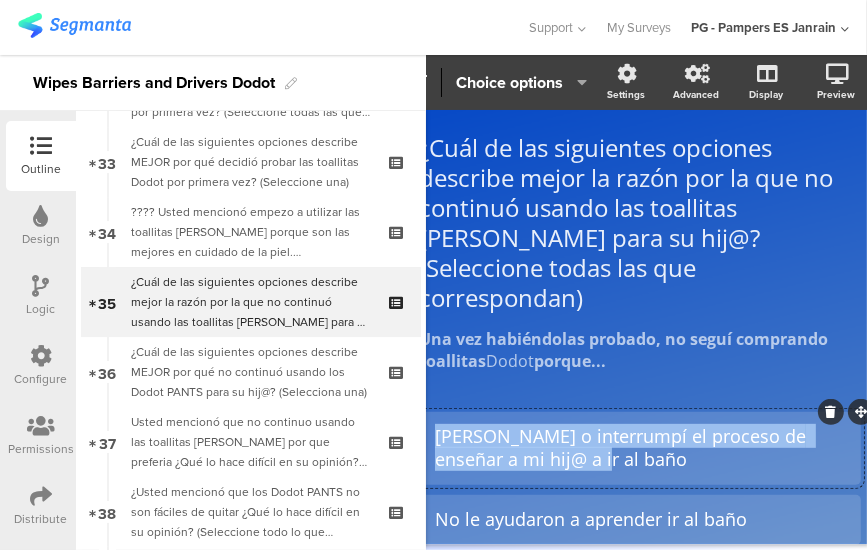 scroll, scrollTop: 64, scrollLeft: 28, axis: both 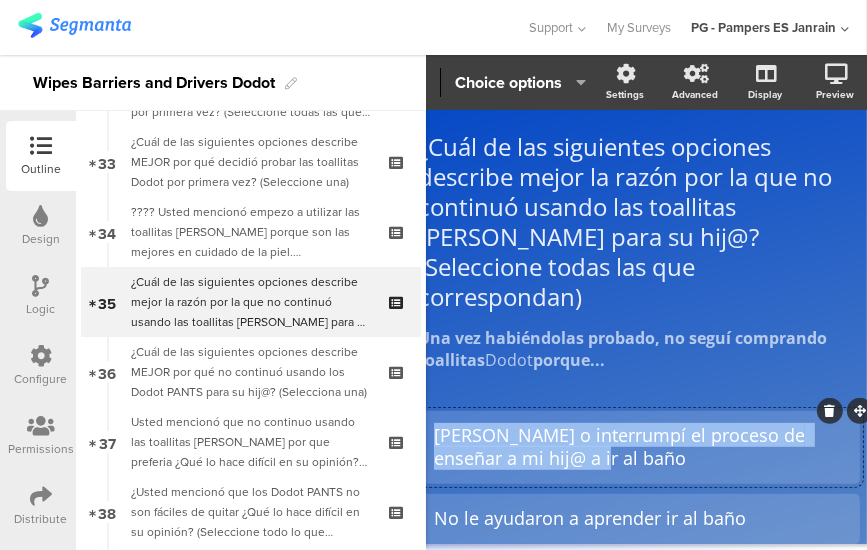 paste 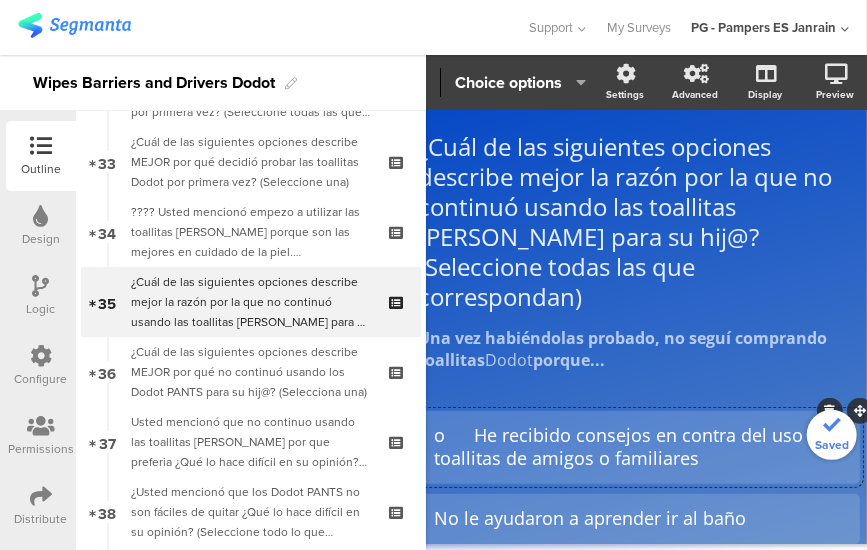 click on "o	He recibido consejos en contra del uso de toallitas de amigos o familiares" 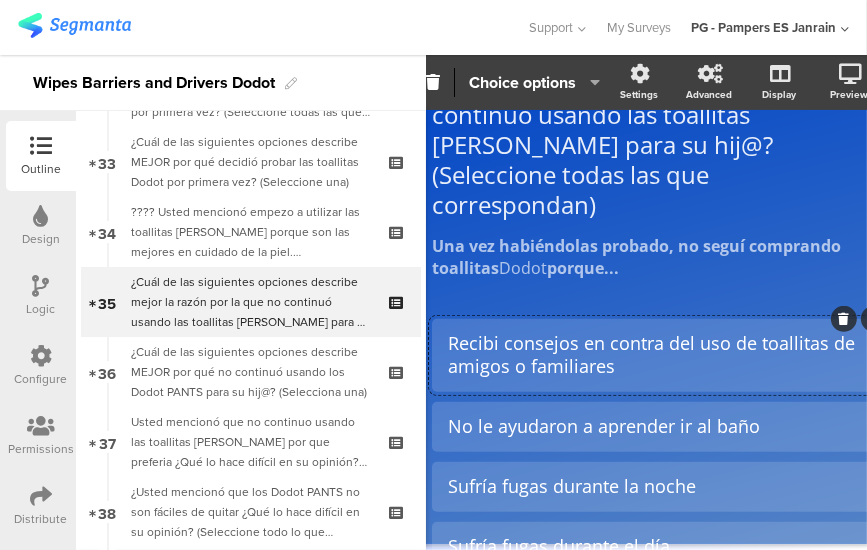 scroll, scrollTop: 156, scrollLeft: 18, axis: both 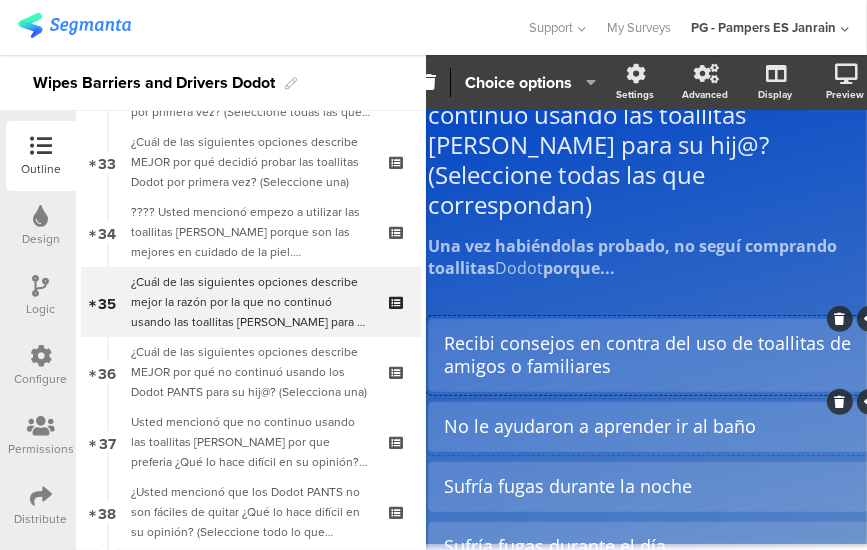 click on "No le ayudaron a aprender ir al baño" 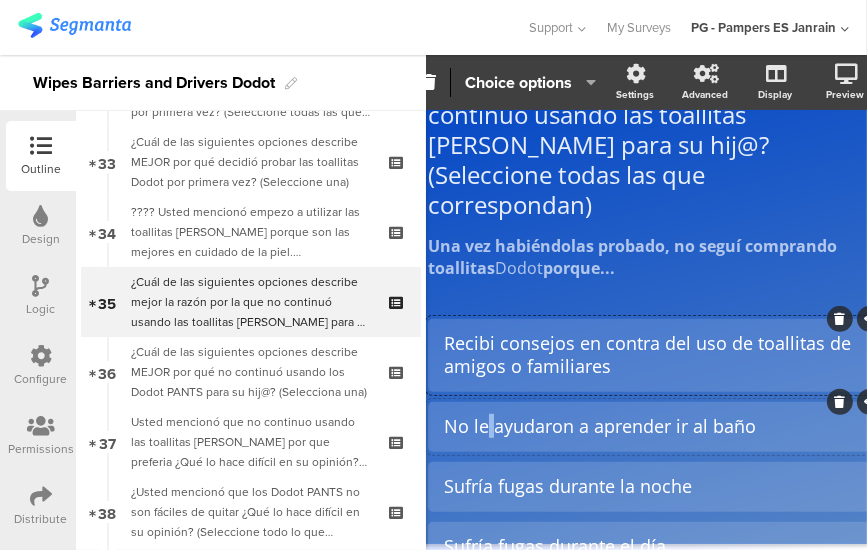 click on "No le ayudaron a aprender ir al baño" 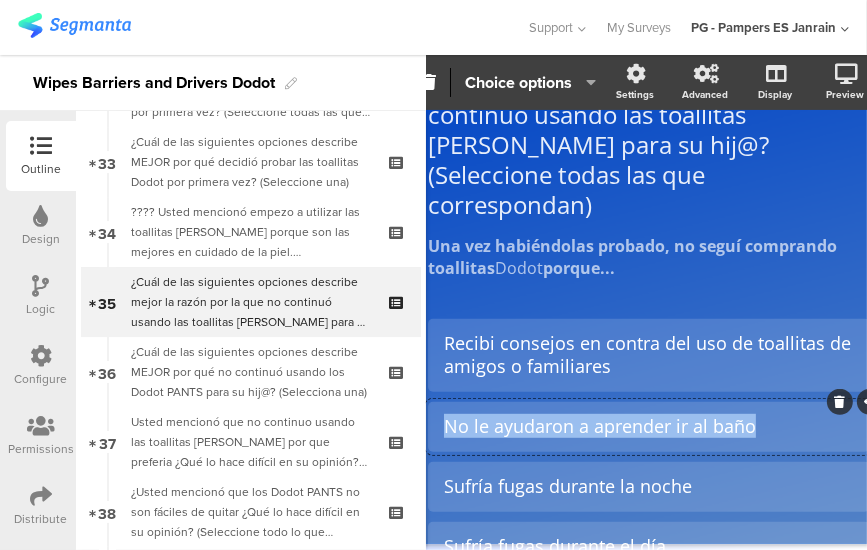 click on "No le ayudaron a aprender ir al baño" 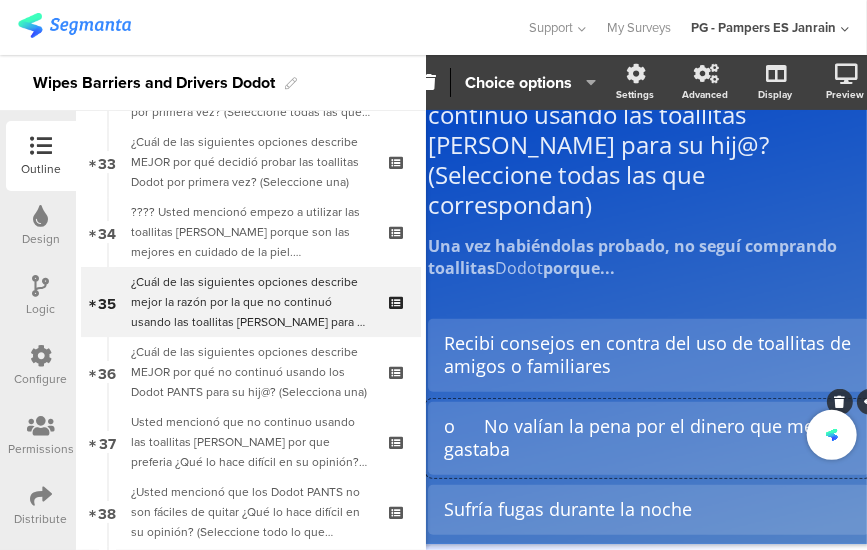 click on "o	No valían la pena por el dinero que me gastaba" 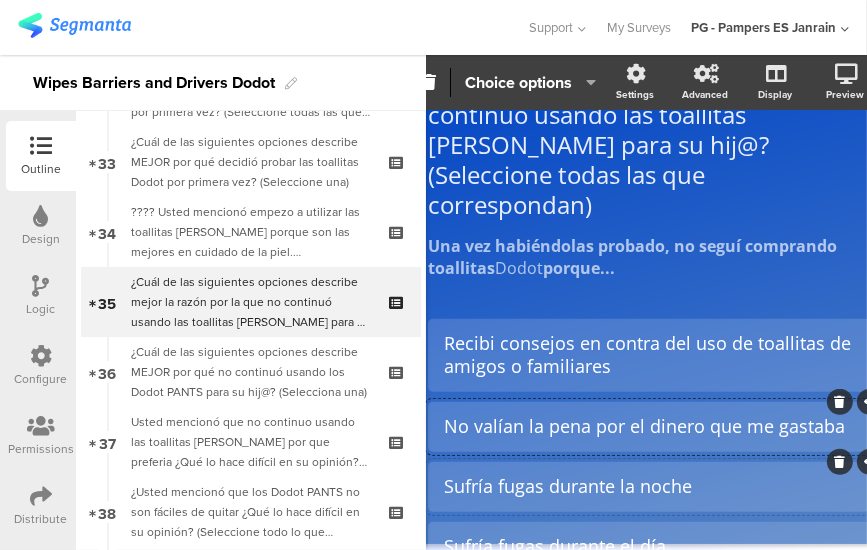 click on "Sufría fugas durante la noche" 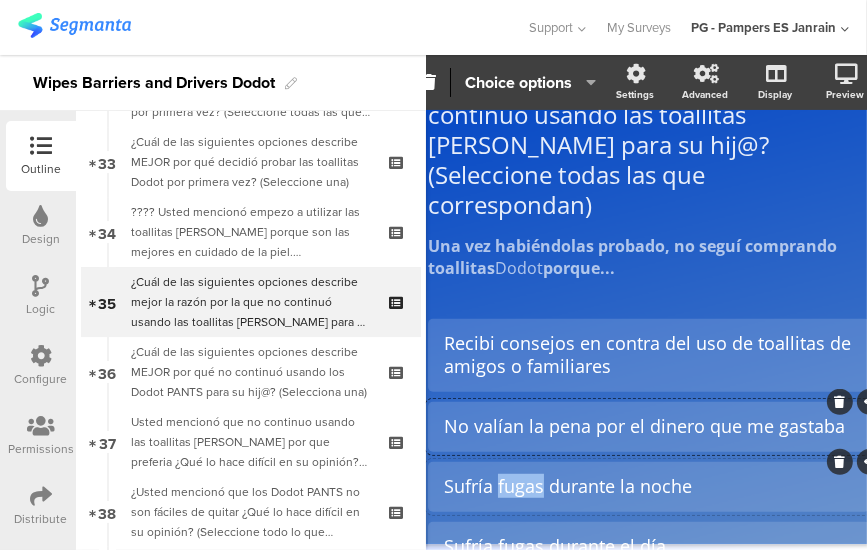 click on "Sufría fugas durante la noche" 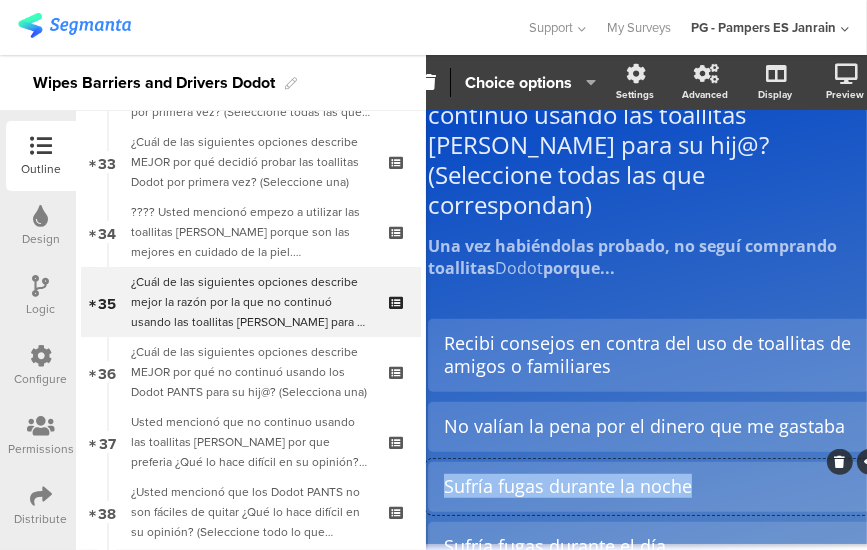 click on "Sufría fugas durante la noche" 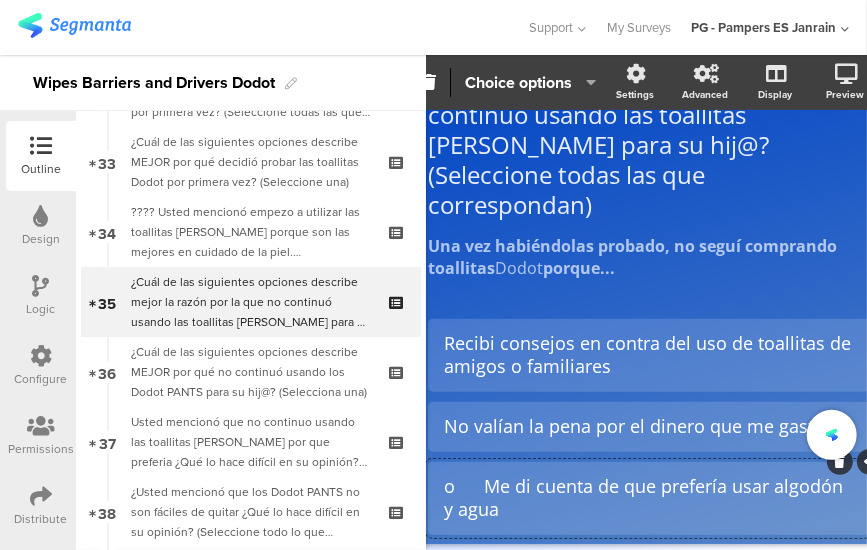 click on "o	Me di cuenta de que prefería usar algodón y agua" 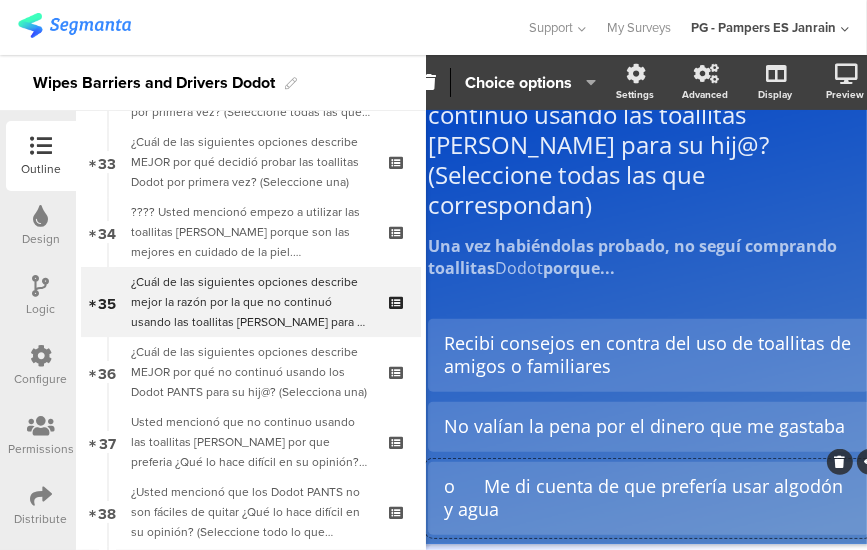 click on "o	Me di cuenta de que prefería usar algodón y agua" 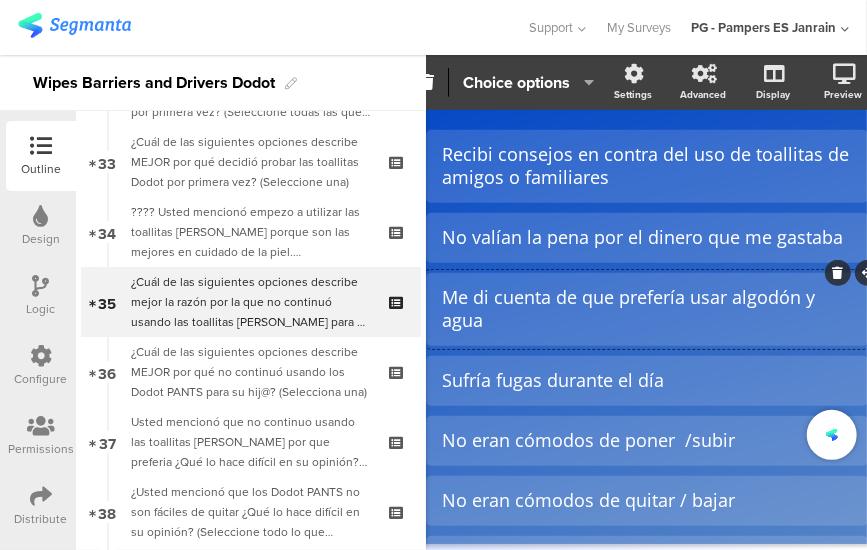 scroll, scrollTop: 346, scrollLeft: 20, axis: both 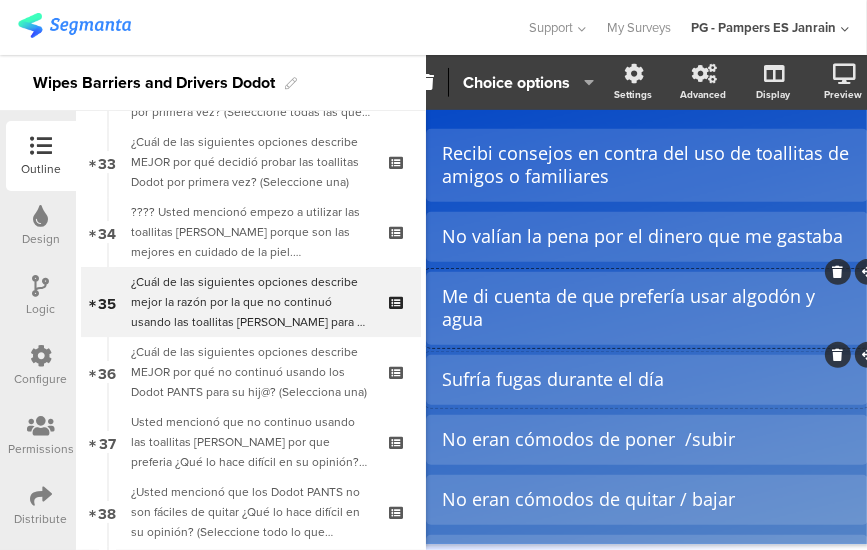 click on "Sufría fugas durante el día" 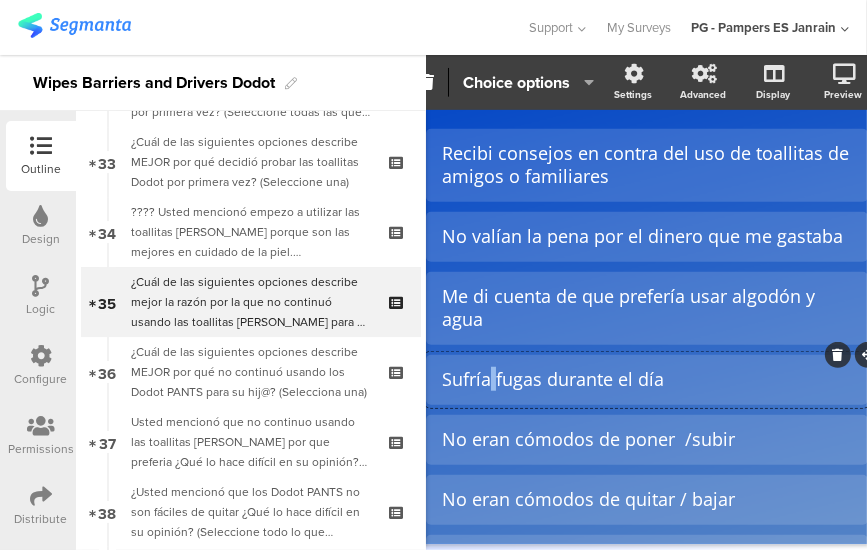 click on "Sufría fugas durante el día" 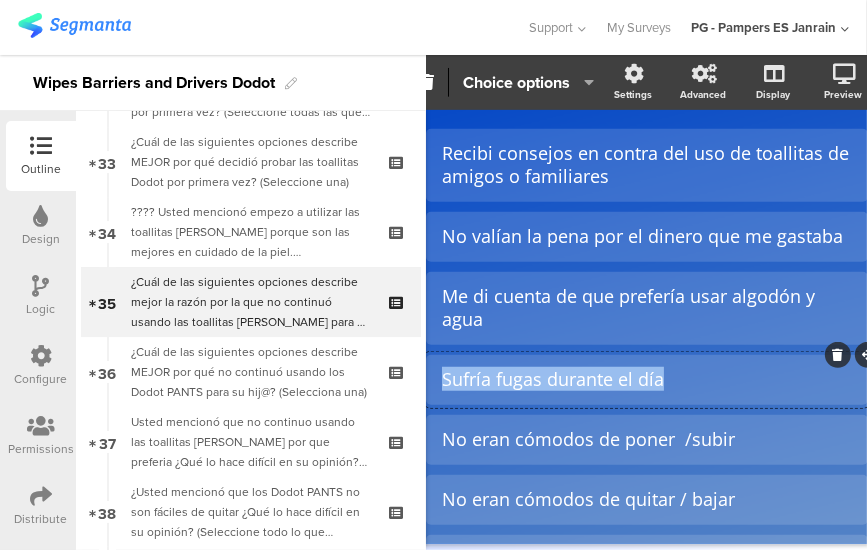 click on "Sufría fugas durante el día" 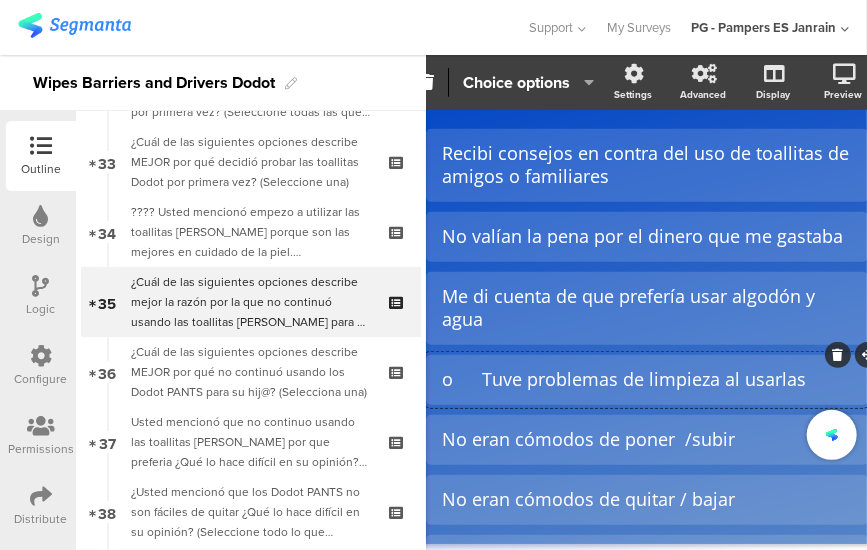 click on "o	Tuve problemas de limpieza al usarlas" 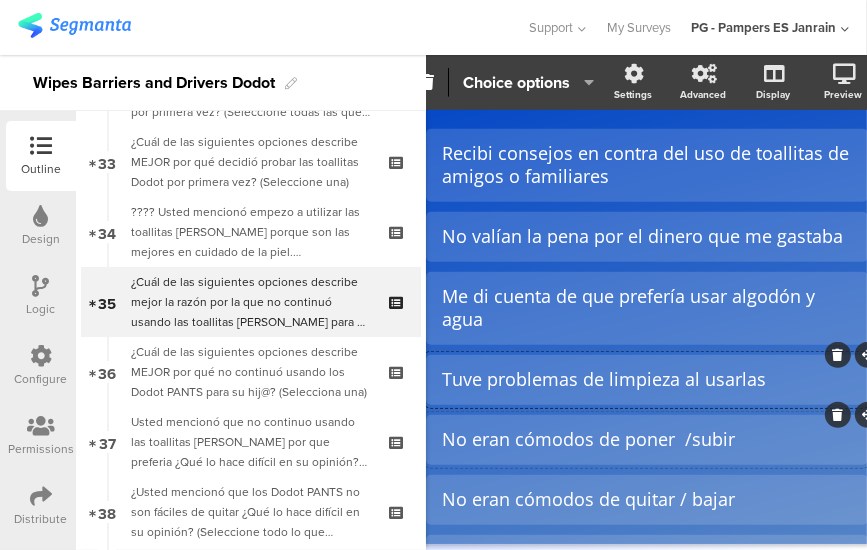 click on "No eran cómodos de poner  /subir" 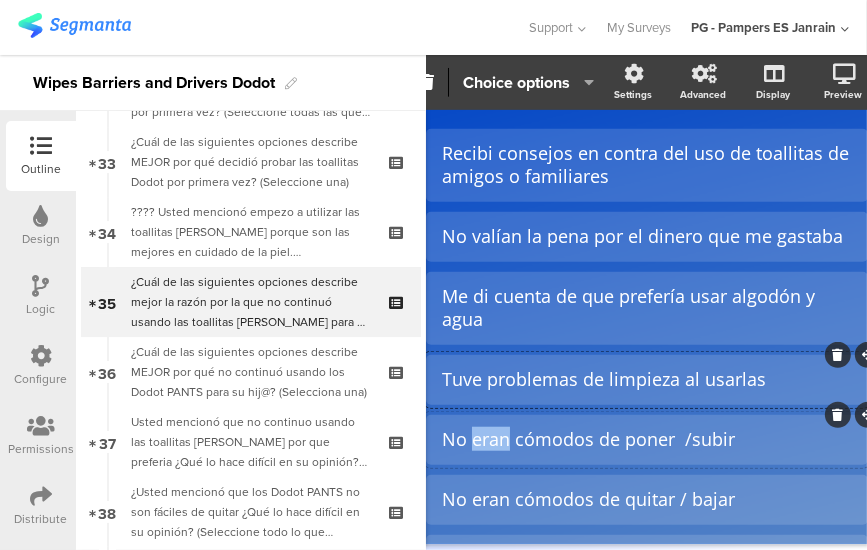 click on "No eran cómodos de poner  /subir" 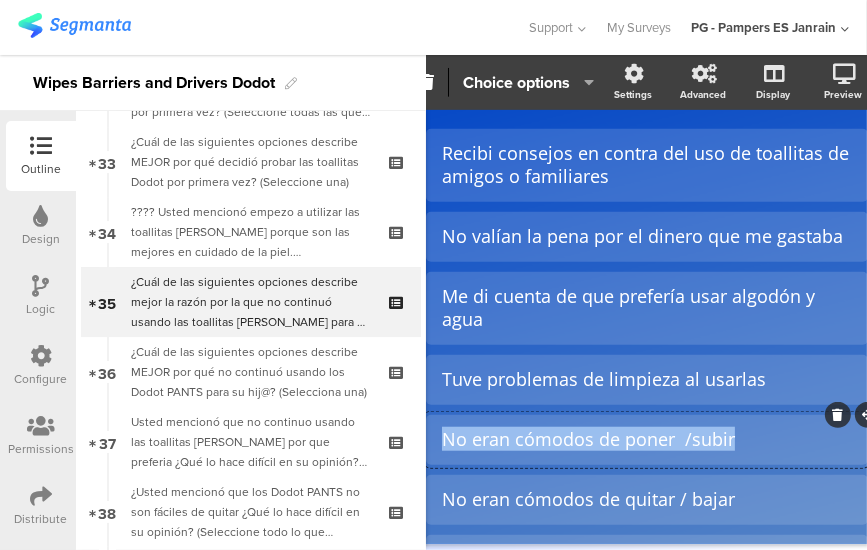 click on "No eran cómodos de poner  /subir" 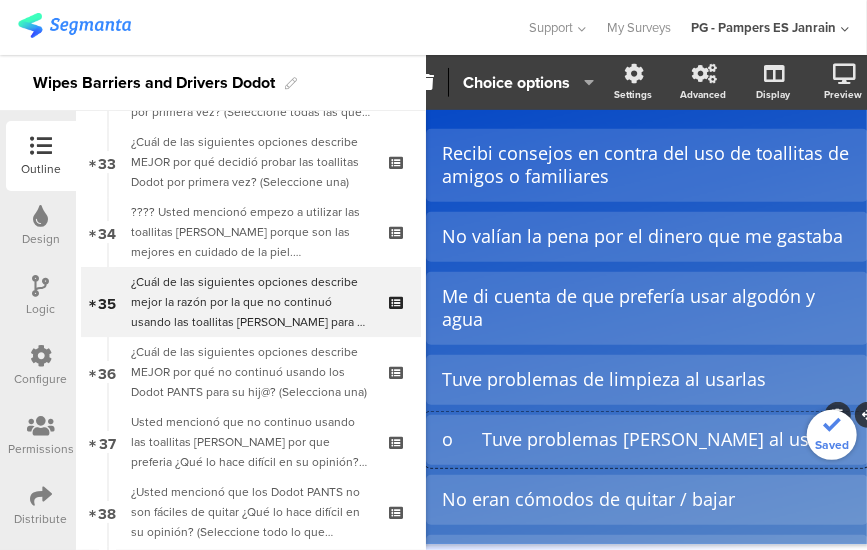 click on "o	Tuve problemas [PERSON_NAME] al usarlas" 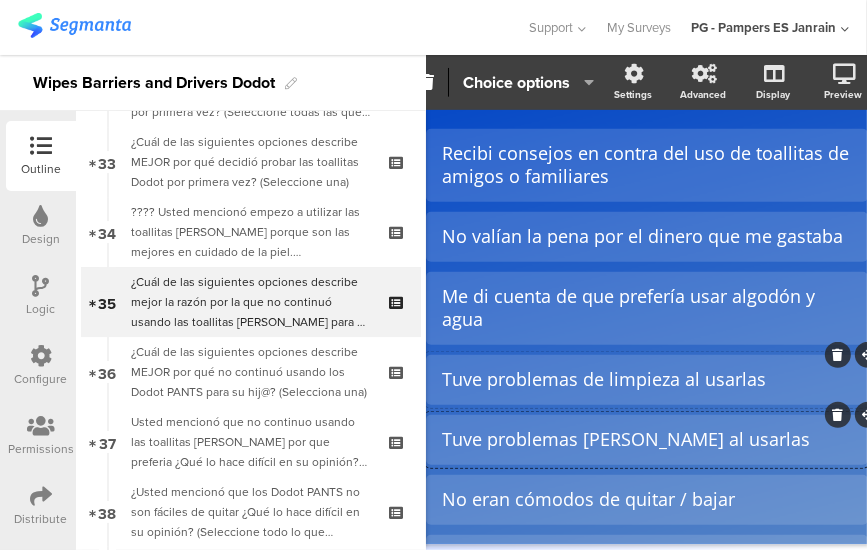 click on "Tuve problemas de limpieza al usarlas" 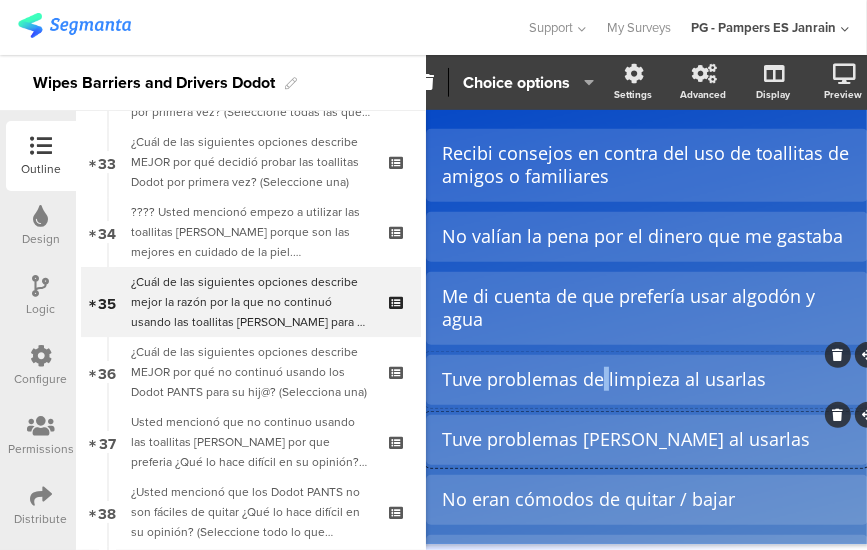 click on "Tuve problemas de limpieza al usarlas" 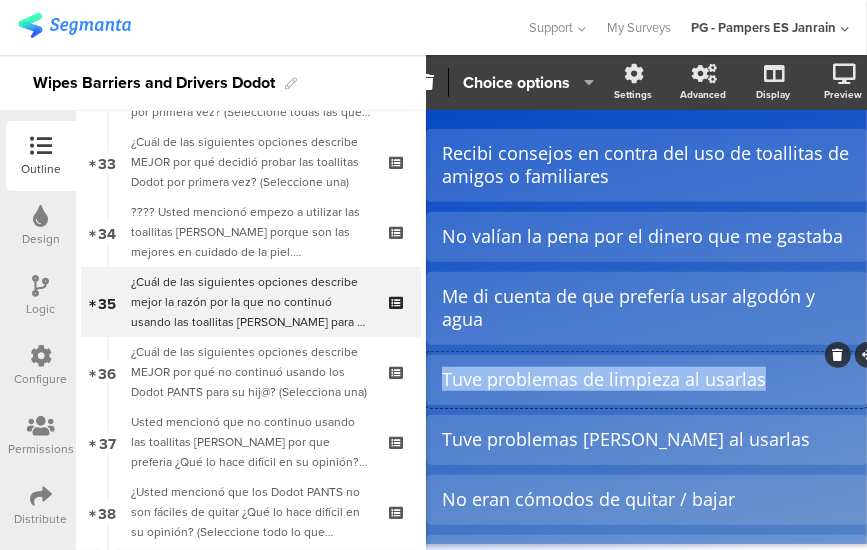 click on "Tuve problemas de limpieza al usarlas" 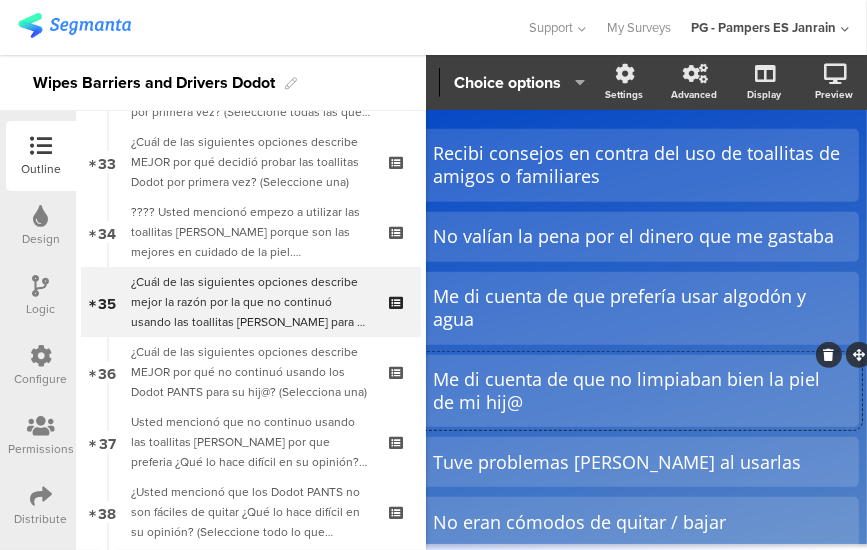 scroll, scrollTop: 346, scrollLeft: 28, axis: both 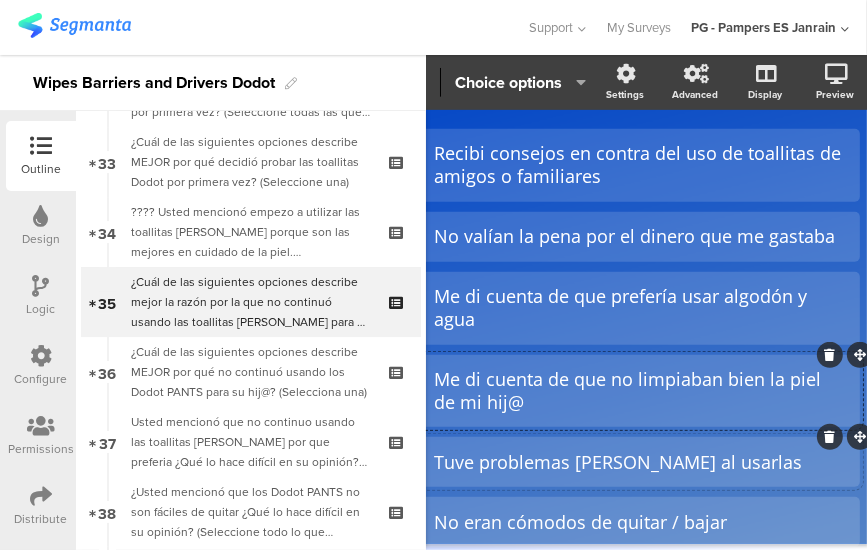 click on "Tuve problemas [PERSON_NAME] al usarlas" 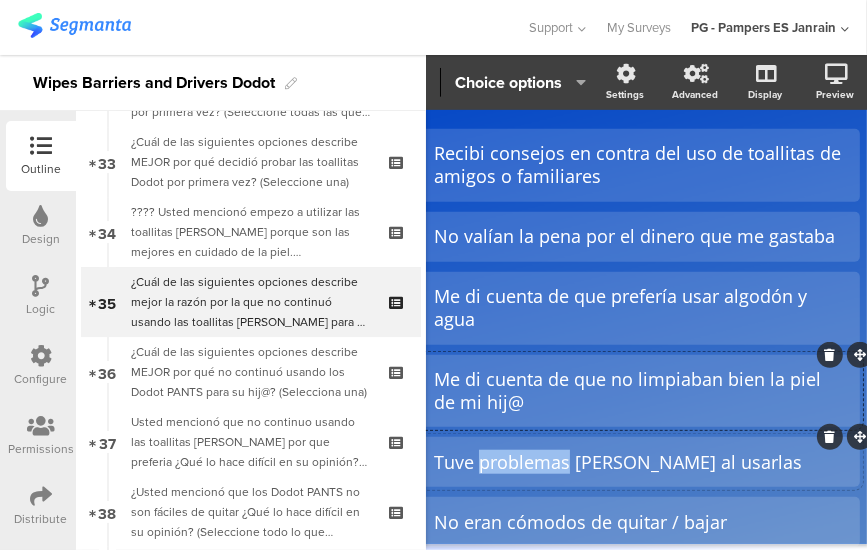 click on "Tuve problemas [PERSON_NAME] al usarlas" 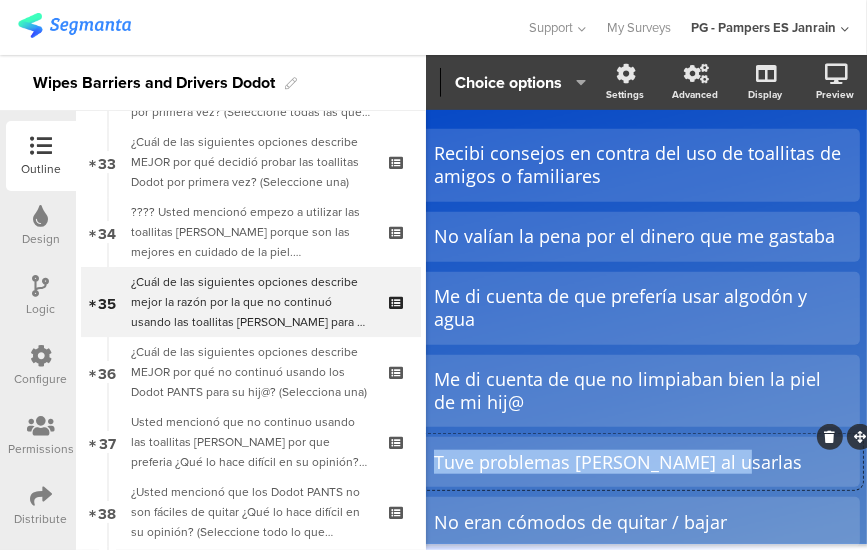 click on "Tuve problemas [PERSON_NAME] al usarlas" 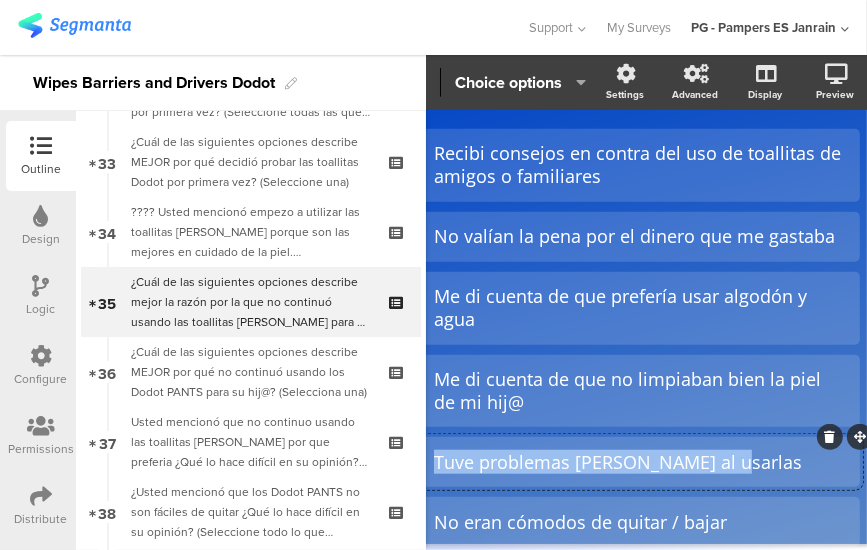 click on "Tuve problemas [PERSON_NAME] al usarlas" 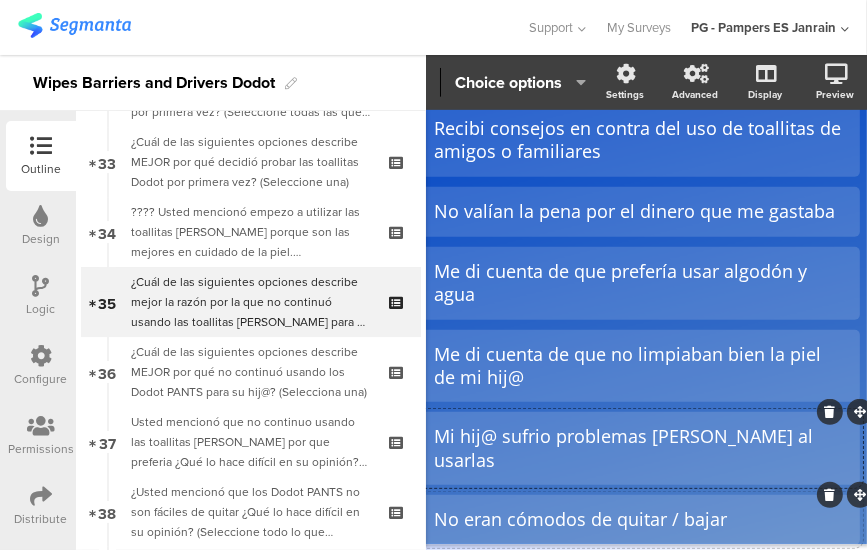 scroll, scrollTop: 374, scrollLeft: 26, axis: both 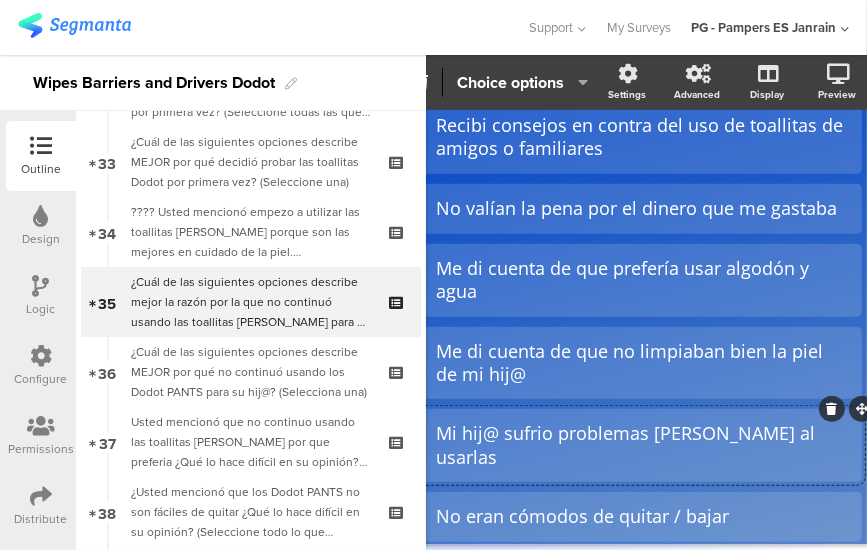 click on "Mi hij@ sufrio problemas [PERSON_NAME] al usarlas" 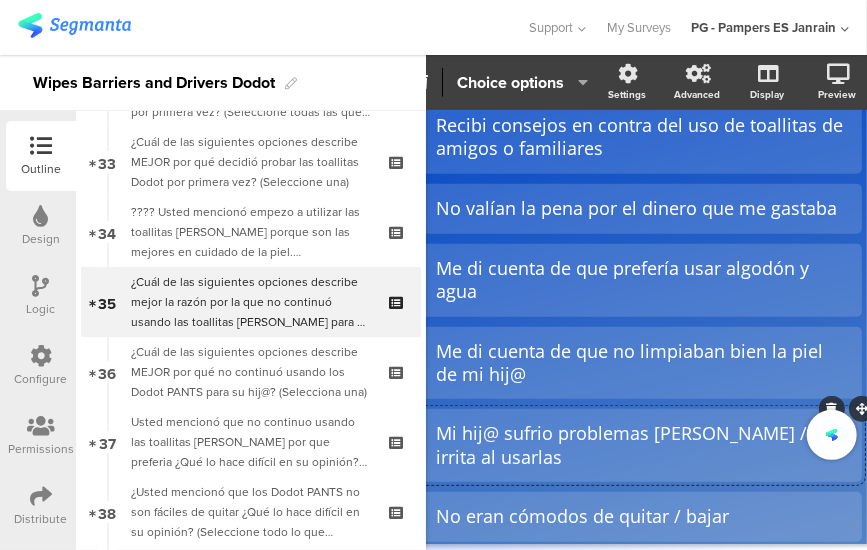scroll, scrollTop: 373, scrollLeft: 26, axis: both 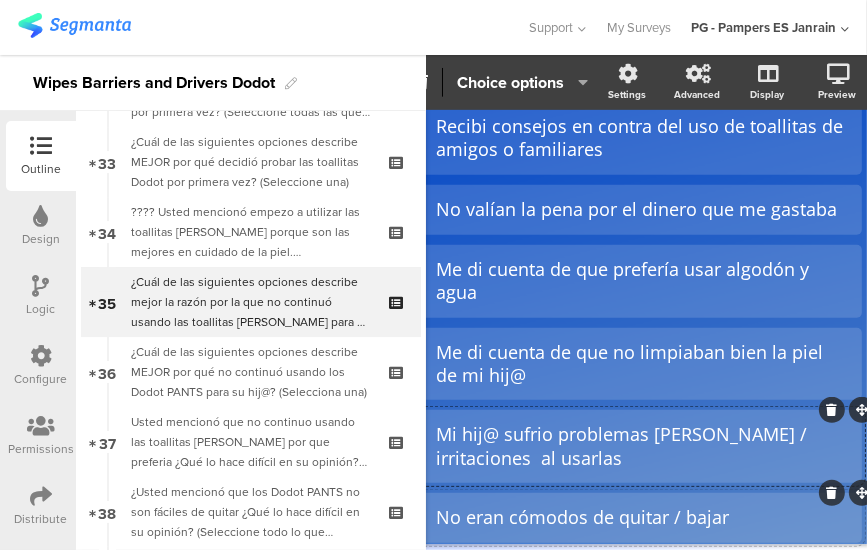 click on "No eran cómodos de quitar / bajar" 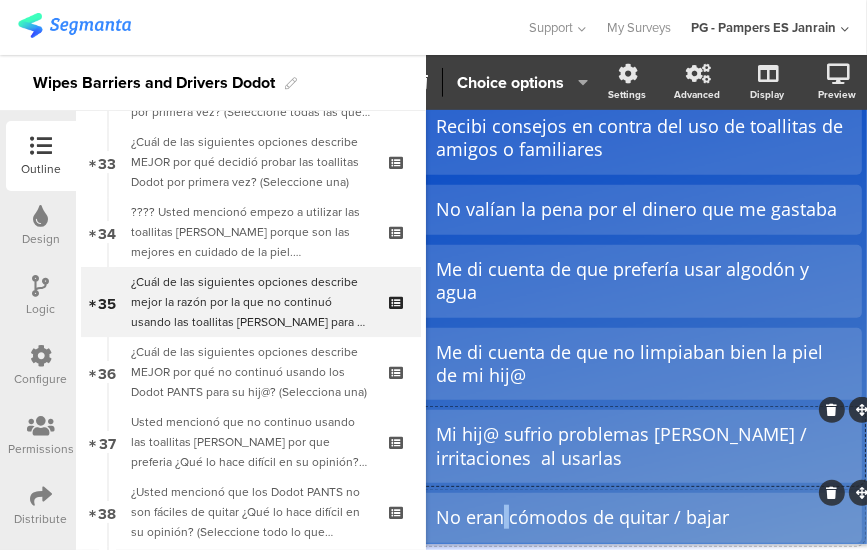 click on "No eran cómodos de quitar / bajar" 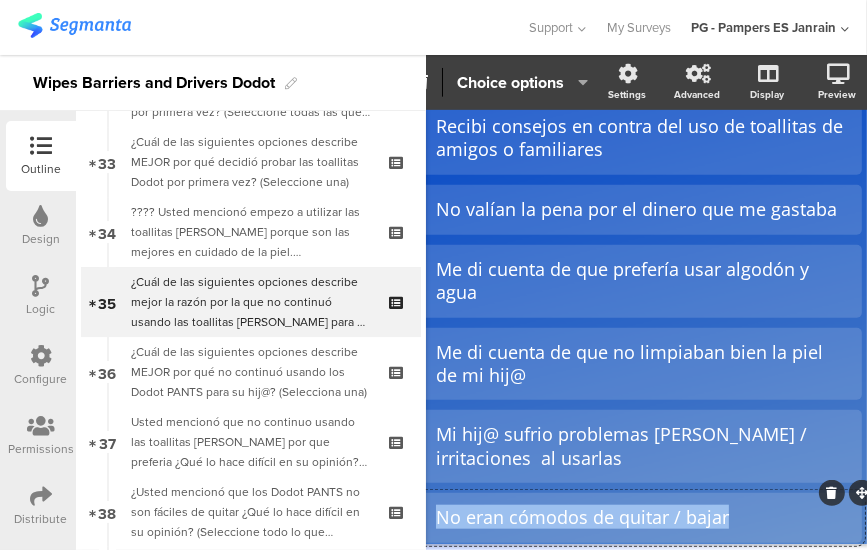 click on "No eran cómodos de quitar / bajar" 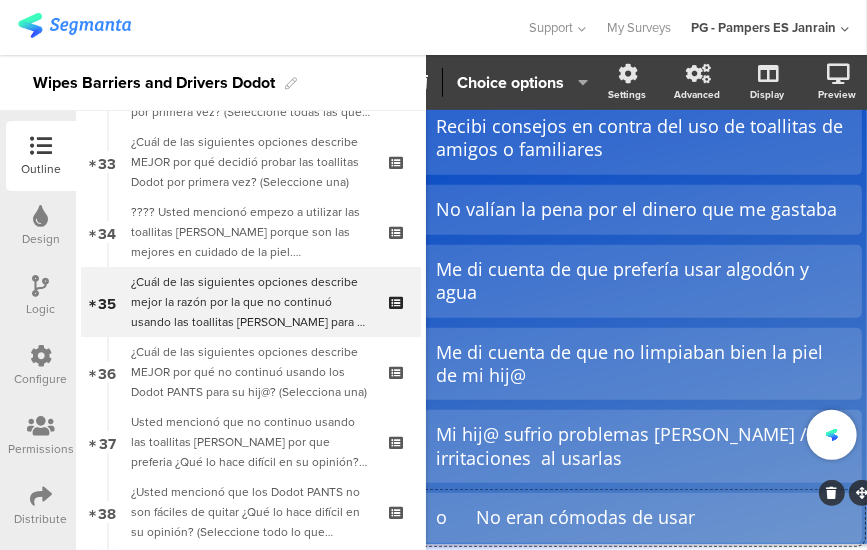 click on "o	No eran cómodas de usar" 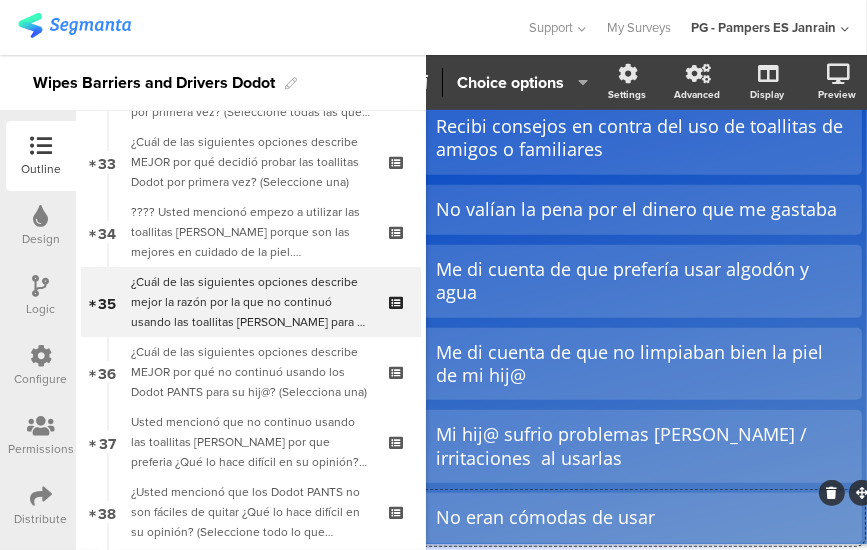 click on "No eran cómodas de usar" 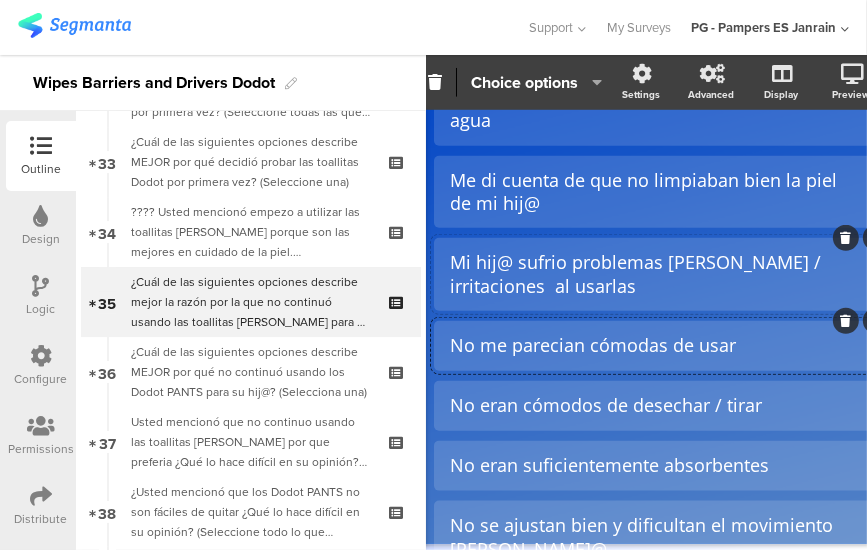 scroll, scrollTop: 546, scrollLeft: 12, axis: both 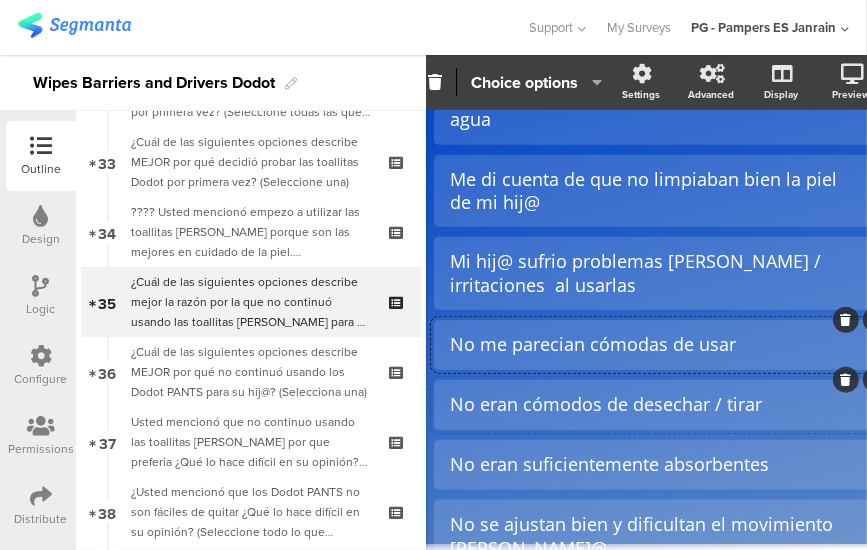 click 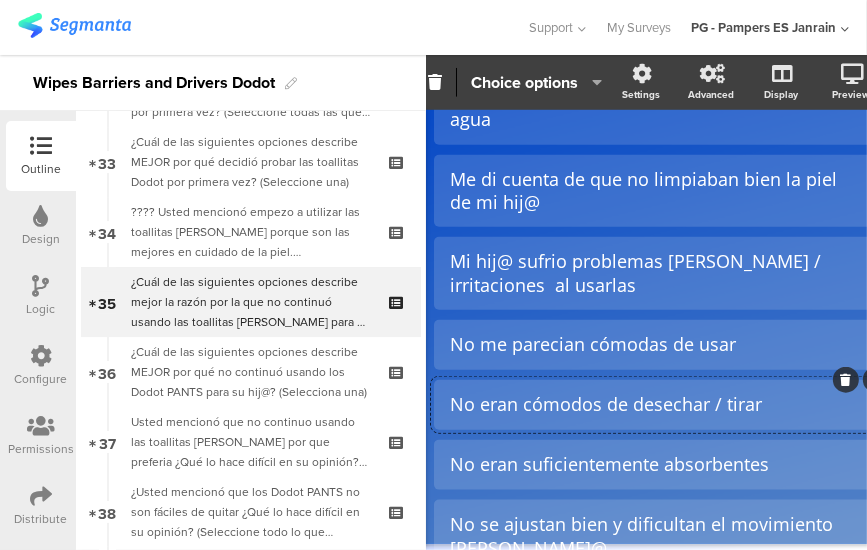 click on "No eran cómodos de desechar / tirar" 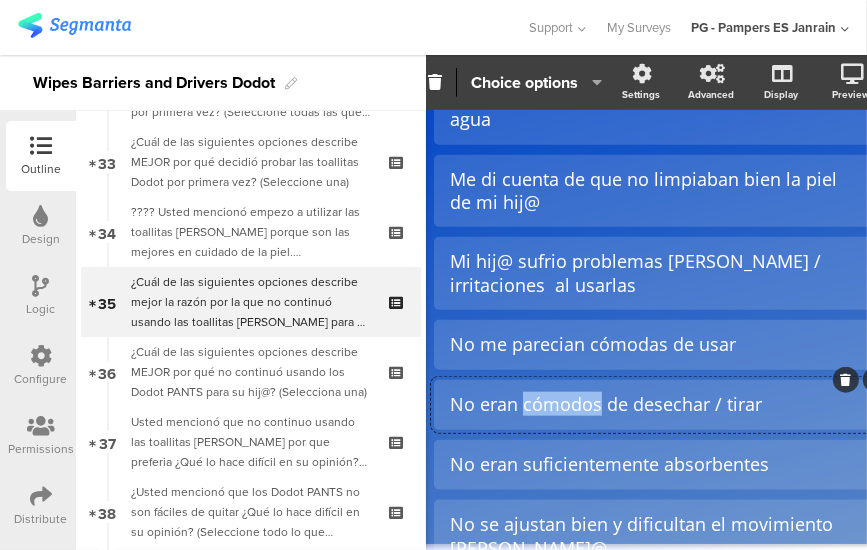 click on "No eran cómodos de desechar / tirar" 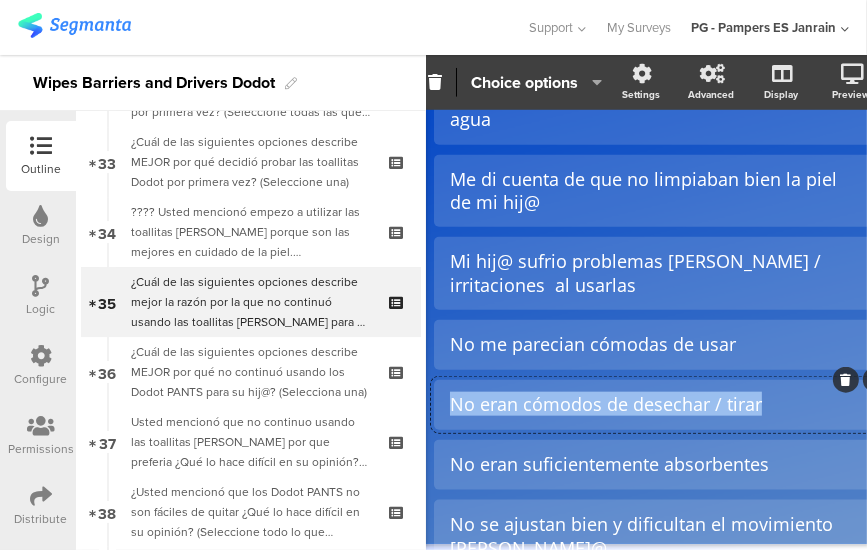 click on "No eran cómodos de desechar / tirar" 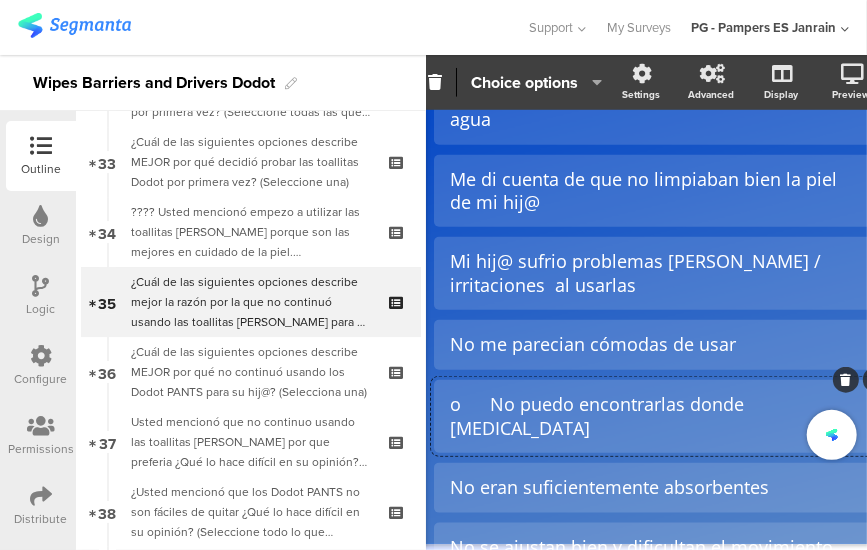 click on "o	No puedo encontrarlas donde [MEDICAL_DATA]" 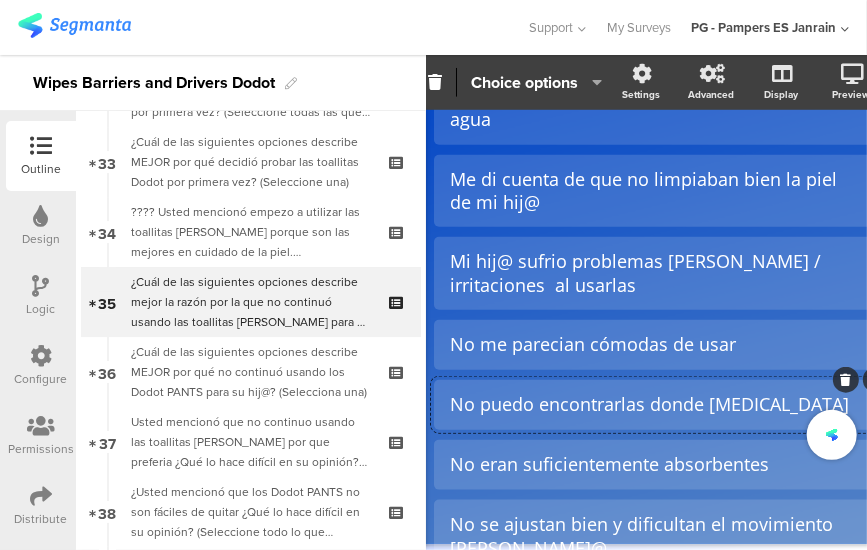 click on "No puedo encontrarlas donde [MEDICAL_DATA]" 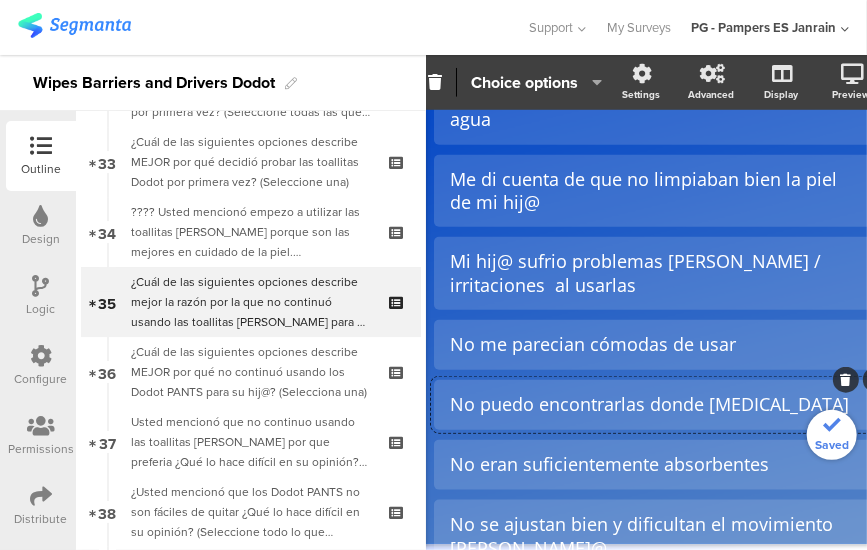 click on "No puedo encontrarlas donde [MEDICAL_DATA]" 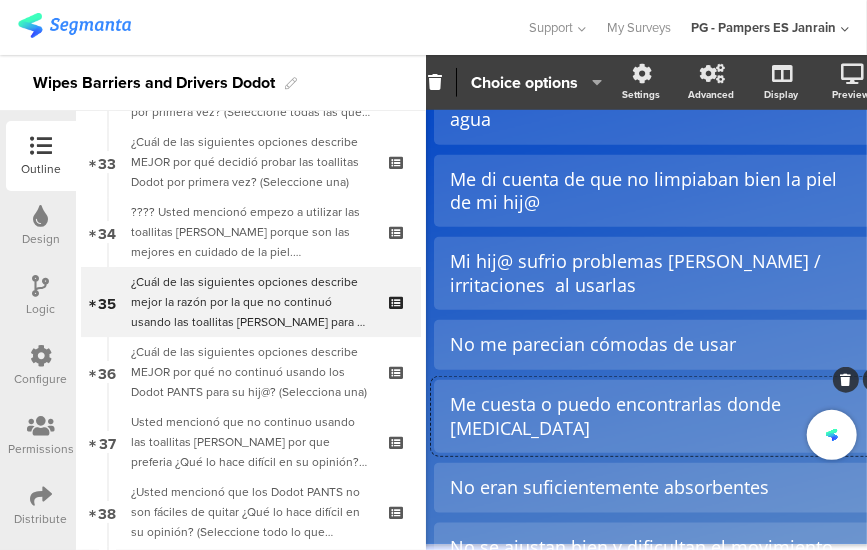 scroll, scrollTop: 546, scrollLeft: 12, axis: both 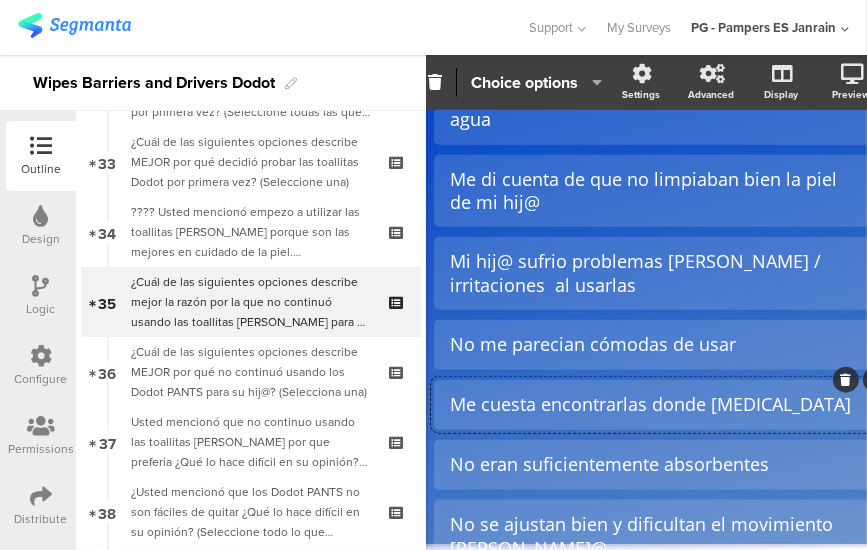 click on "Me cuesta encontrarlas donde [MEDICAL_DATA]" 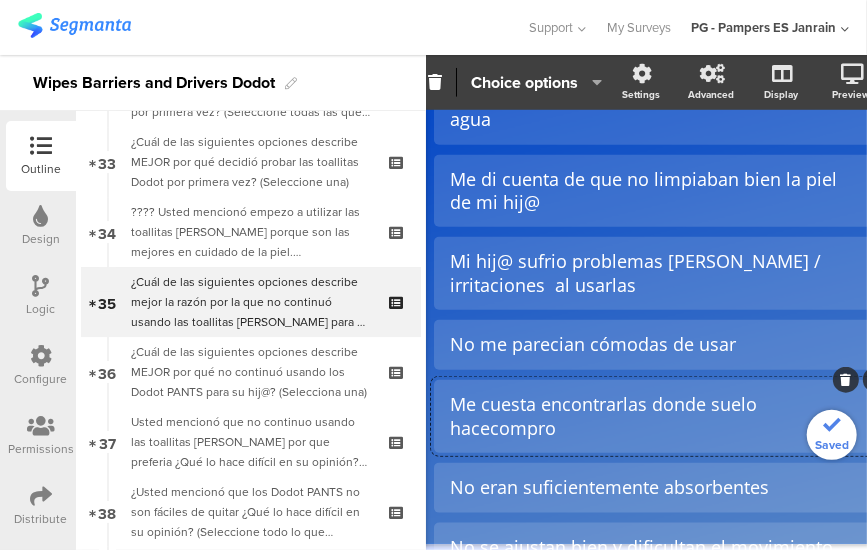 scroll, scrollTop: 546, scrollLeft: 12, axis: both 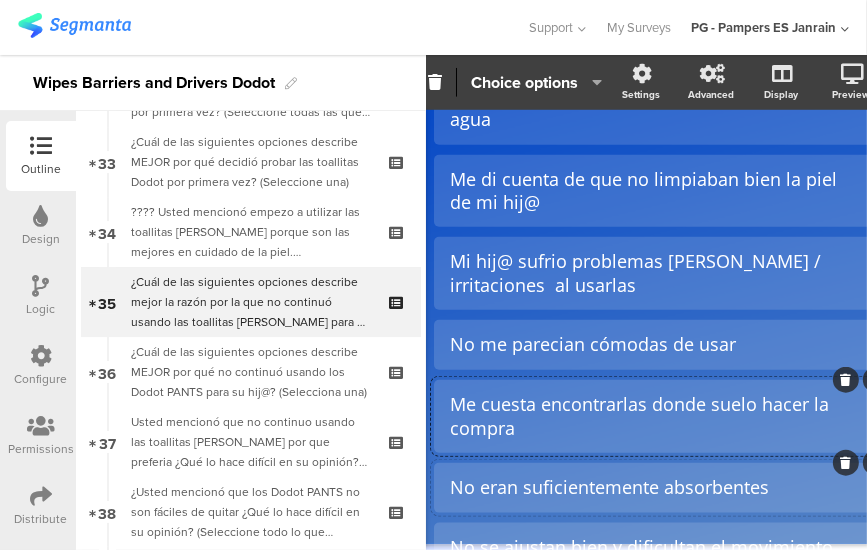 click on "No eran suficientemente absorbentes" 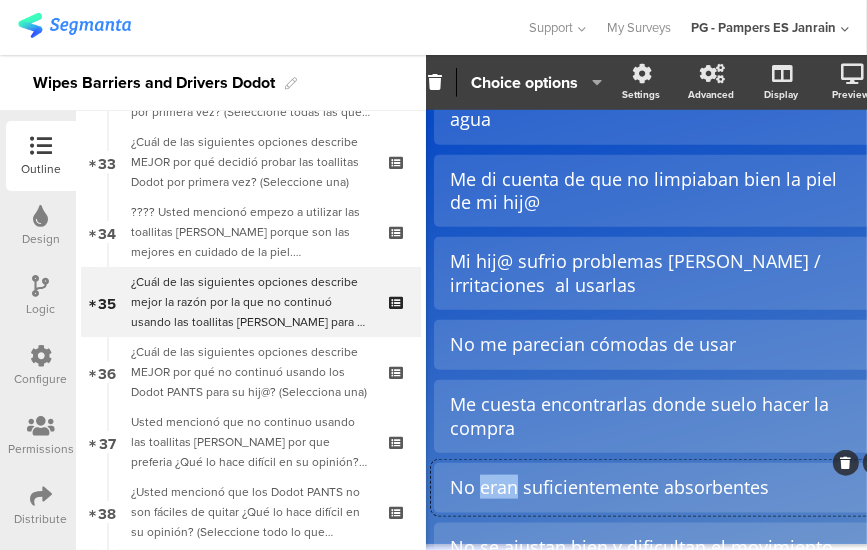 click on "No eran suficientemente absorbentes" 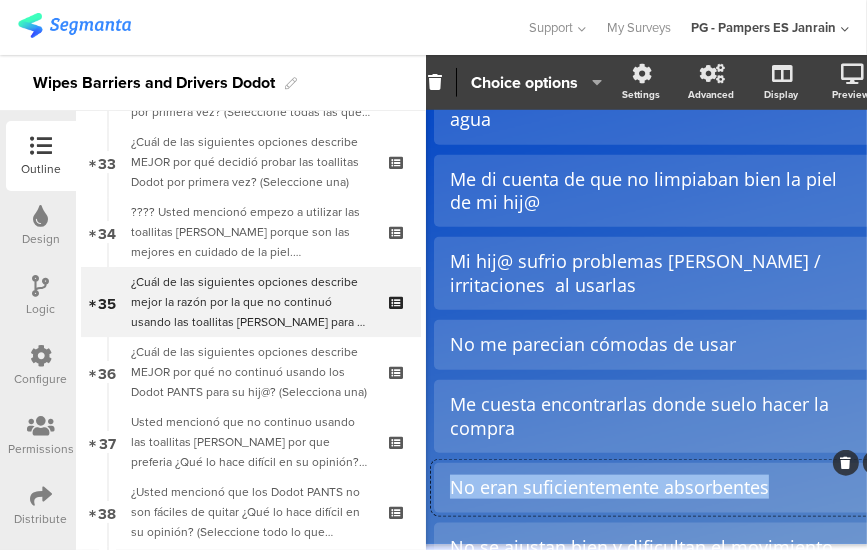 click on "No eran suficientemente absorbentes" 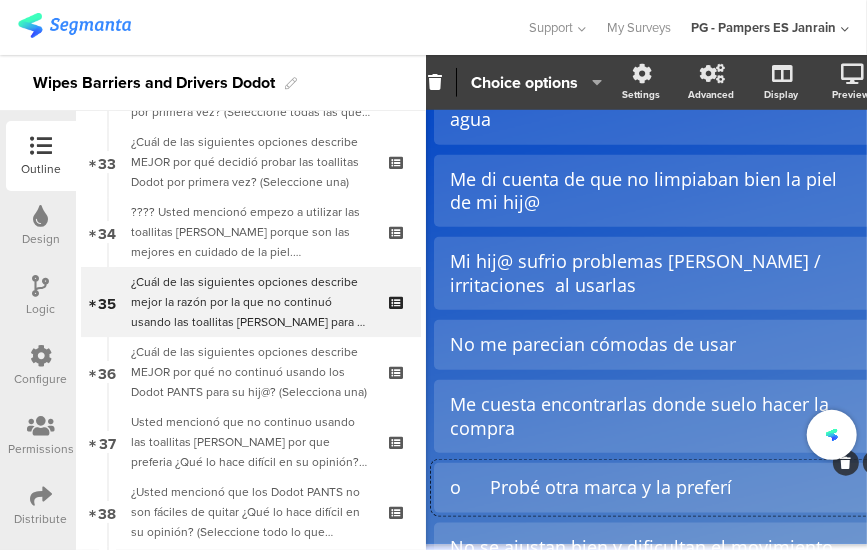 click on "o	Probé otra marca y la preferí" 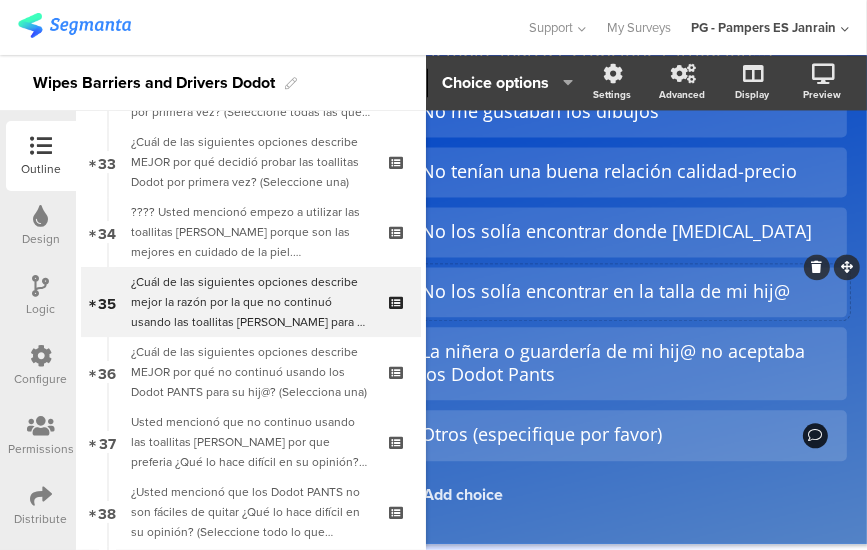 scroll, scrollTop: 1391, scrollLeft: 56, axis: both 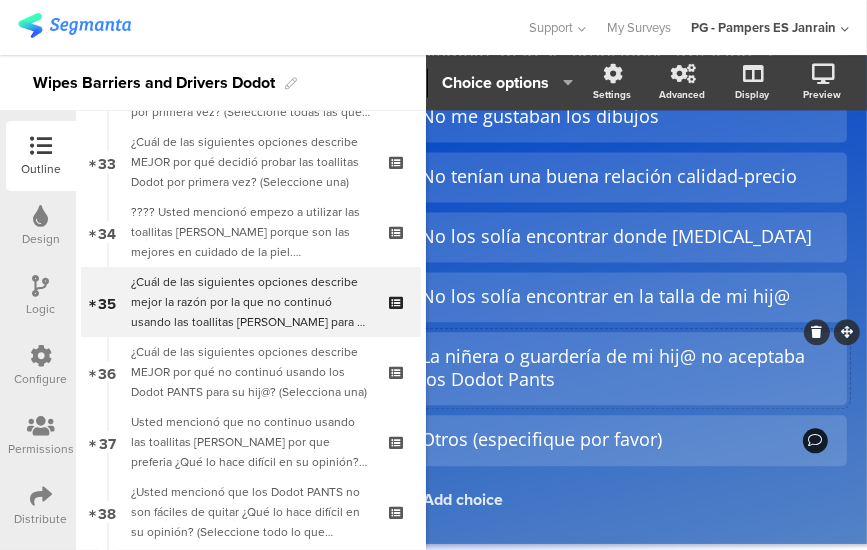 click 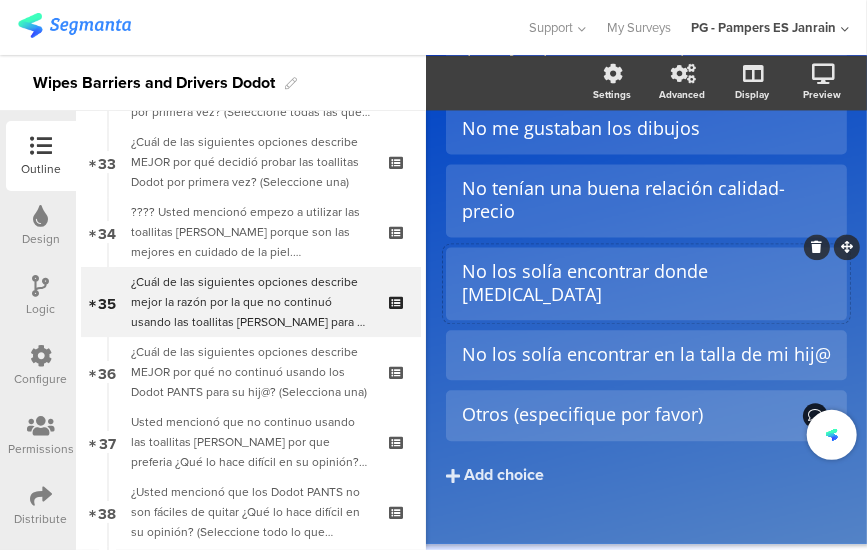 scroll, scrollTop: 1351, scrollLeft: 0, axis: vertical 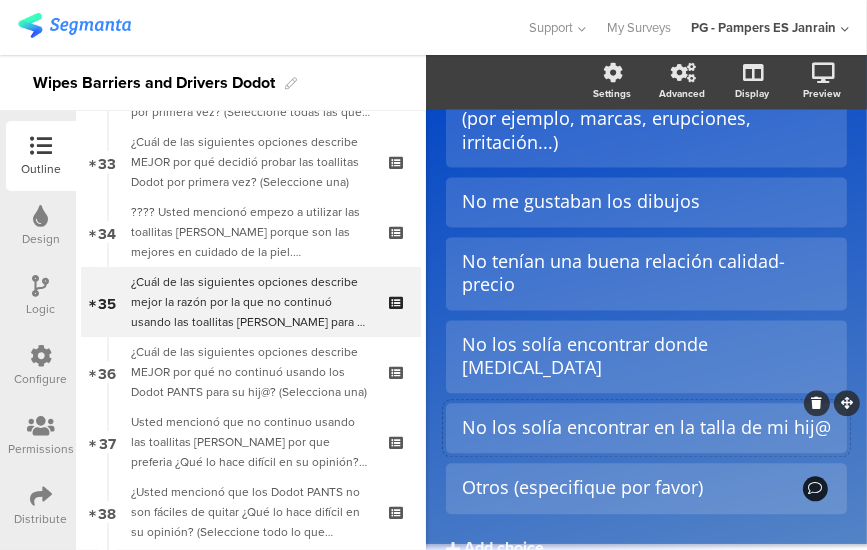 click 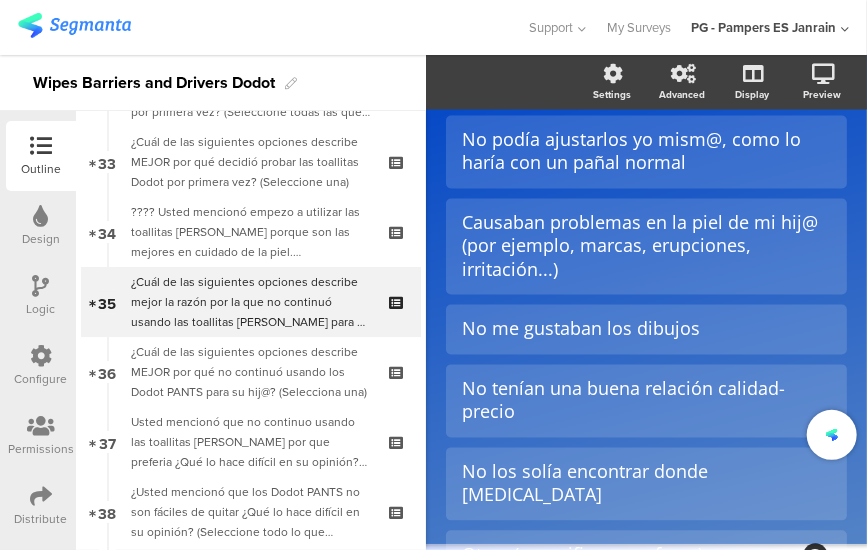 scroll, scrollTop: 1223, scrollLeft: 0, axis: vertical 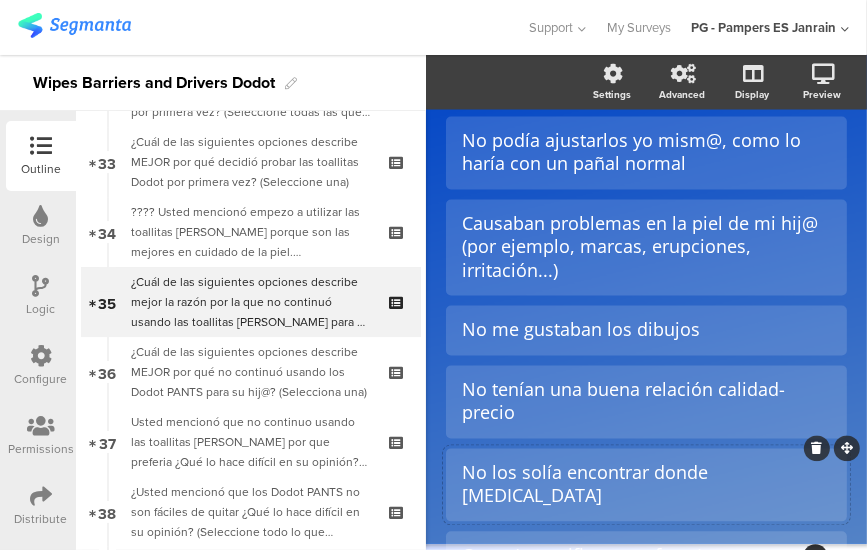 click 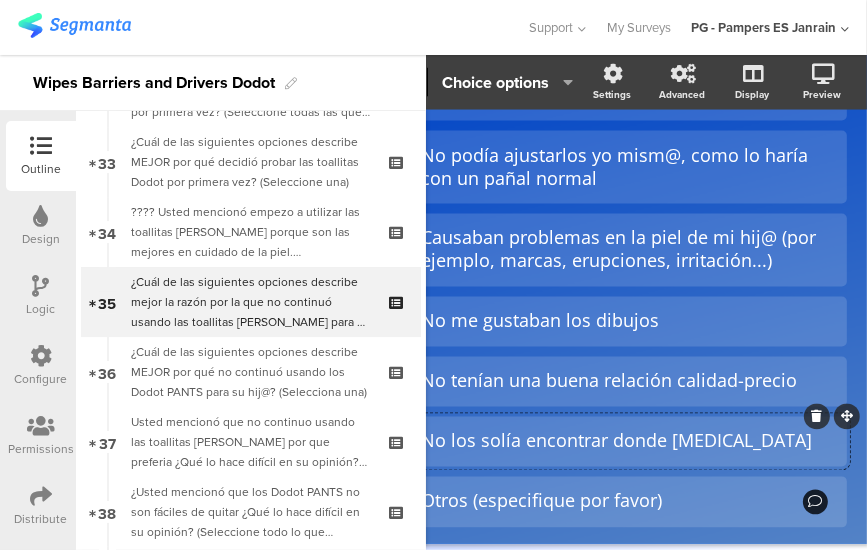 scroll, scrollTop: 1170, scrollLeft: 56, axis: both 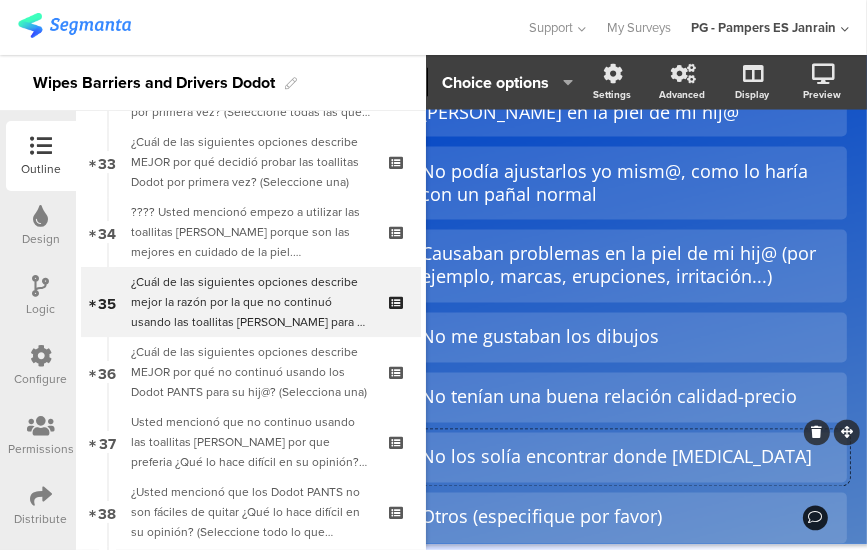 click 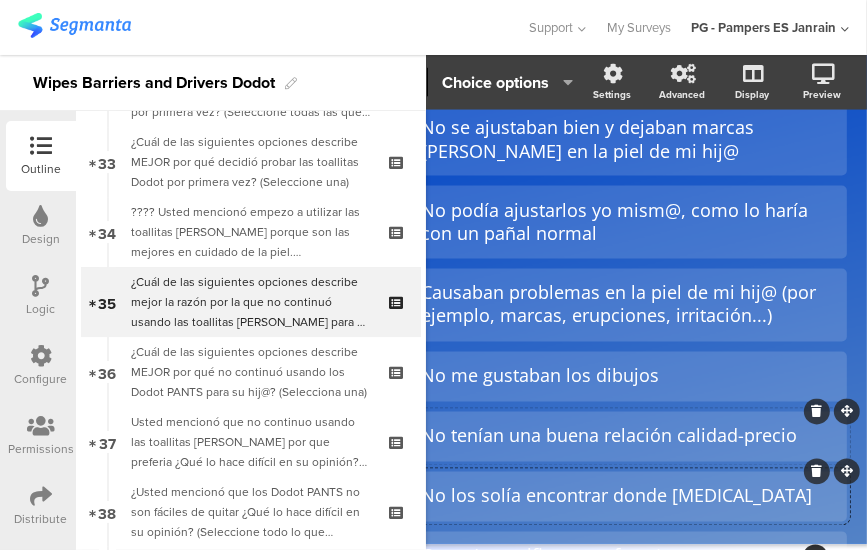 scroll, scrollTop: 1121, scrollLeft: 56, axis: both 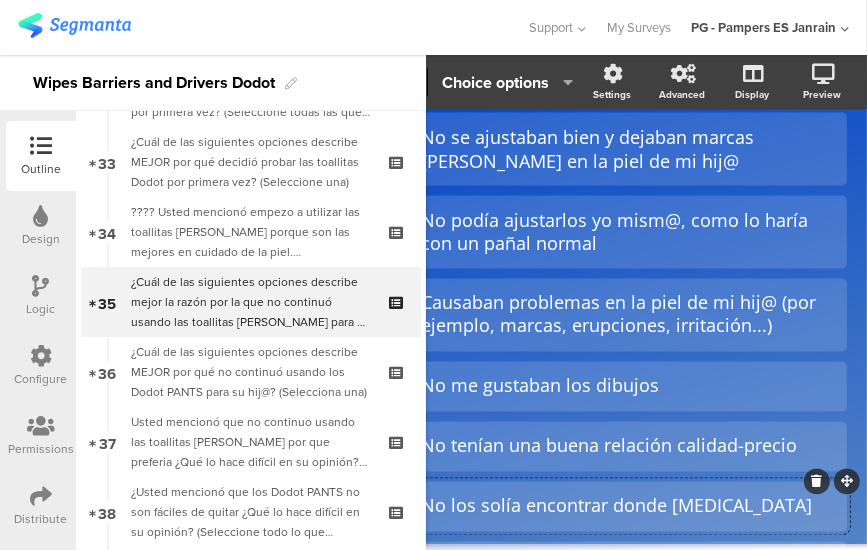 click 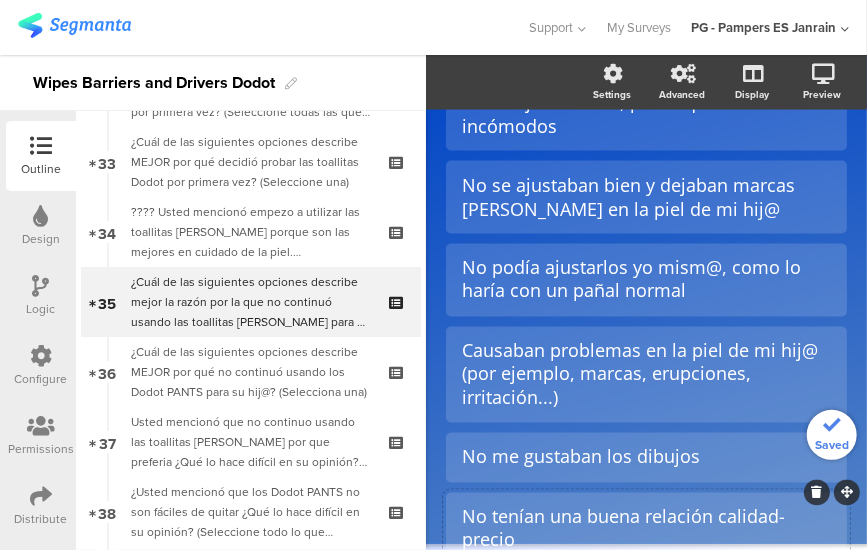 scroll, scrollTop: 1098, scrollLeft: 0, axis: vertical 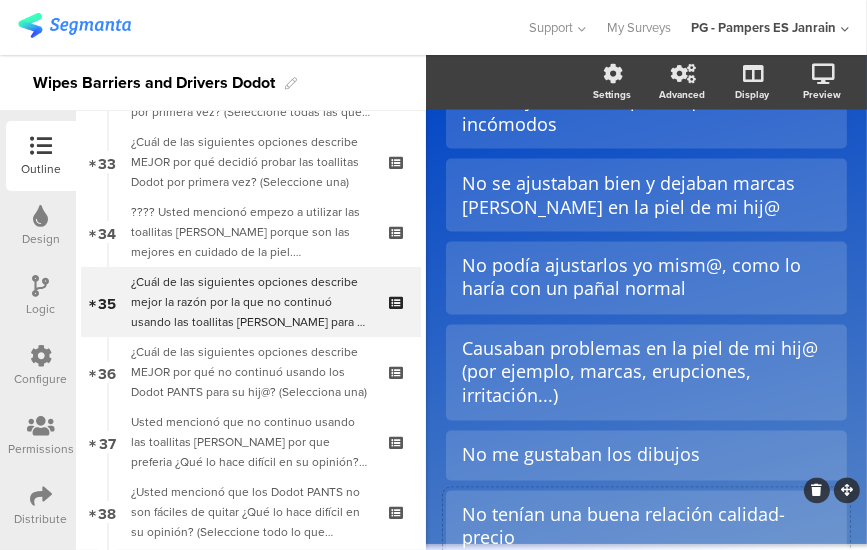 click 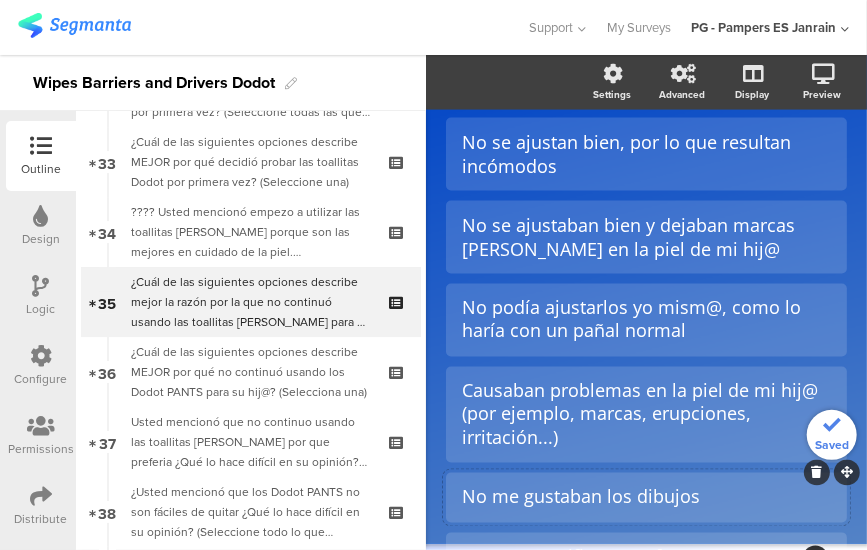scroll, scrollTop: 1054, scrollLeft: 0, axis: vertical 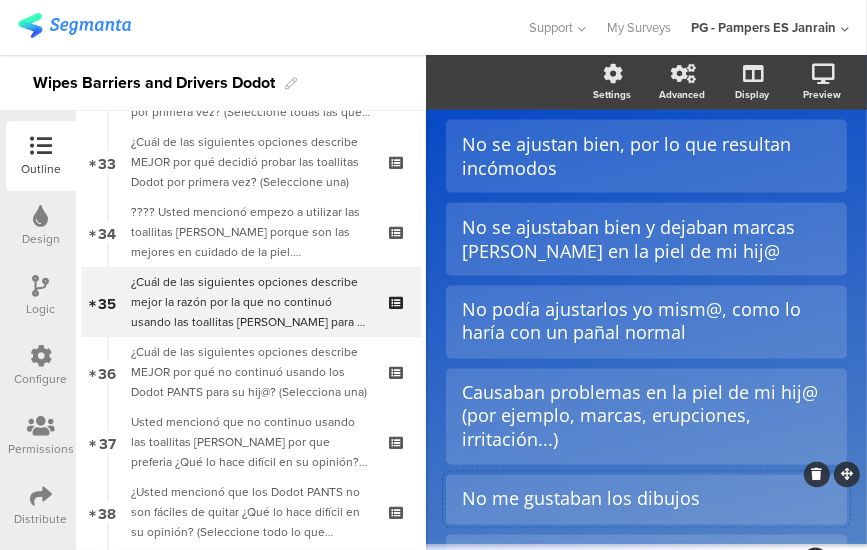 click 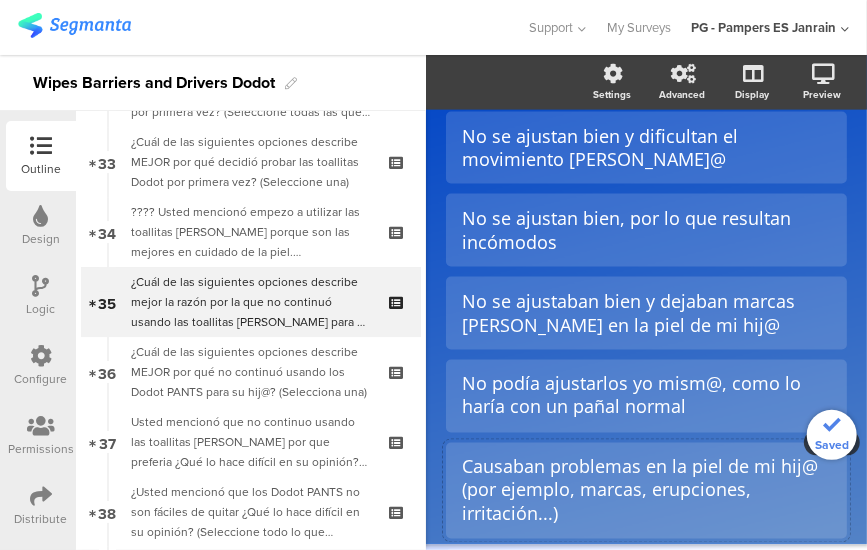 scroll, scrollTop: 976, scrollLeft: 0, axis: vertical 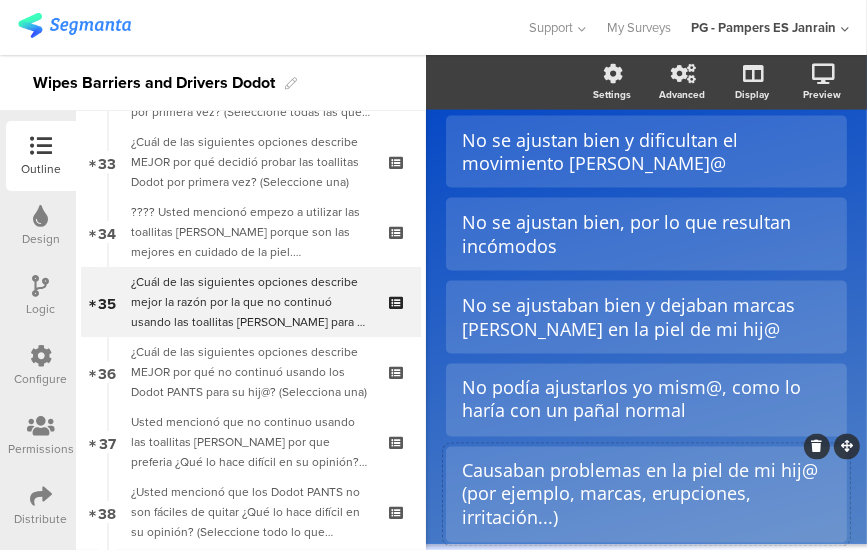 click 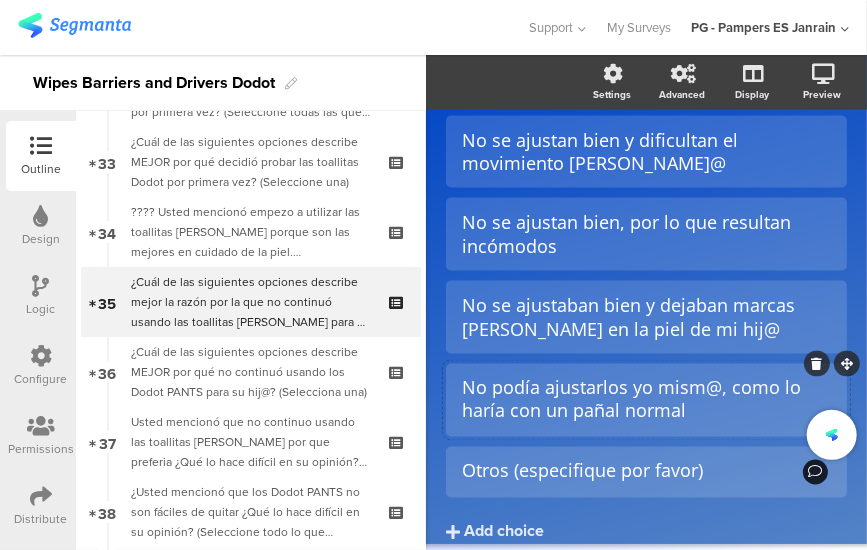 scroll, scrollTop: 880, scrollLeft: 0, axis: vertical 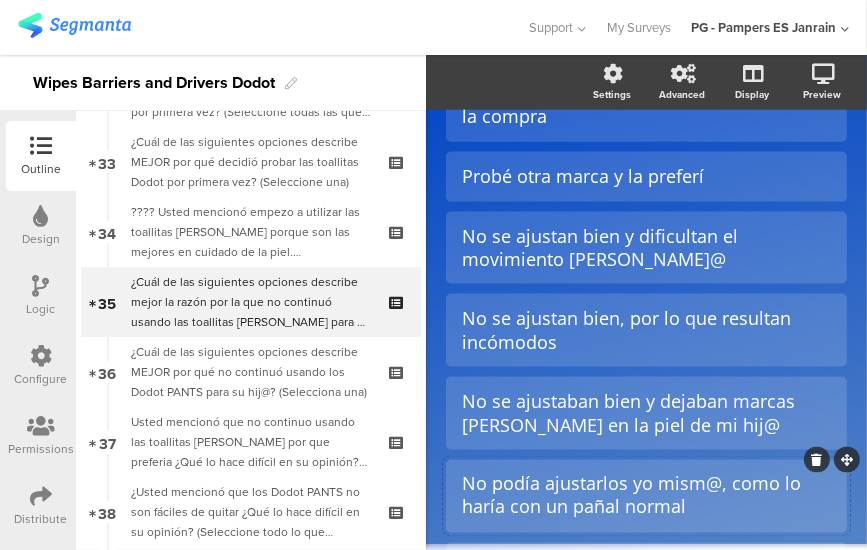click 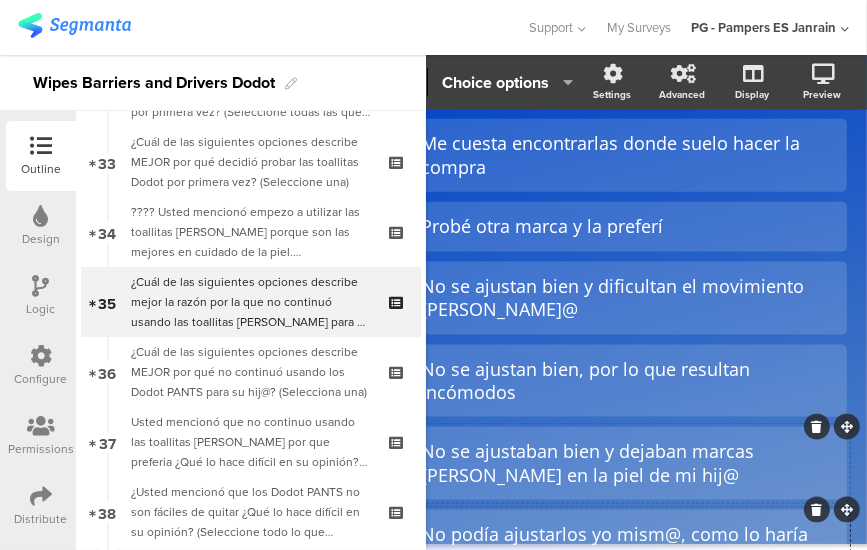 scroll, scrollTop: 806, scrollLeft: 56, axis: both 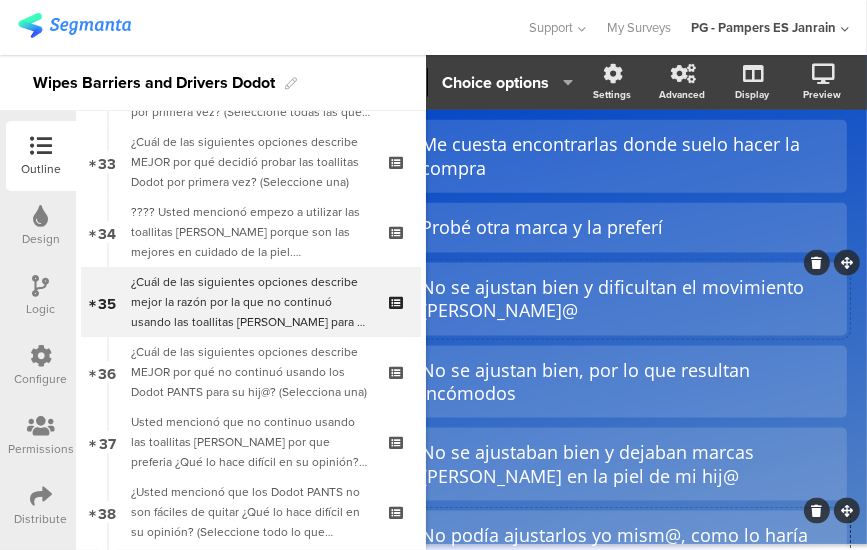 click 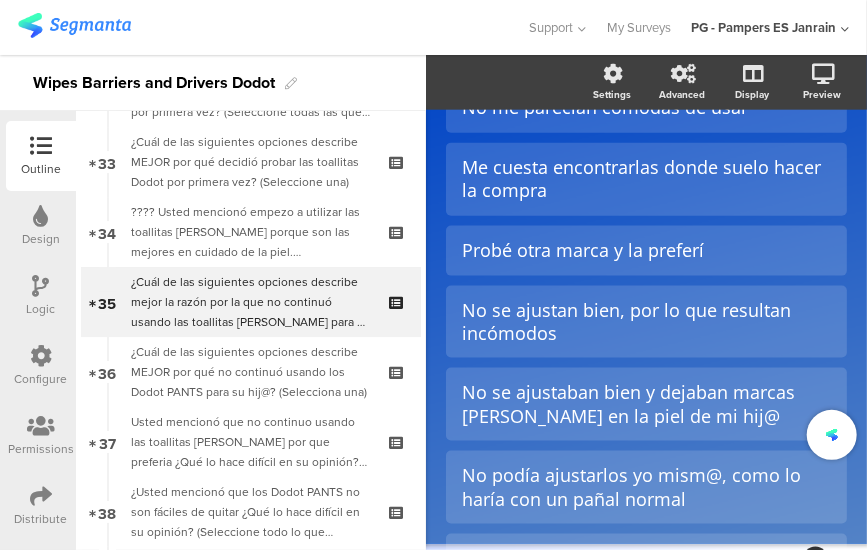 scroll, scrollTop: 828, scrollLeft: 0, axis: vertical 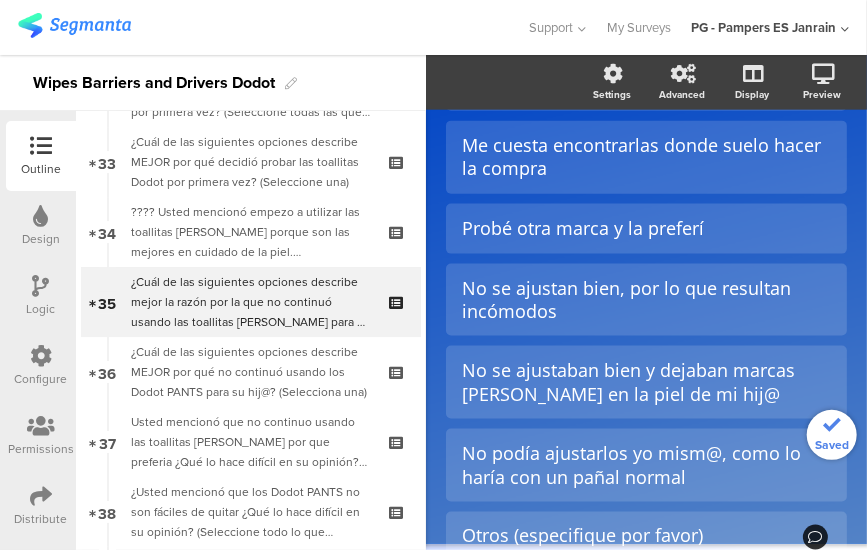 click 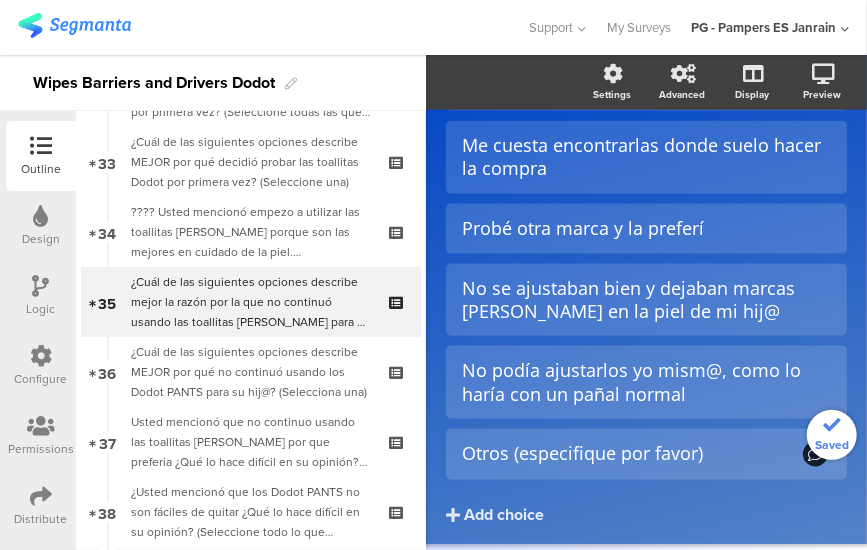 click 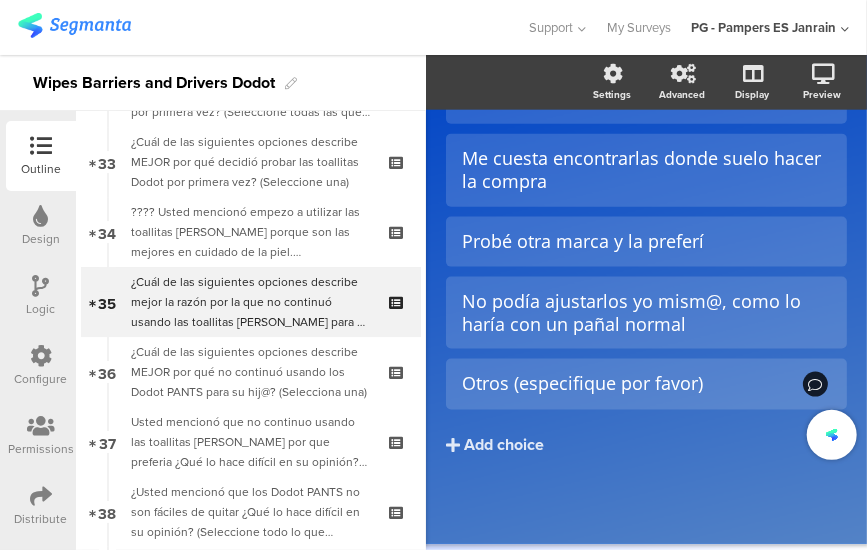 scroll, scrollTop: 785, scrollLeft: 0, axis: vertical 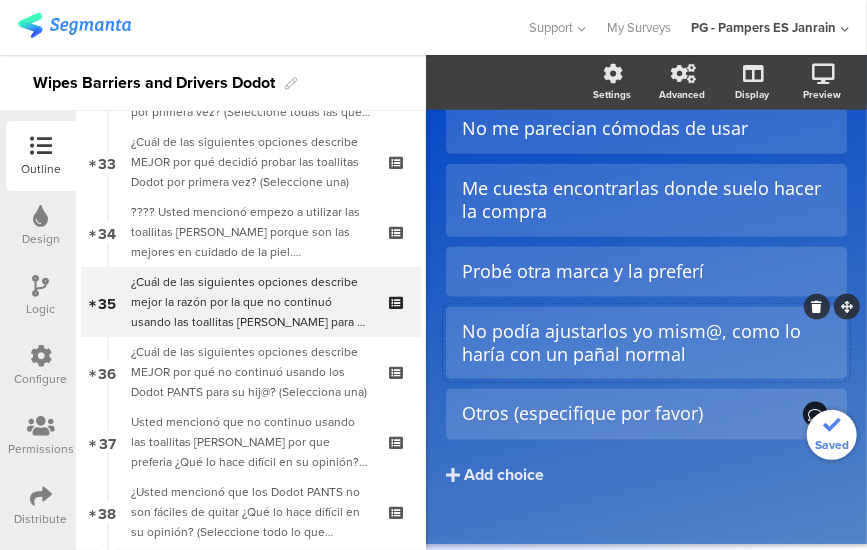 click 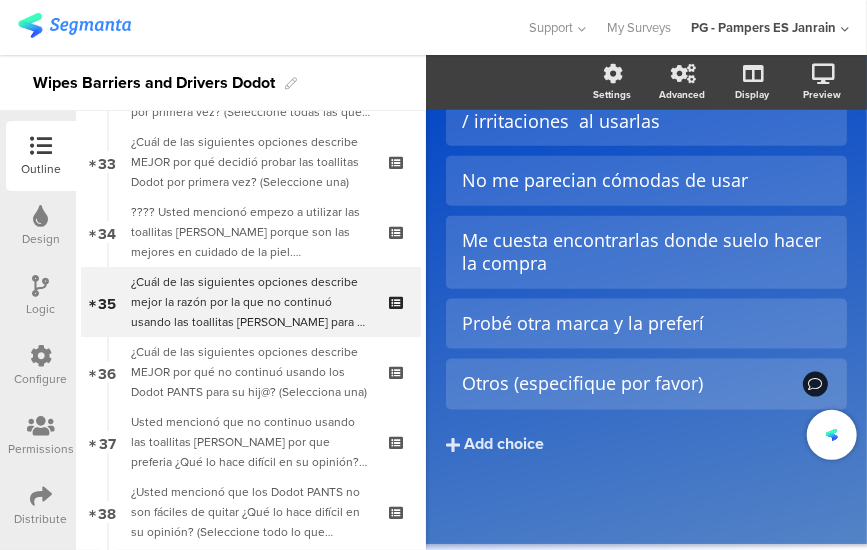 scroll, scrollTop: 702, scrollLeft: 0, axis: vertical 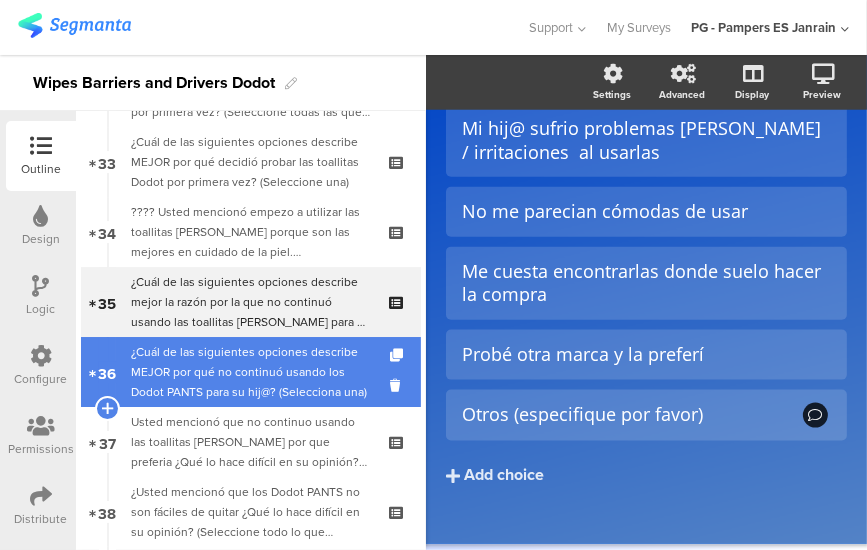 click on "¿Cuál de las siguientes opciones describe MEJOR por qué no continuó usando los Dodot PANTS para su hij@? (Selecciona una)" at bounding box center (250, 372) 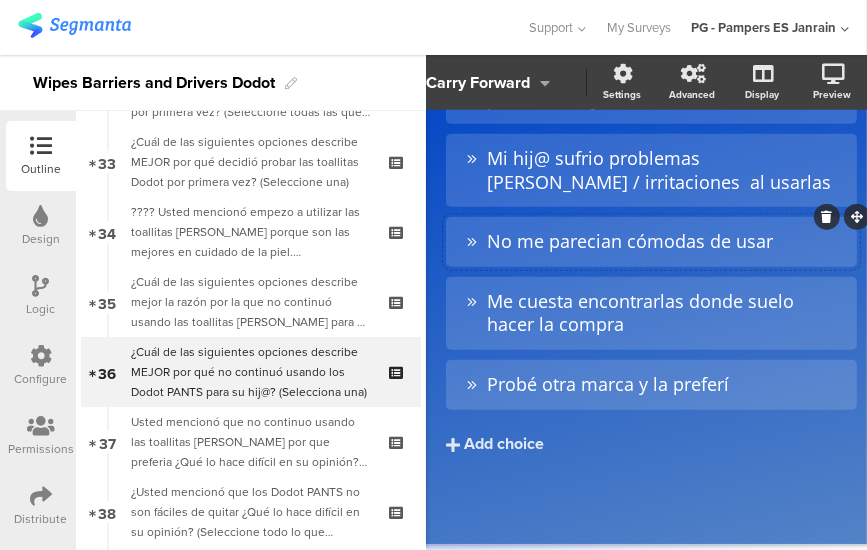 scroll, scrollTop: 0, scrollLeft: 0, axis: both 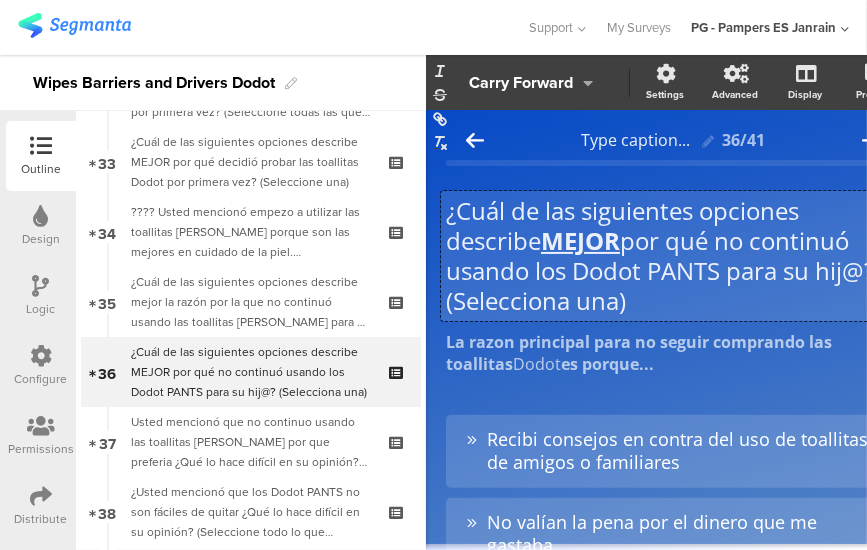 click on "¿Cuál de las siguientes opciones describe  MEJOR  por qué no continuó usando los Dodot PANTS para su hij@? (Selecciona una)
¿Cuál de las siguientes opciones describe  MEJOR  por qué no continuó usando los Dodot PANTS para su hij@? (Selecciona una)
¿Cuál de las siguientes opciones describe  MEJOR  por qué no continuó usando los Dodot PANTS para su hij@? (Selecciona una)" 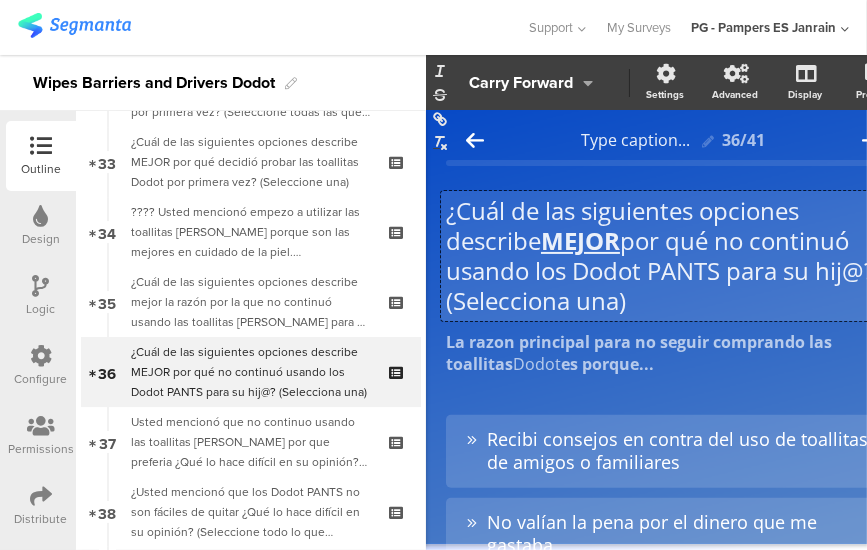 type 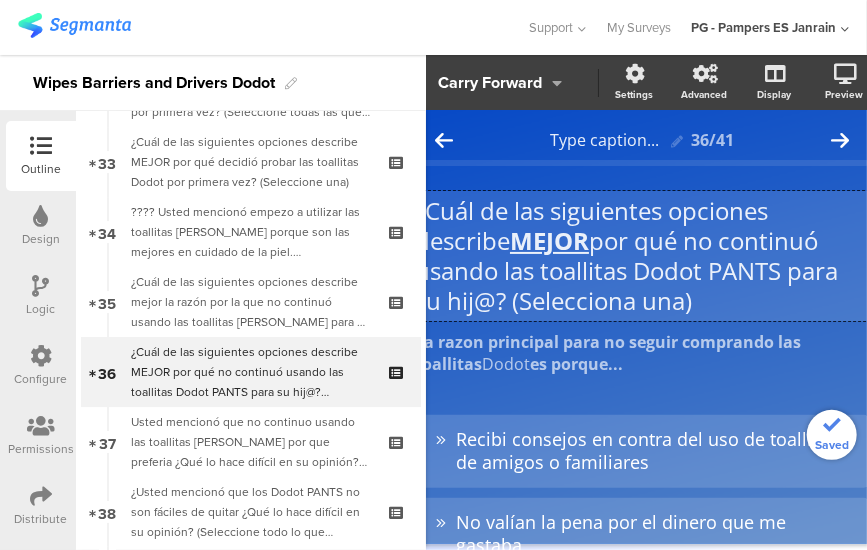 scroll, scrollTop: 0, scrollLeft: 53, axis: horizontal 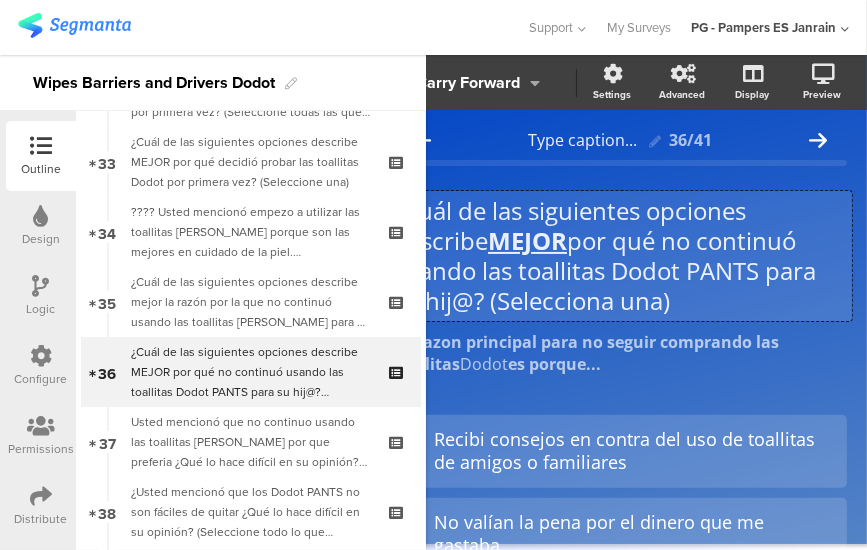 click on "¿Cuál de las siguientes opciones describe  MEJOR  por qué no continuó usando las toallitas Dodot PANTS para su hij@? (Selecciona una)" 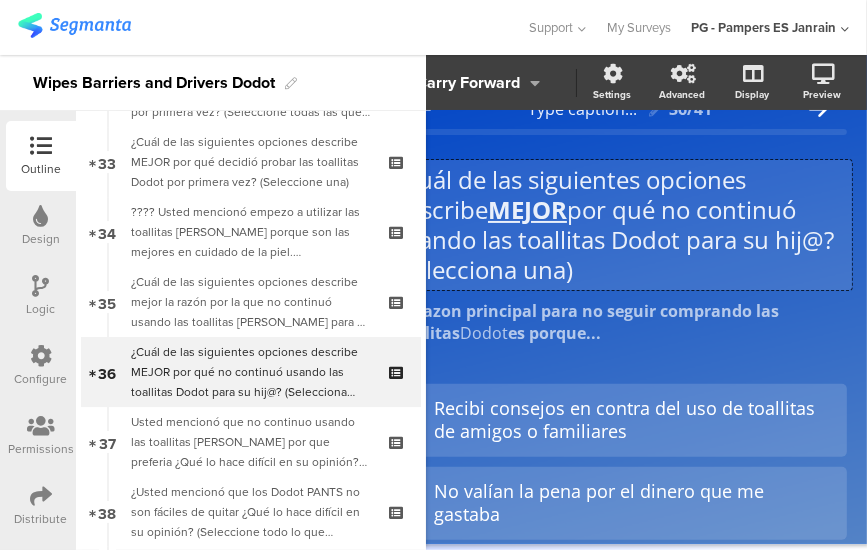 scroll, scrollTop: 31, scrollLeft: 0, axis: vertical 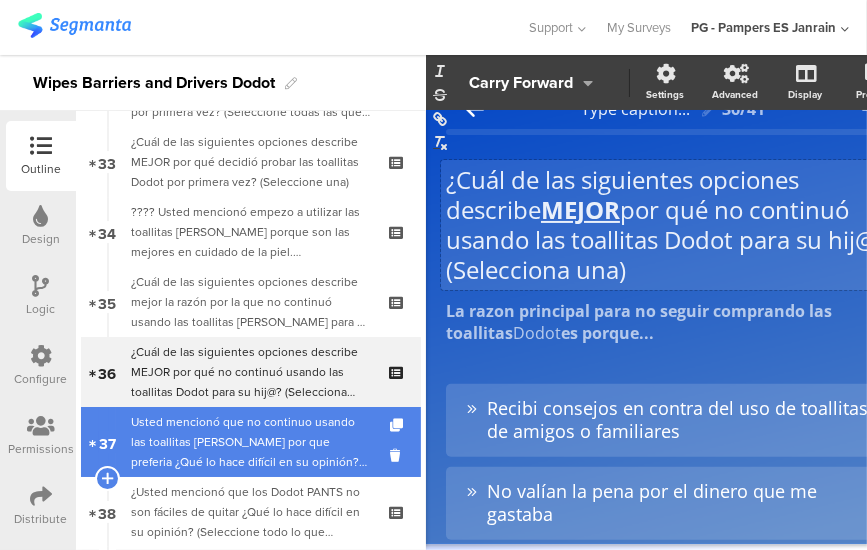 click on "Usted mencionó que no continuo usando las toallitas [PERSON_NAME] por que preferia  ¿Qué lo hace difícil en su opinión? (Seleccione todo lo que corresponda)" at bounding box center (250, 442) 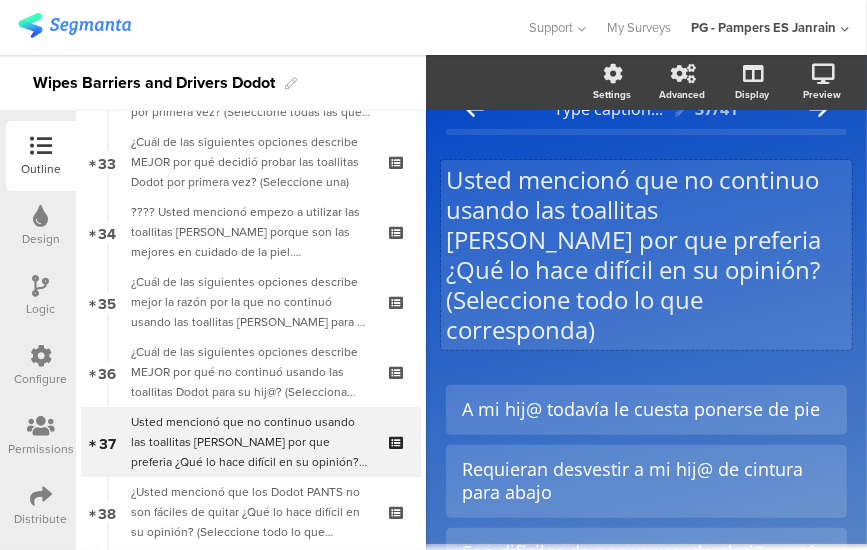 scroll, scrollTop: 0, scrollLeft: 0, axis: both 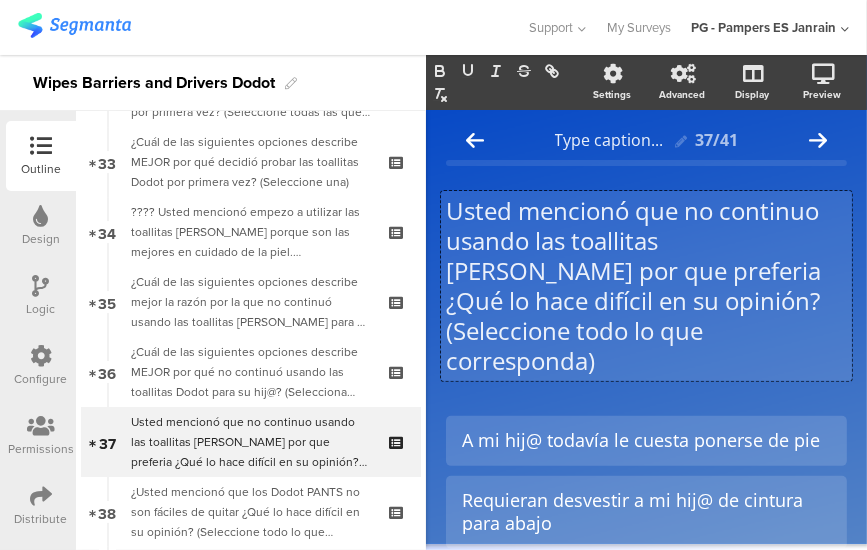 click on "Usted mencionó que no continuo usando las toallitas [PERSON_NAME] por que preferia  ¿Qué lo hace difícil en su opinión? (Seleccione todo lo que corresponda)
Usted mencionó que no continuo usando las toallitas [PERSON_NAME] por que preferia  ¿Qué lo hace difícil en su opinión? (Seleccione todo lo que corresponda)
Usted mencionó que no continuo usando las toallitas [PERSON_NAME] por que preferia ¿Qué lo hace difícil en su opinión? (Seleccione todo lo que corresponda)" 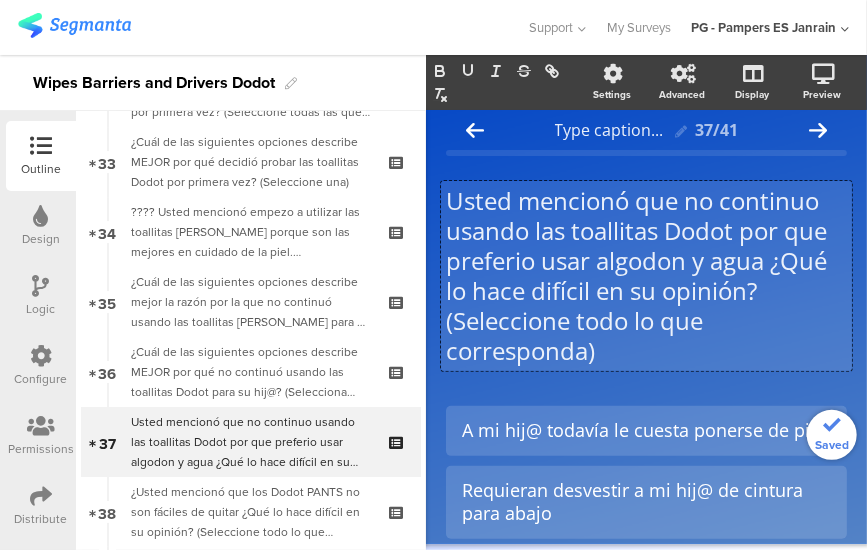 scroll, scrollTop: 11, scrollLeft: 0, axis: vertical 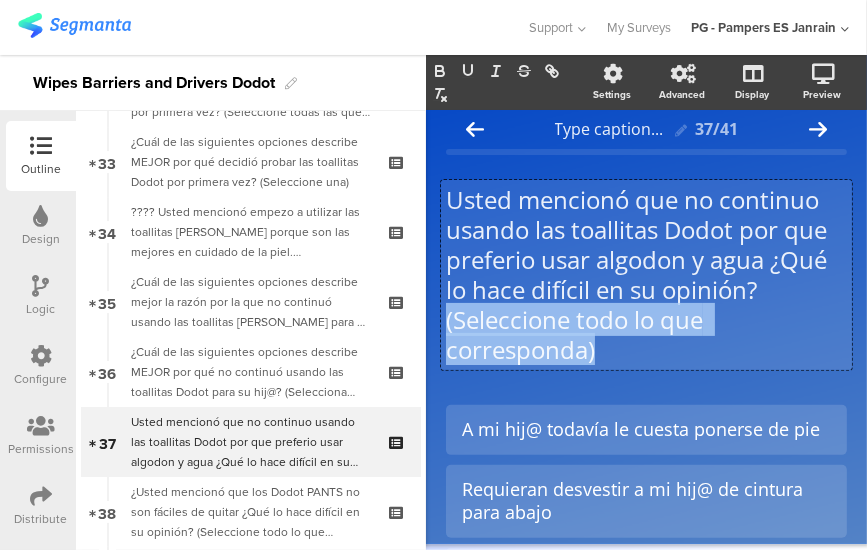 drag, startPoint x: 610, startPoint y: 356, endPoint x: 441, endPoint y: 322, distance: 172.3862 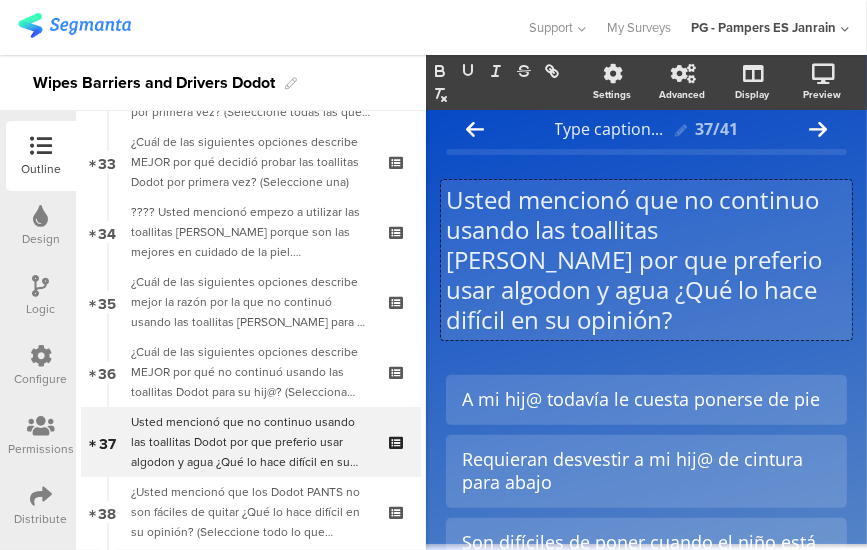 scroll, scrollTop: 1, scrollLeft: 0, axis: vertical 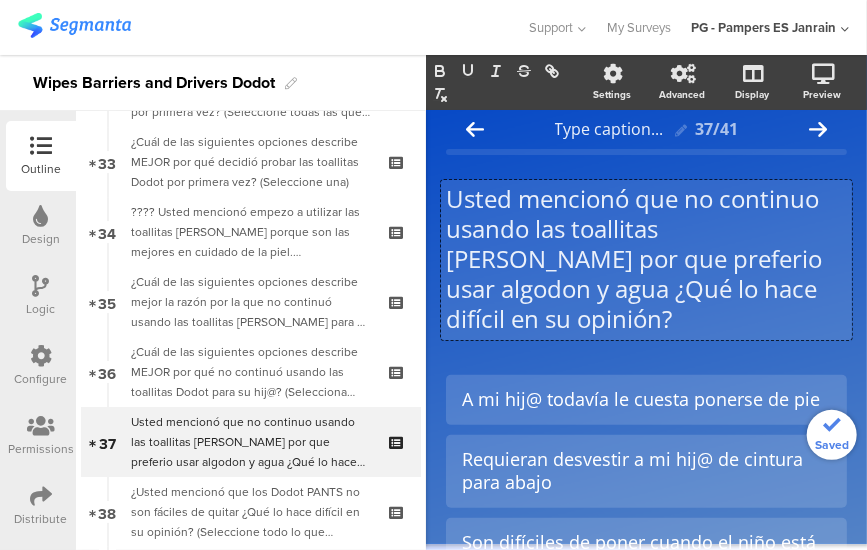 click on "Usted mencionó que no continuo usando las toallitas [PERSON_NAME] por que preferio usar algodon y agua ¿Qué lo hace difícil en su opinión?" 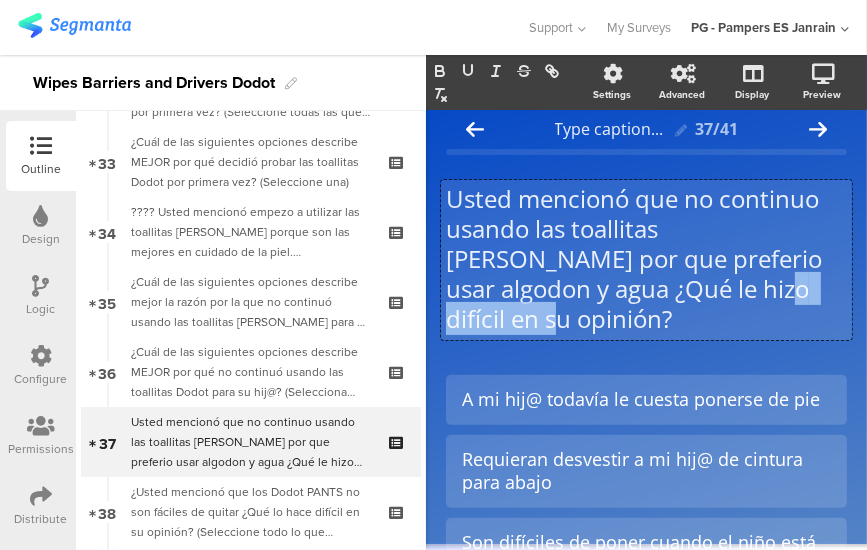 drag, startPoint x: 732, startPoint y: 286, endPoint x: 566, endPoint y: 285, distance: 166.003 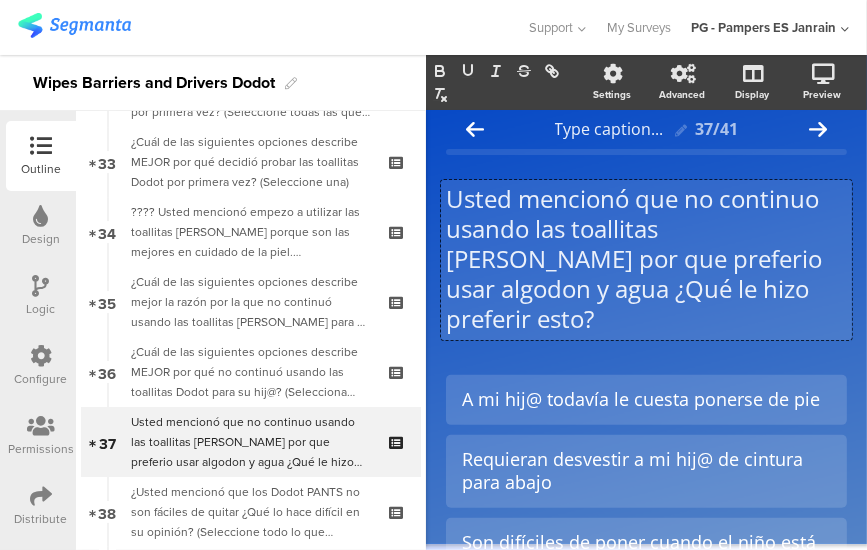 scroll, scrollTop: 56, scrollLeft: 0, axis: vertical 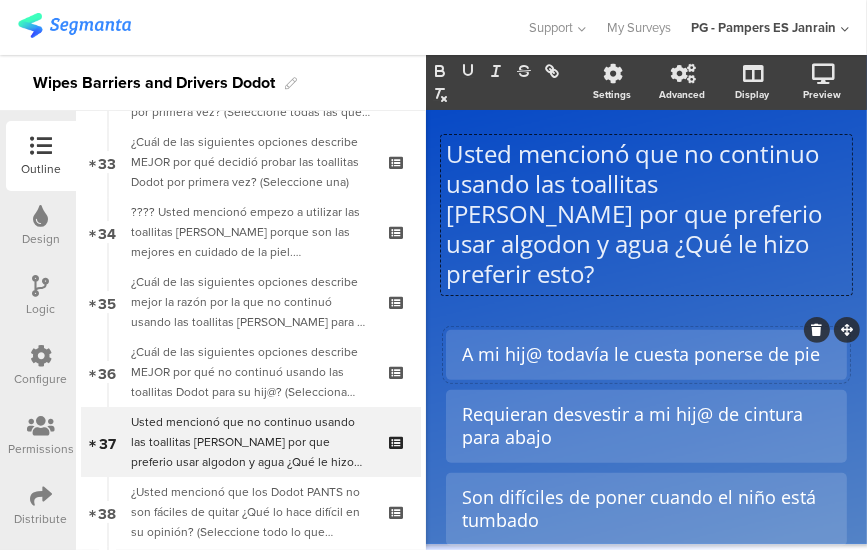 click on "A mi hij@ todavía le cuesta ponerse de pie" 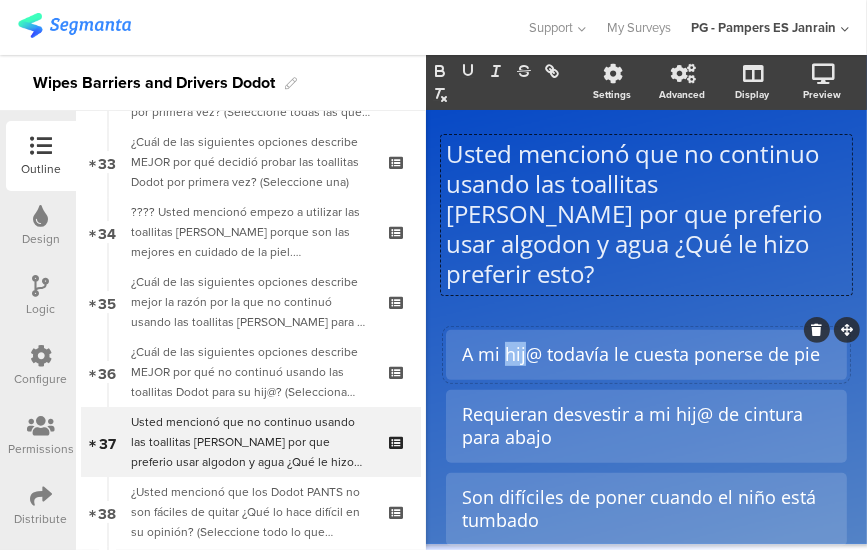 click on "A mi hij@ todavía le cuesta ponerse de pie" 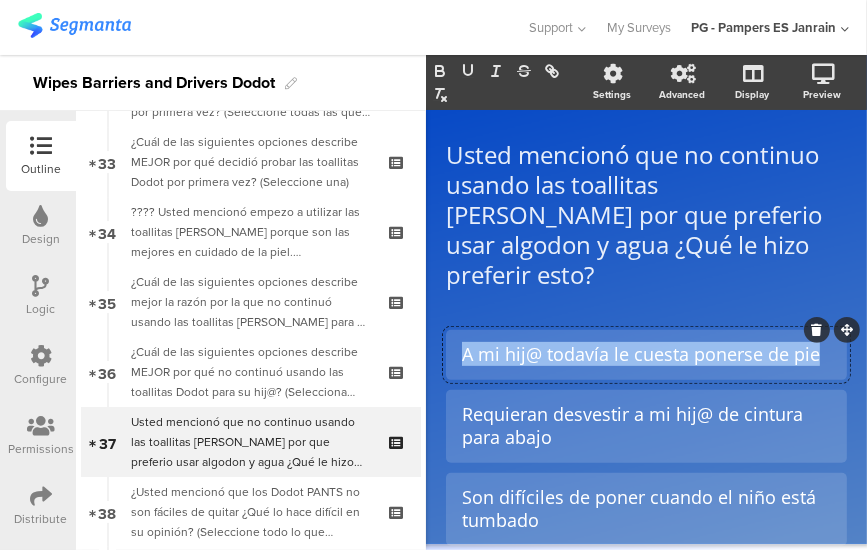 click on "A mi hij@ todavía le cuesta ponerse de pie" 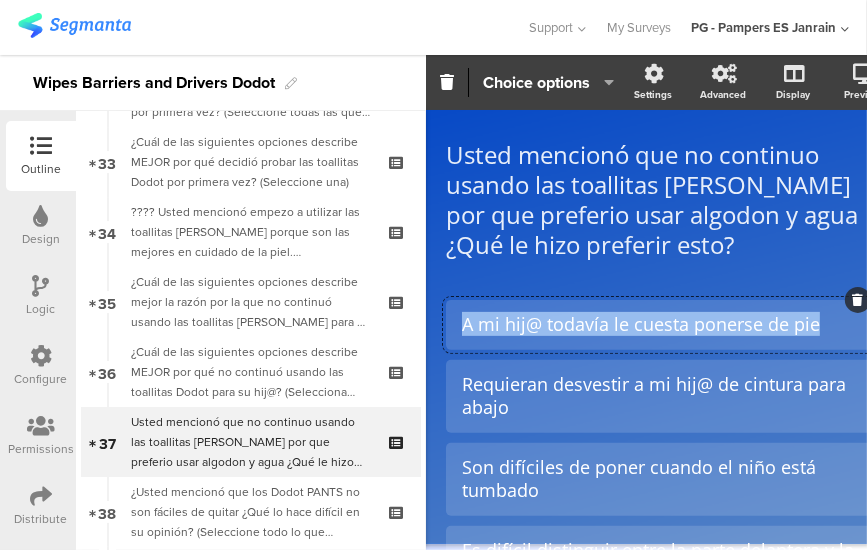 paste 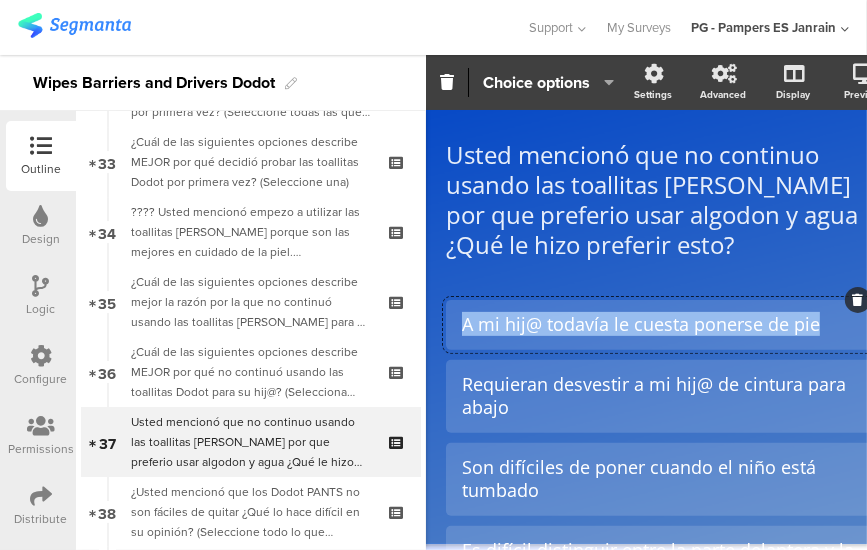 type 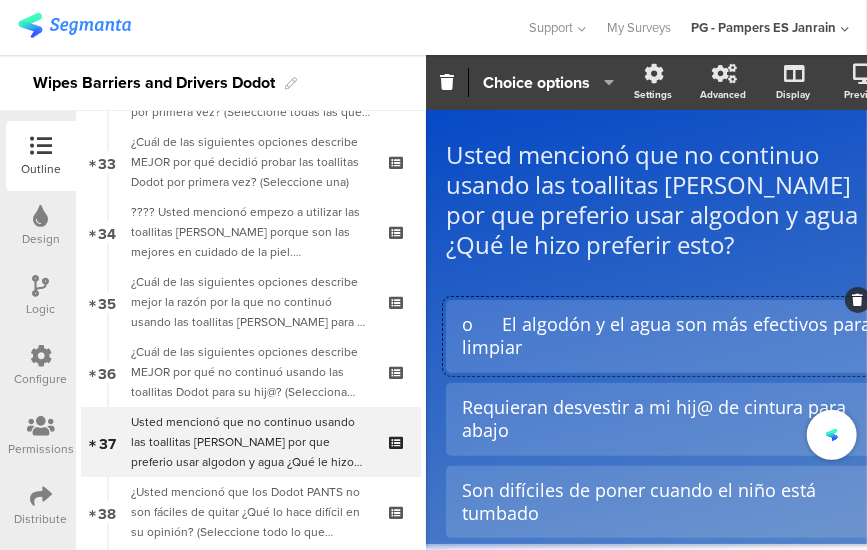 click on "o	El algodón y el agua son más efectivos para limpiar" 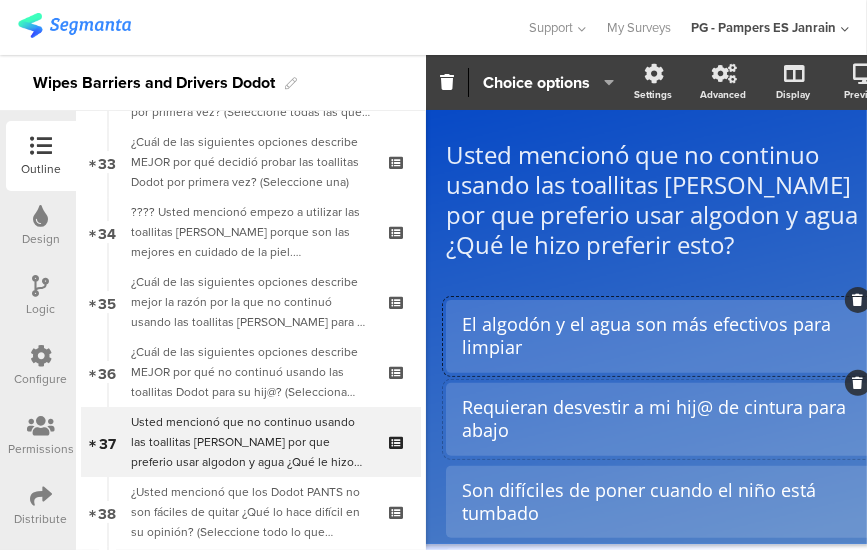 click on "Requieran desvestir a mi hij@ de cintura para abajo" 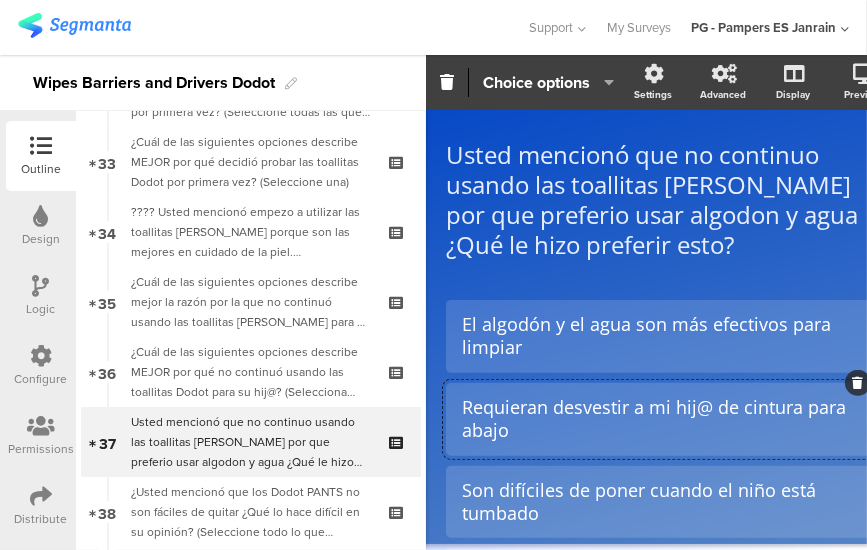 click on "Requieran desvestir a mi hij@ de cintura para abajo" 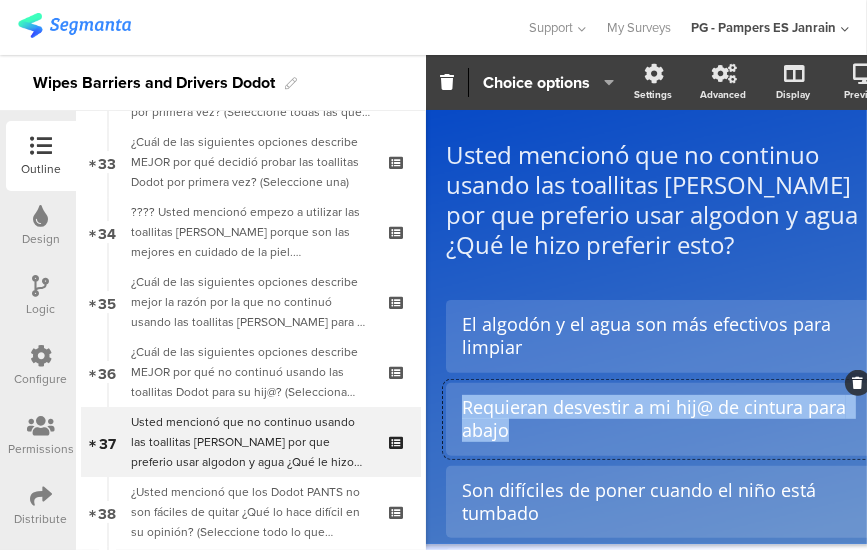 click on "Requieran desvestir a mi hij@ de cintura para abajo" 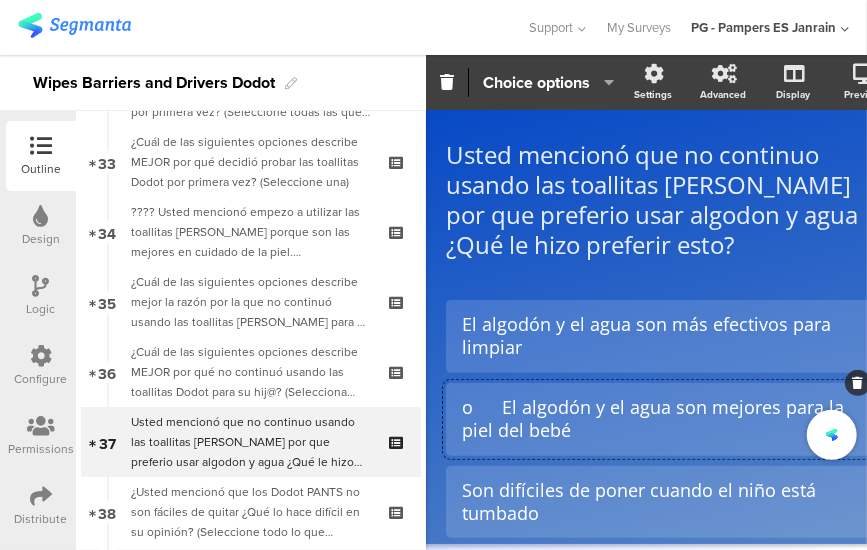 click on "o	El algodón y el agua son mejores para la piel del bebé" 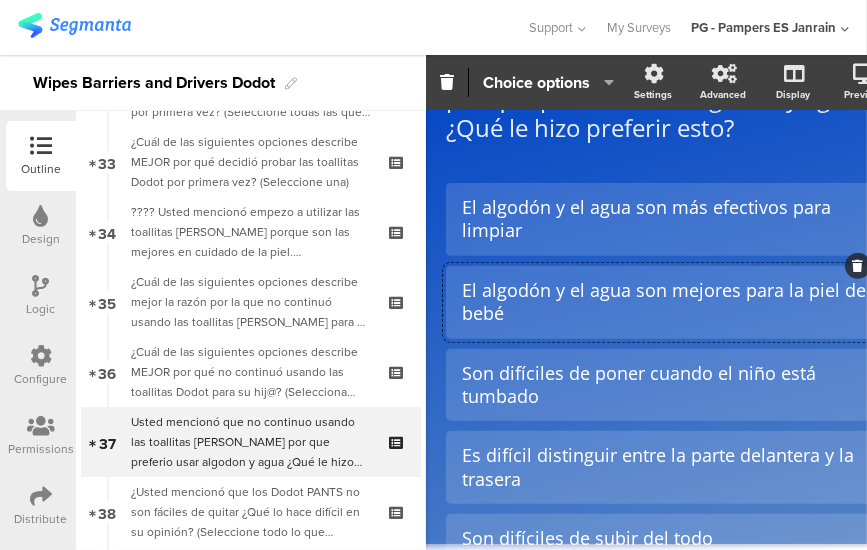 scroll, scrollTop: 196, scrollLeft: 0, axis: vertical 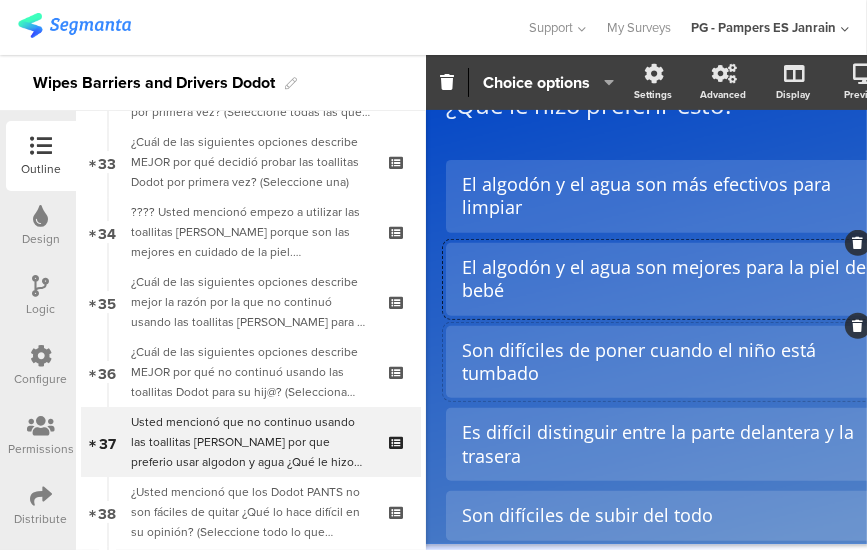 click on "Son difíciles de poner cuando el niño está tumbado" 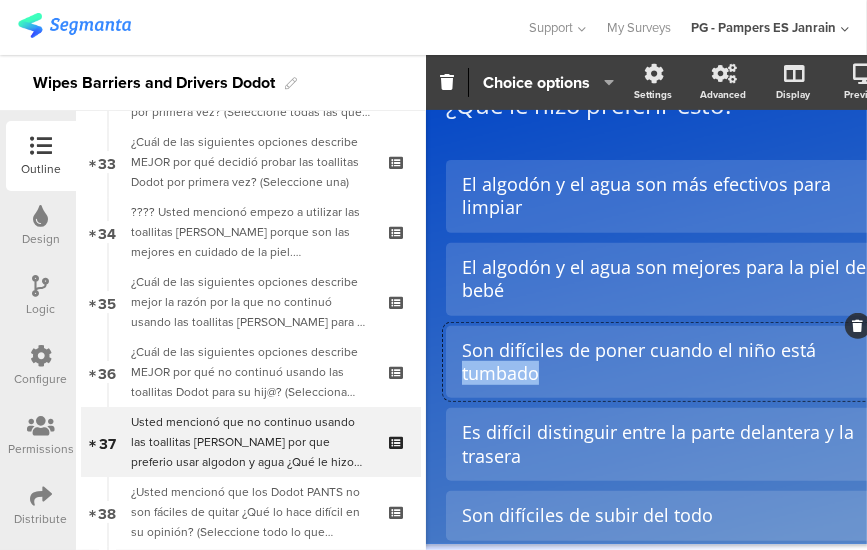 click on "Son difíciles de poner cuando el niño está tumbado" 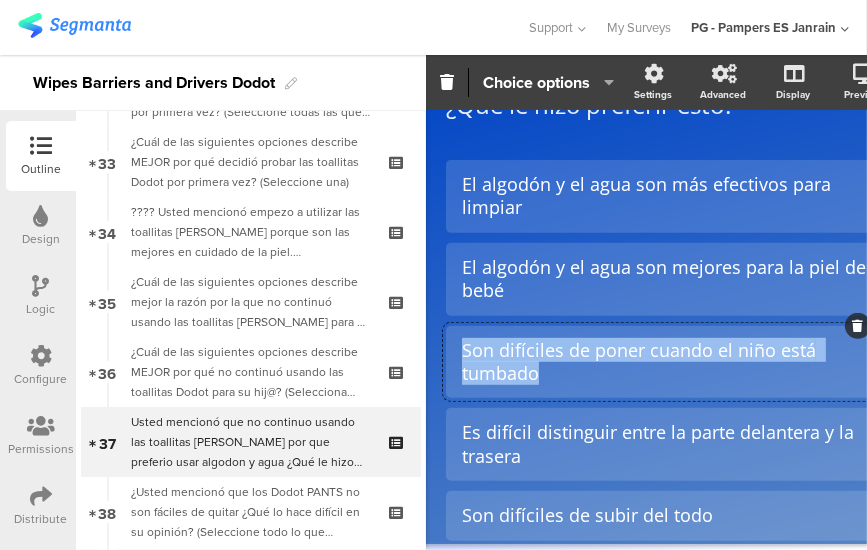 click on "Son difíciles de poner cuando el niño está tumbado" 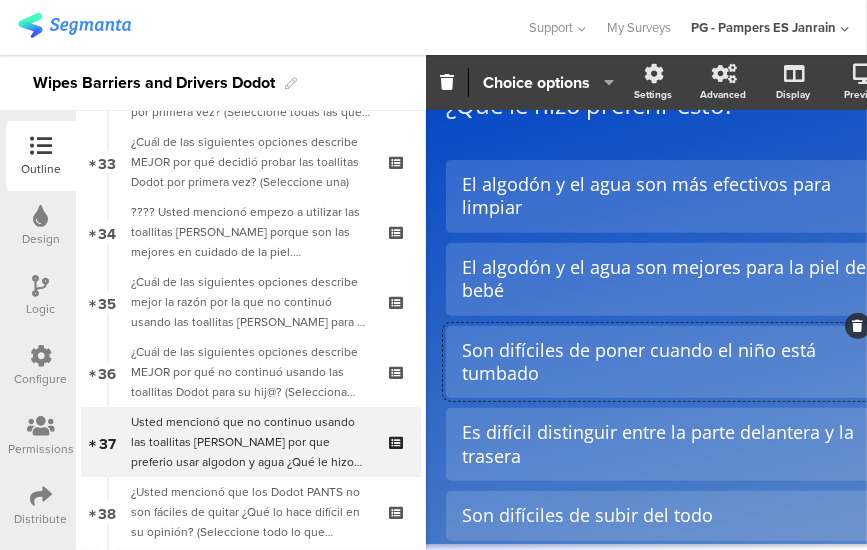 scroll, scrollTop: 197, scrollLeft: 0, axis: vertical 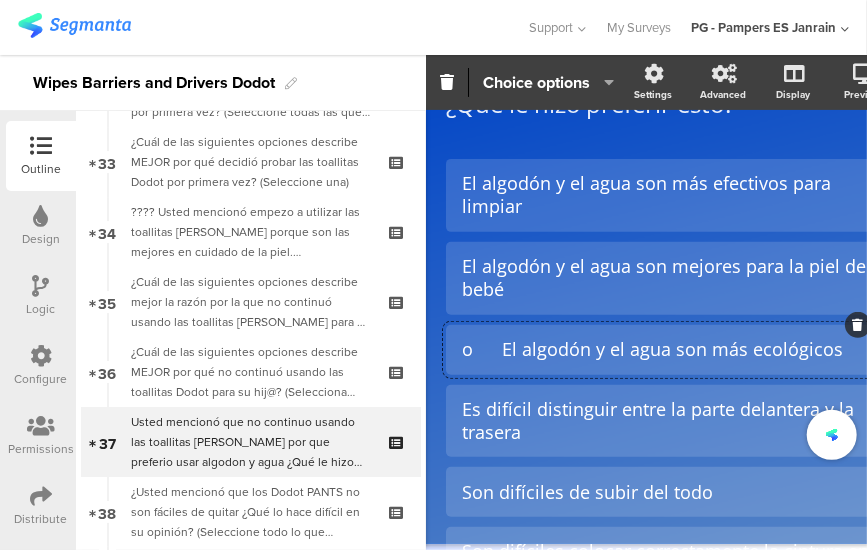 click on "o	El algodón y el agua son más ecológicos" 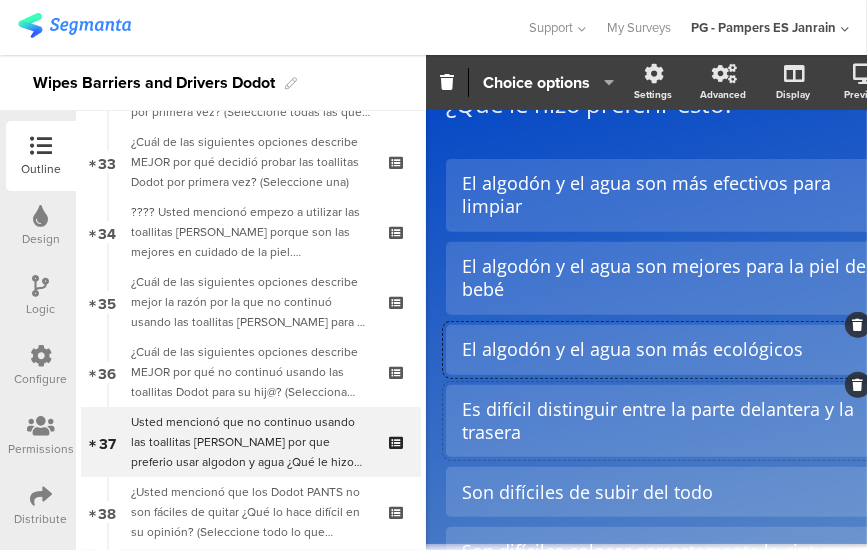 click on "Es difícil distinguir entre la parte delantera y la trasera" 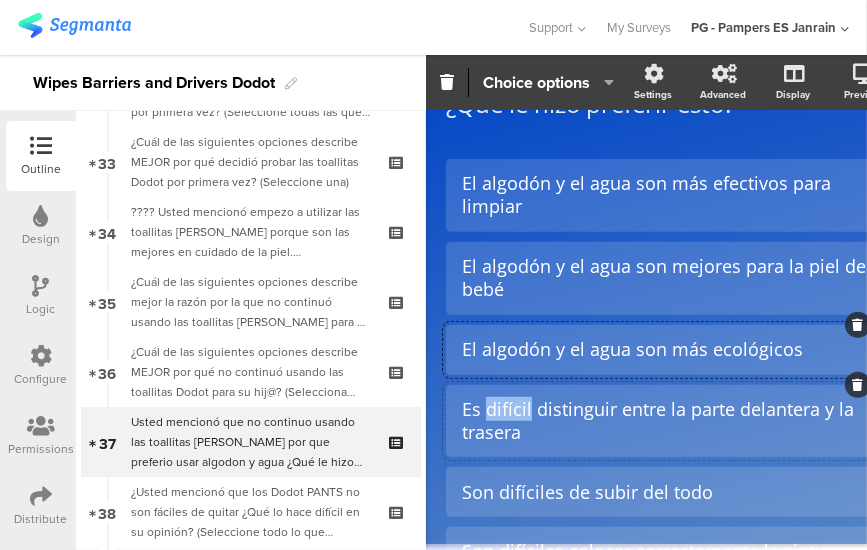 click on "Es difícil distinguir entre la parte delantera y la trasera" 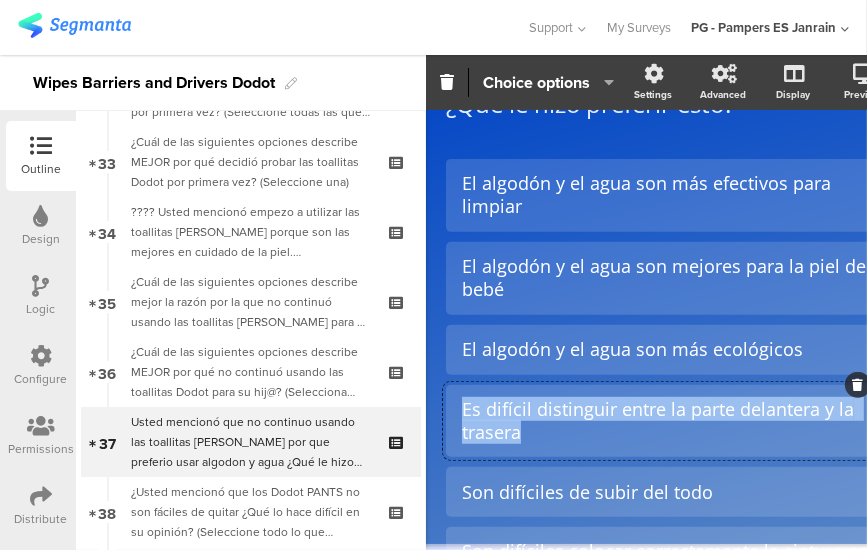click on "Es difícil distinguir entre la parte delantera y la trasera" 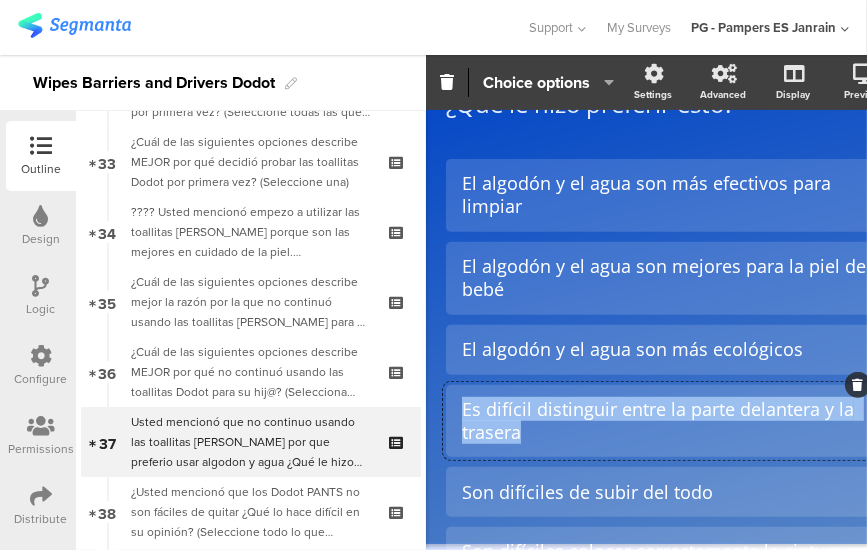 paste 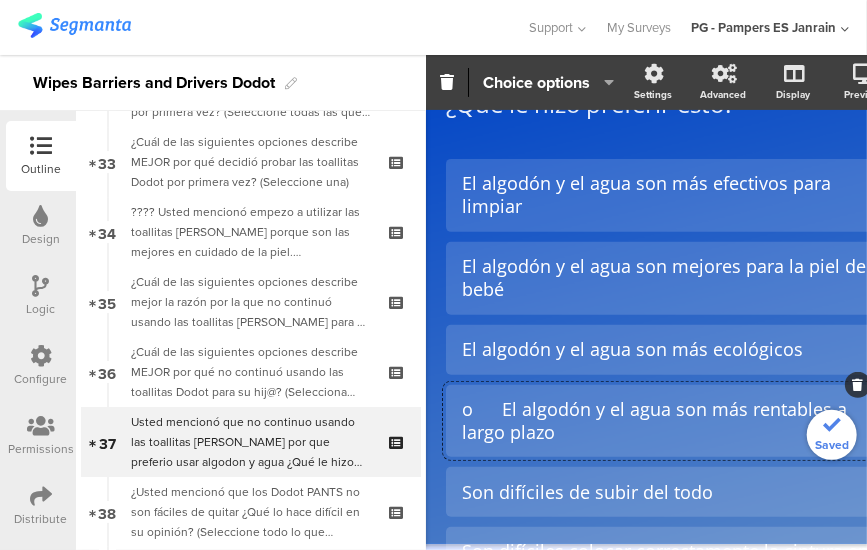 click on "o	El algodón y el agua son más rentables a largo plazo" 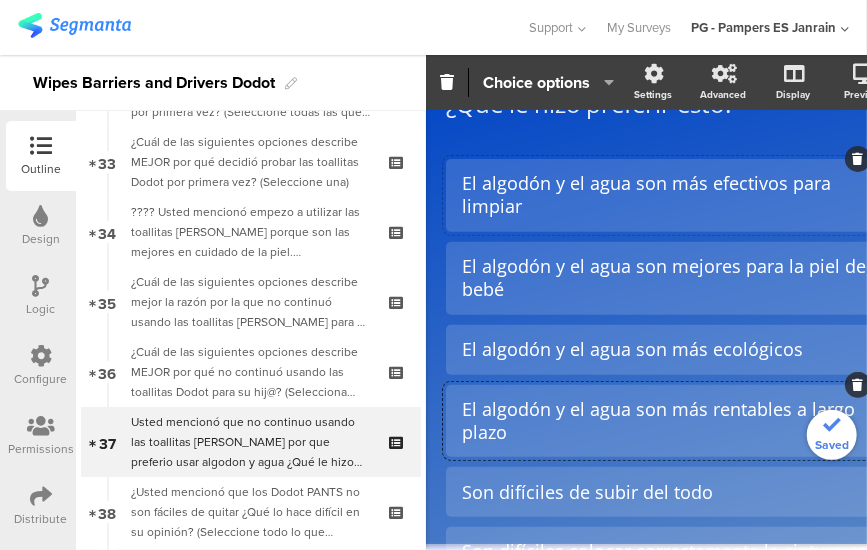 click on "El algodón y el agua son más efectivos para limpiar" 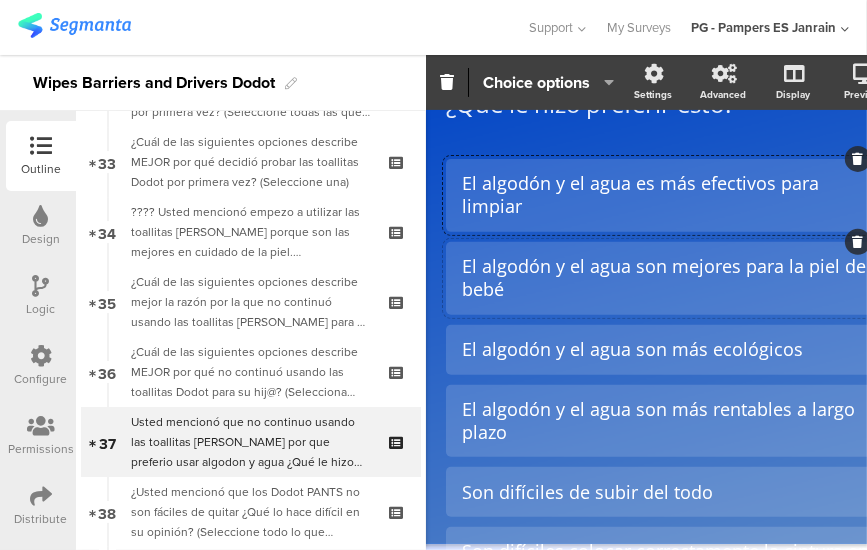 click on "El algodón y el agua son mejores para la piel del bebé" 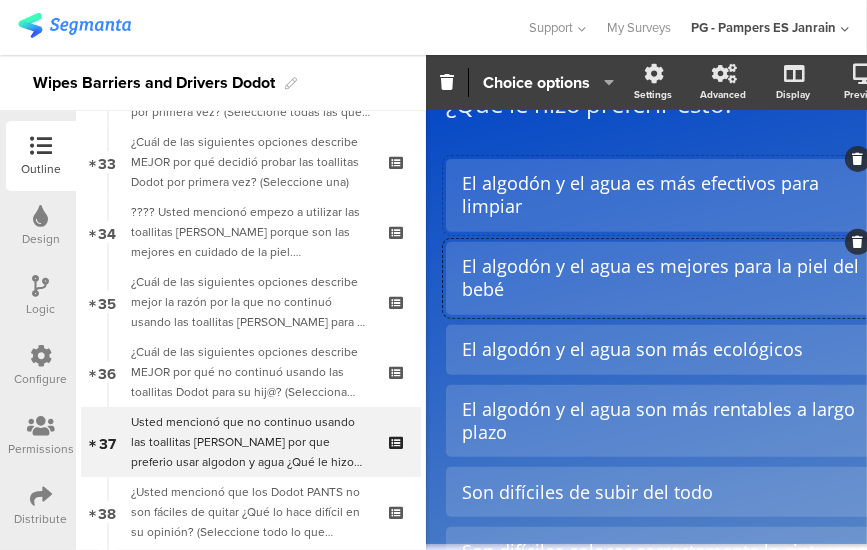 click on "El algodón y el agua es más efectivos para limpiar" 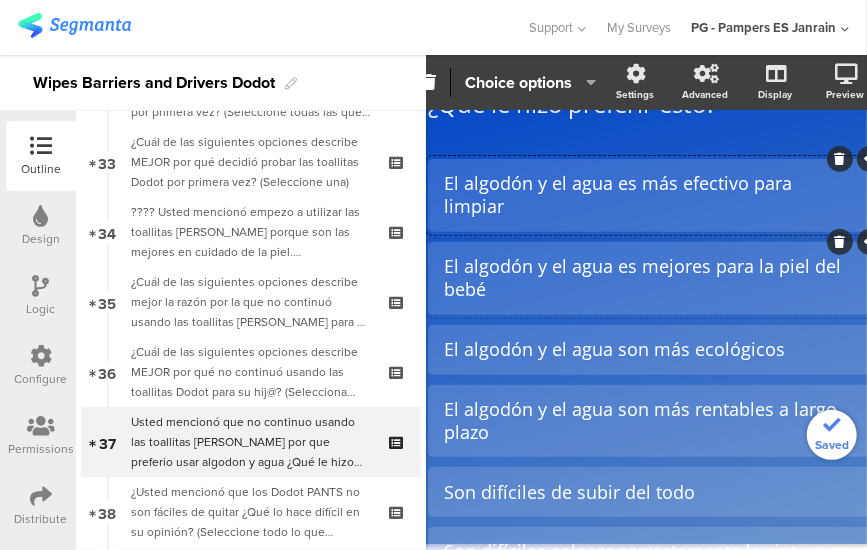 scroll, scrollTop: 197, scrollLeft: 19, axis: both 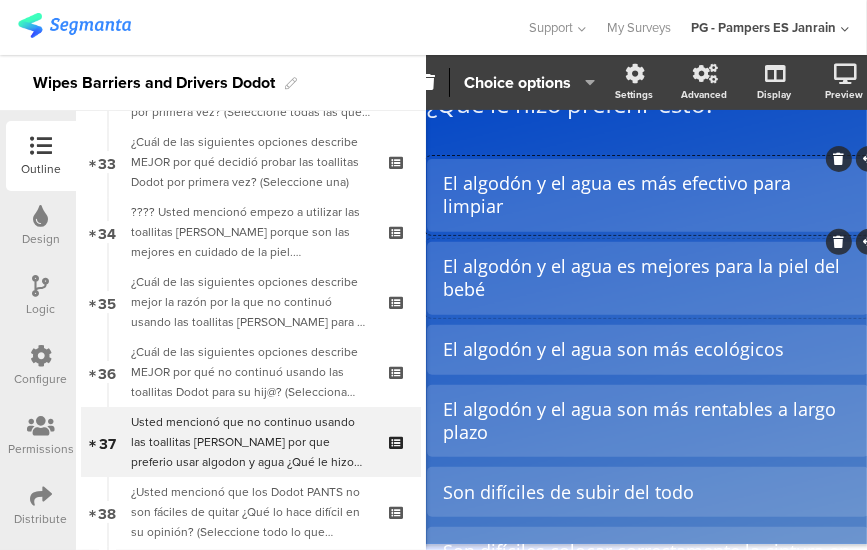click on "El algodón y el agua es mejores para la piel del bebé" 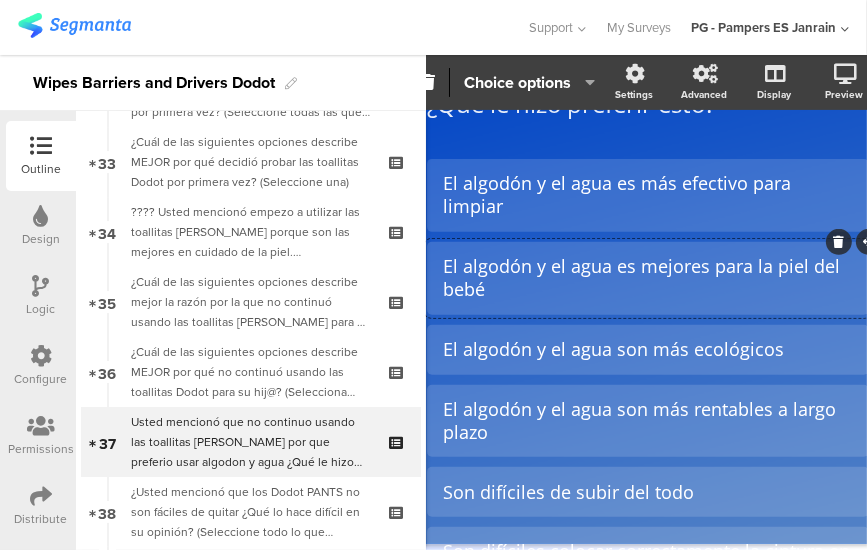 click on "El algodón y el agua es mejores para la piel del bebé" 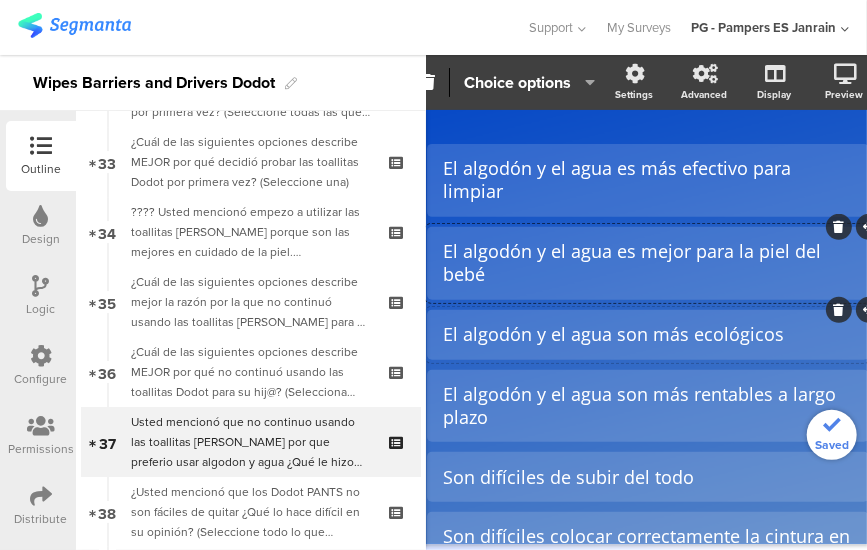 scroll, scrollTop: 213, scrollLeft: 19, axis: both 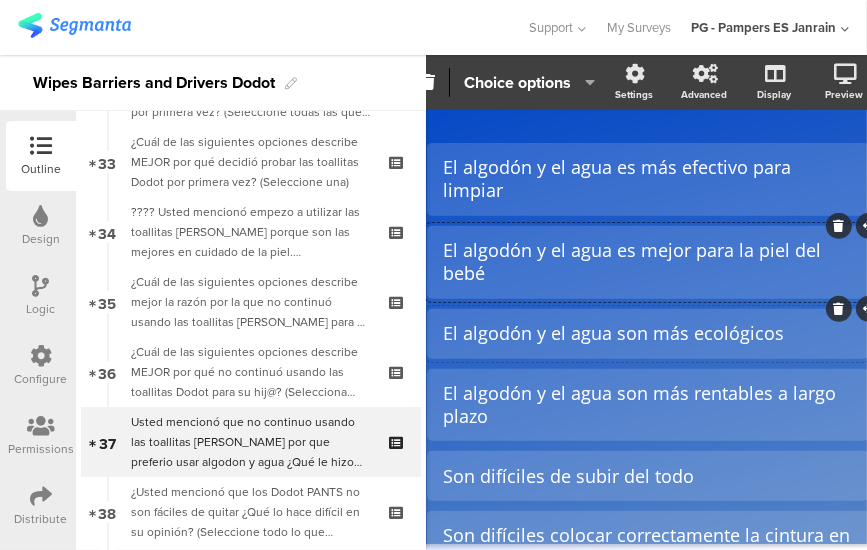 click on "El algodón y el agua son más ecológicos" 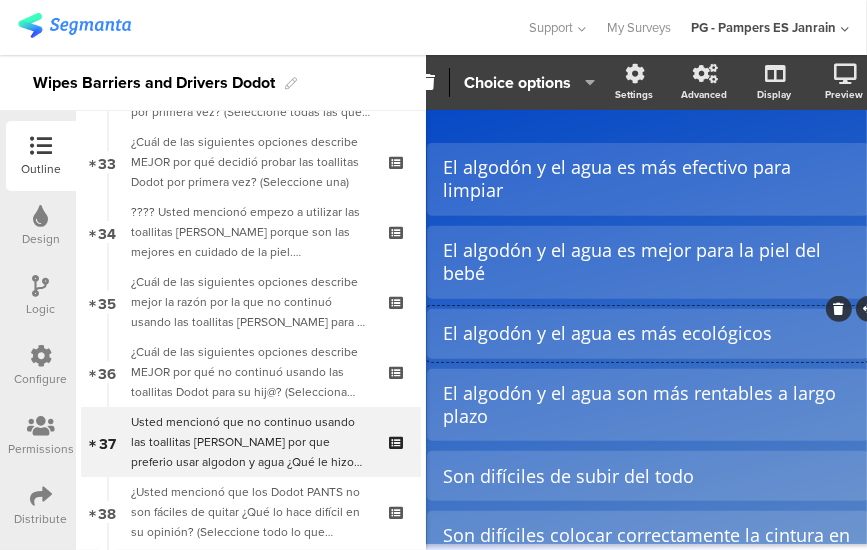 drag, startPoint x: 614, startPoint y: 399, endPoint x: 550, endPoint y: 305, distance: 113.71895 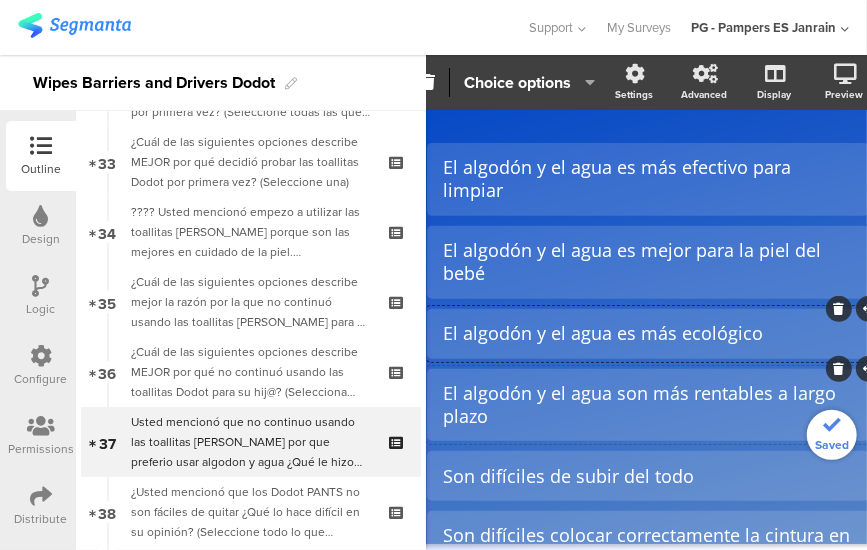 scroll, scrollTop: 221, scrollLeft: 19, axis: both 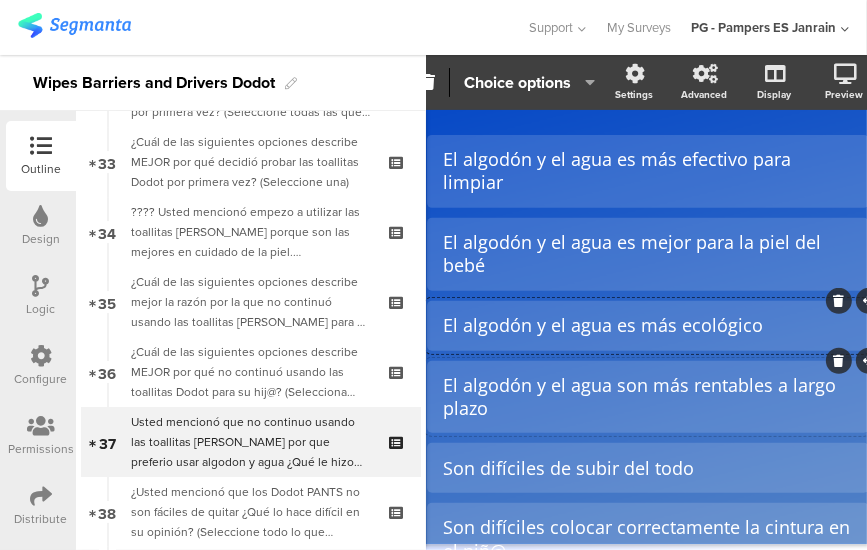 click on "El algodón y el agua son más rentables a largo plazo" 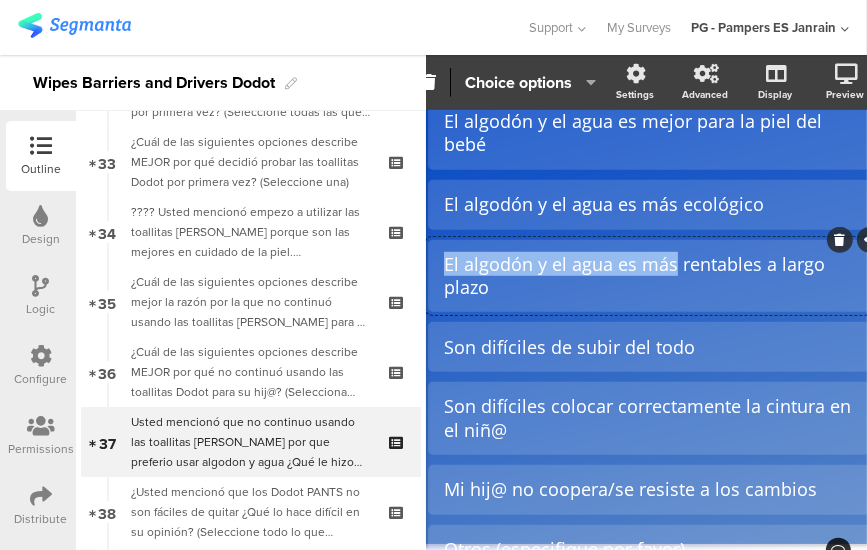 scroll, scrollTop: 342, scrollLeft: 0, axis: vertical 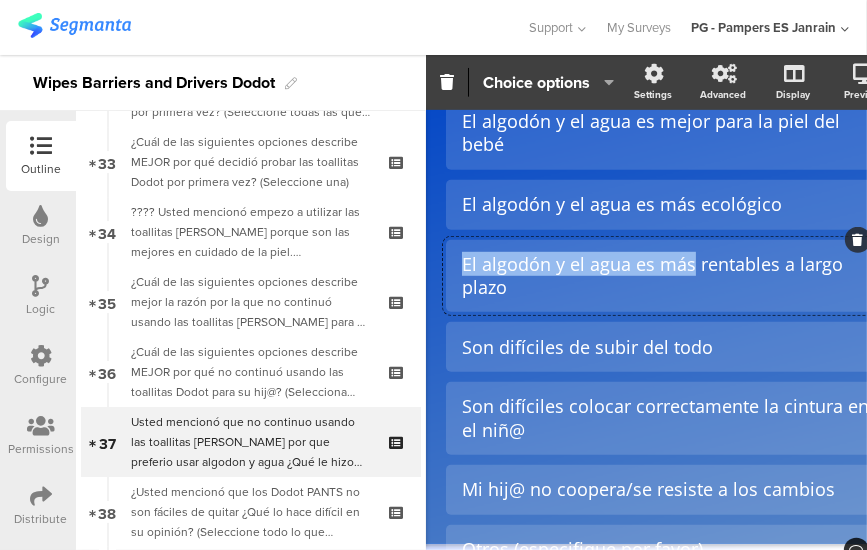 drag, startPoint x: 673, startPoint y: 243, endPoint x: 426, endPoint y: 241, distance: 247.0081 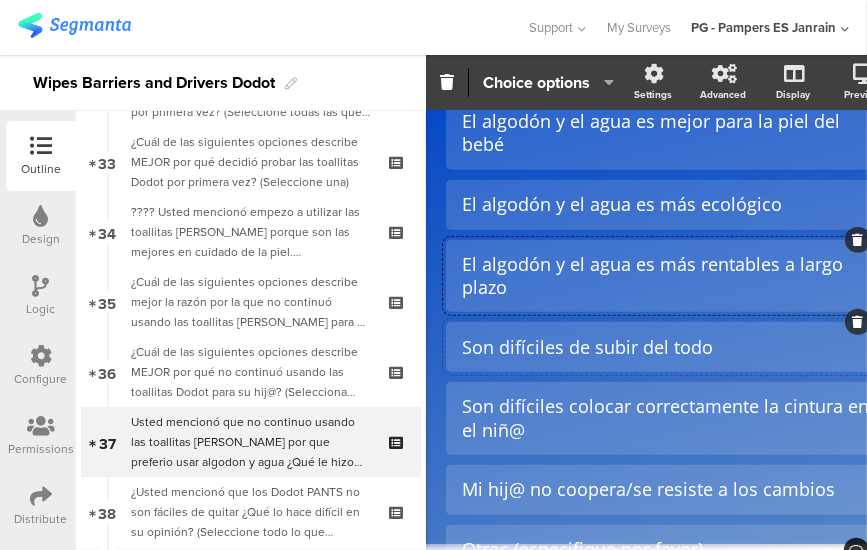 click on "Son difíciles de subir del todo" 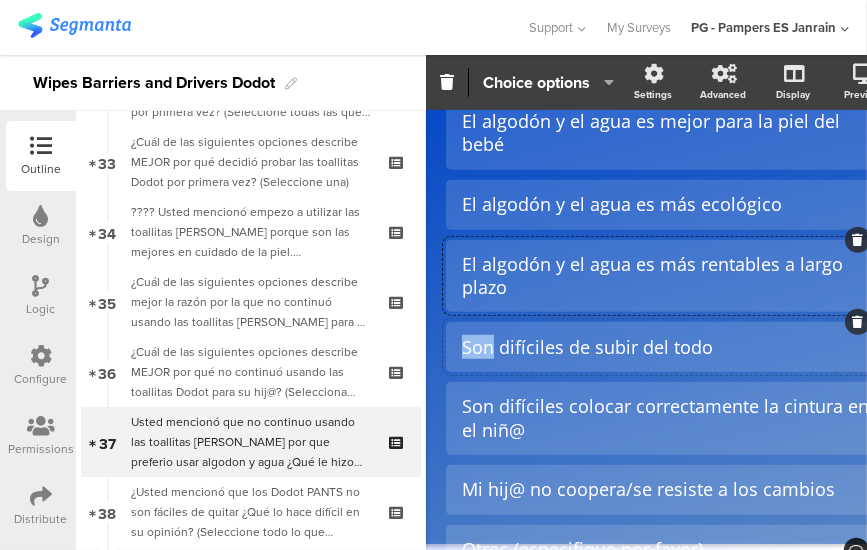 click on "Son difíciles de subir del todo" 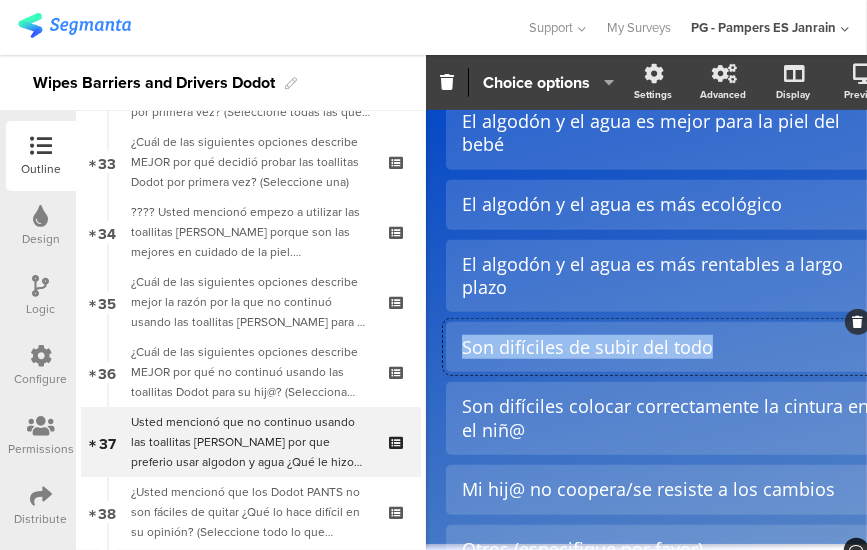 click on "Son difíciles de subir del todo" 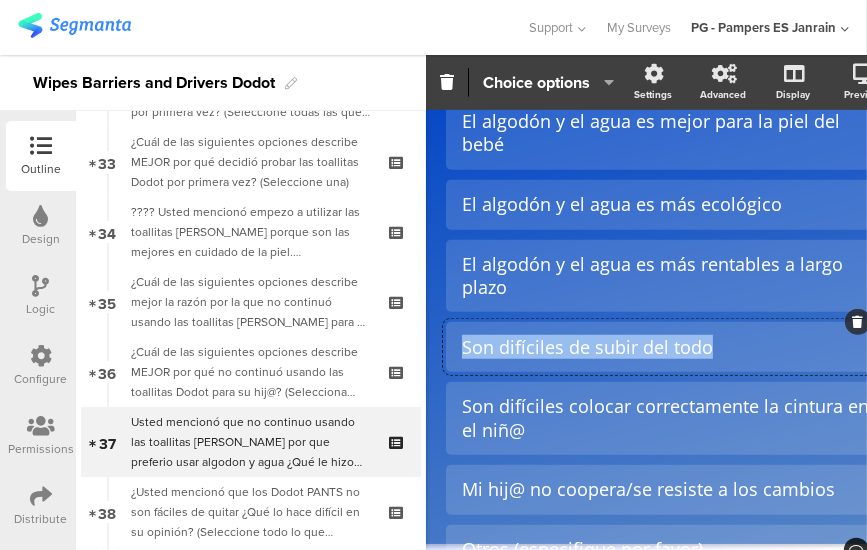 paste 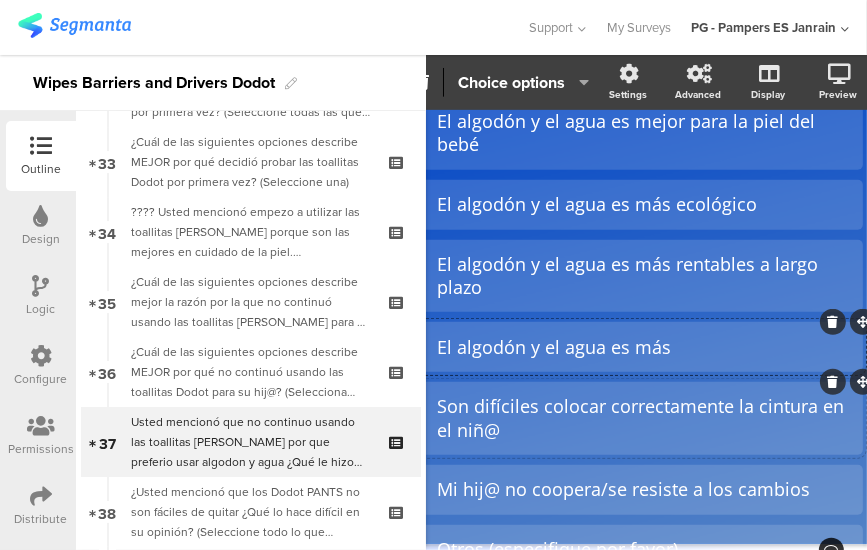 scroll, scrollTop: 241, scrollLeft: 25, axis: both 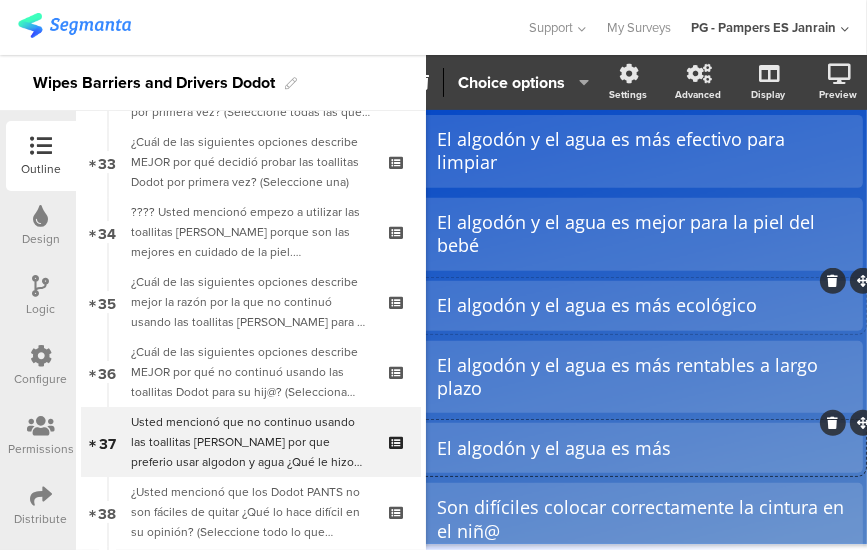 click on "El algodón y el agua es más ecológico" 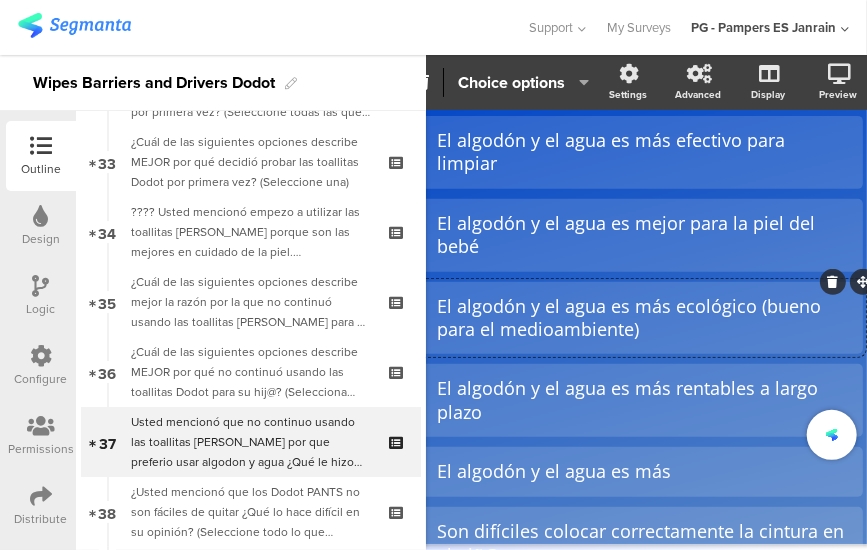 scroll, scrollTop: 282, scrollLeft: 25, axis: both 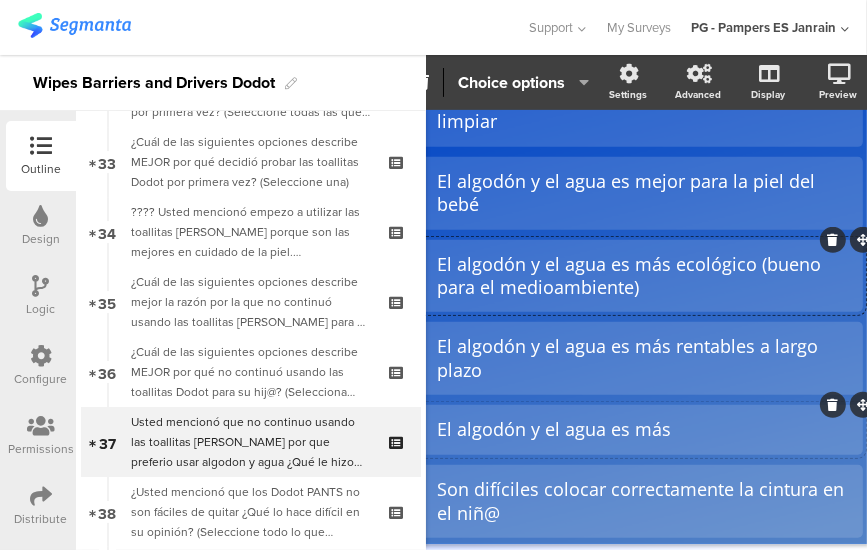 click on "El algodón y el agua es más" 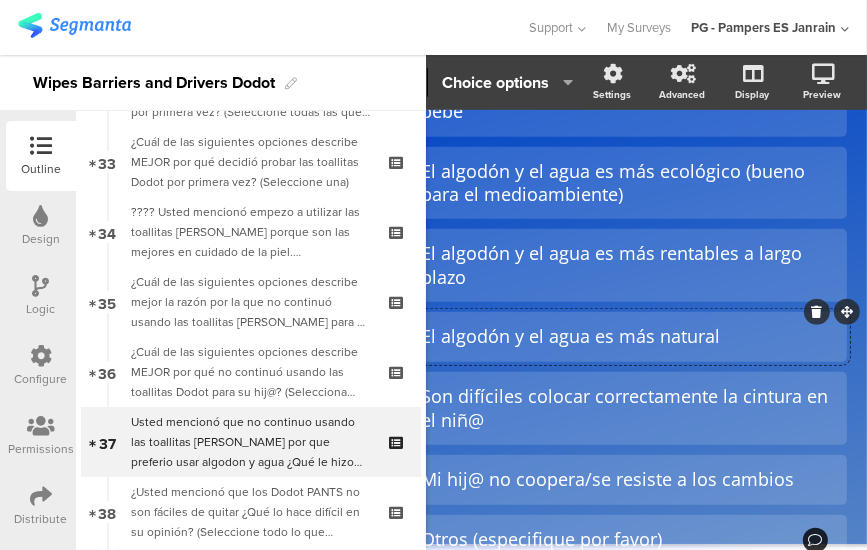 scroll, scrollTop: 376, scrollLeft: 56, axis: both 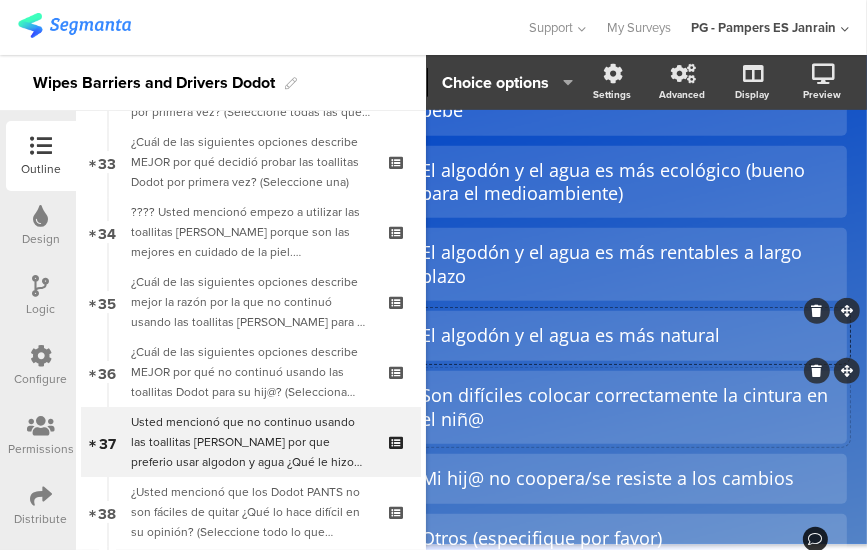 click 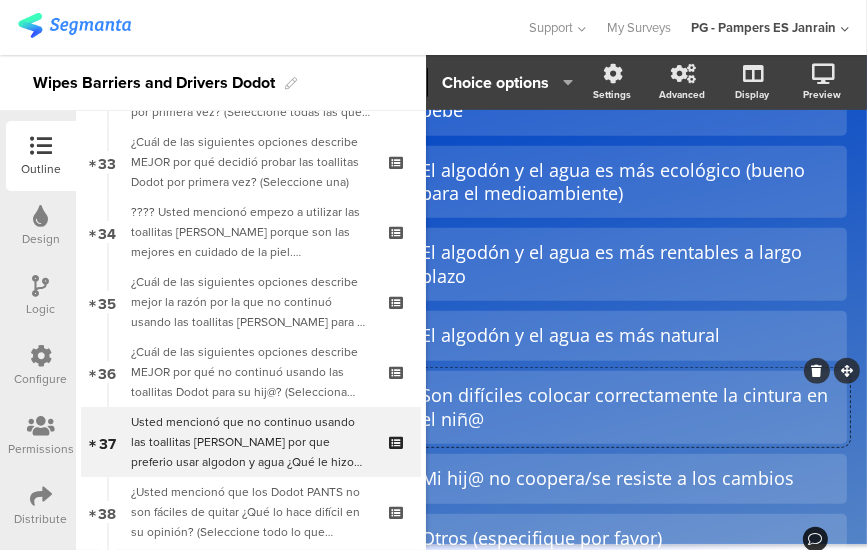 click 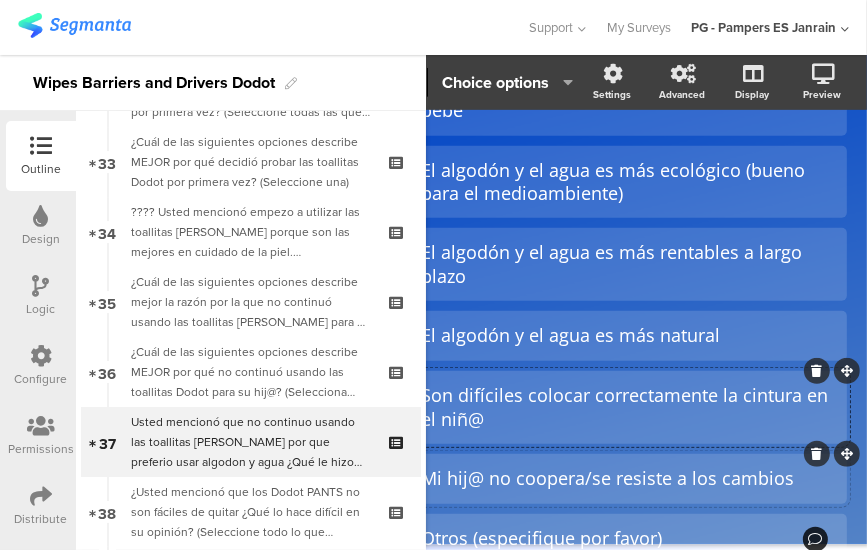 click 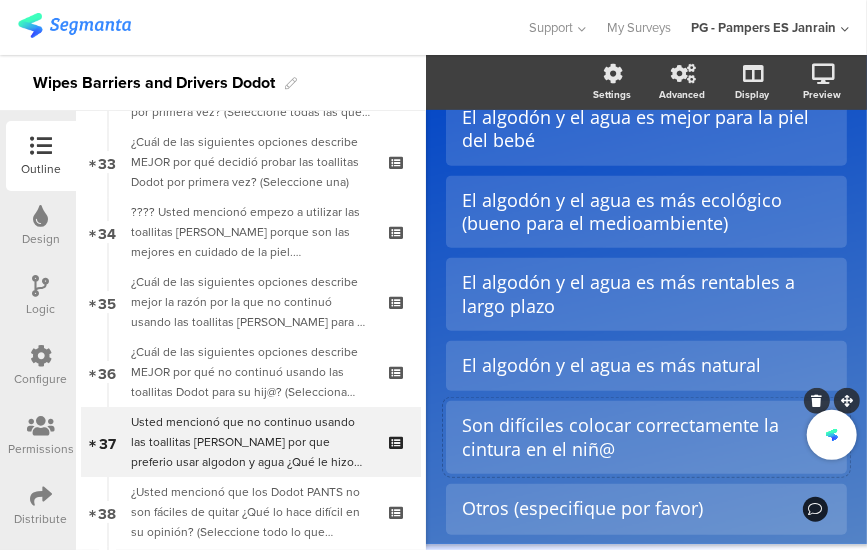scroll, scrollTop: 399, scrollLeft: 0, axis: vertical 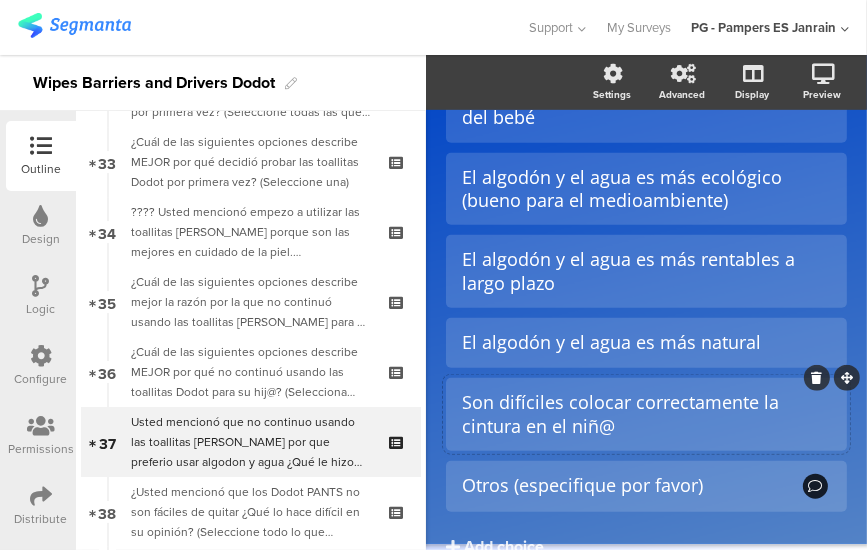click 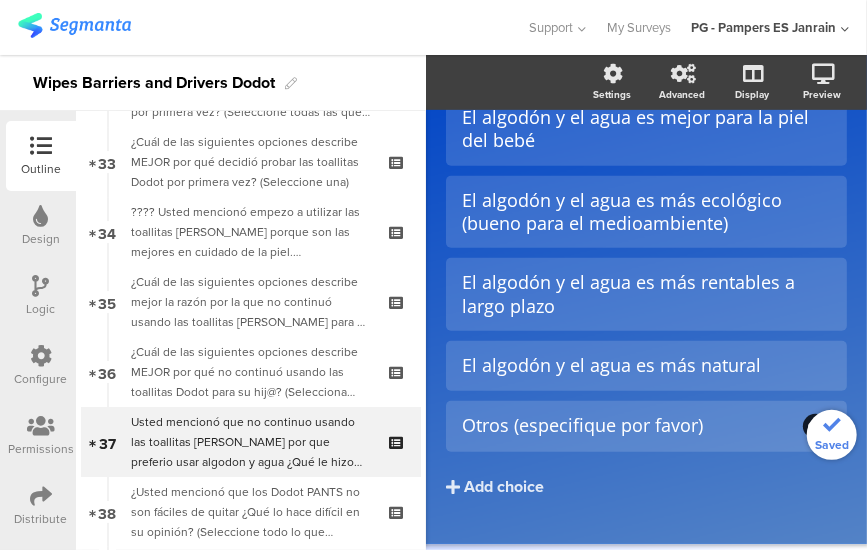 scroll, scrollTop: 388, scrollLeft: 0, axis: vertical 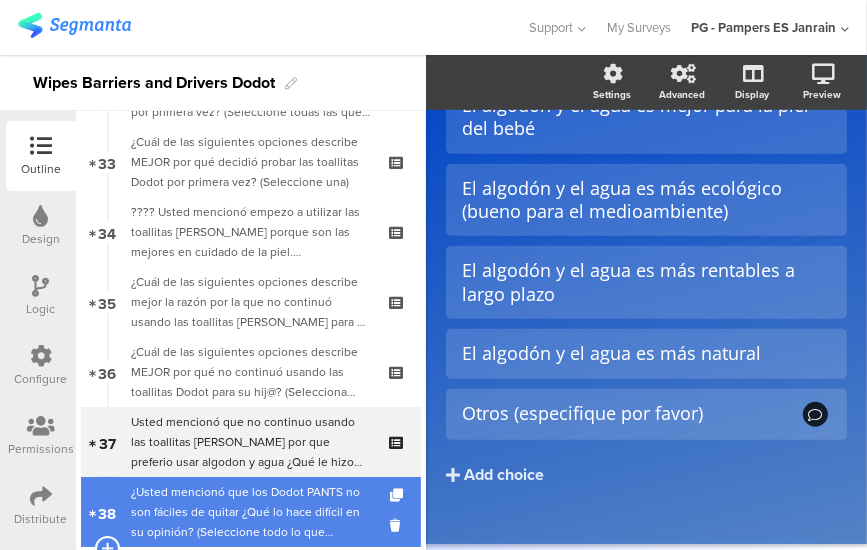 click on "¿Usted mencionó que los Dodot PANTS no son fáciles de quitar ¿Qué lo hace difícil en su opinión? (Seleccione todo lo que corresponda)" at bounding box center (250, 512) 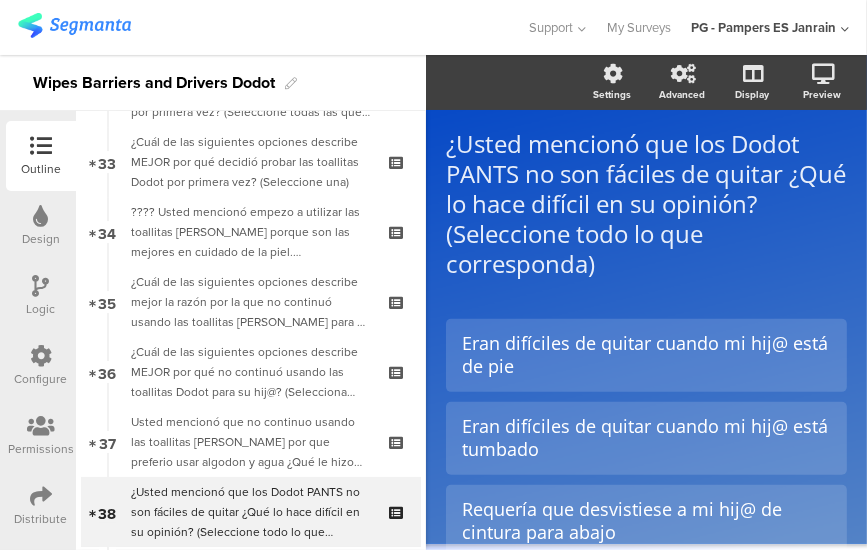 scroll, scrollTop: 66, scrollLeft: 0, axis: vertical 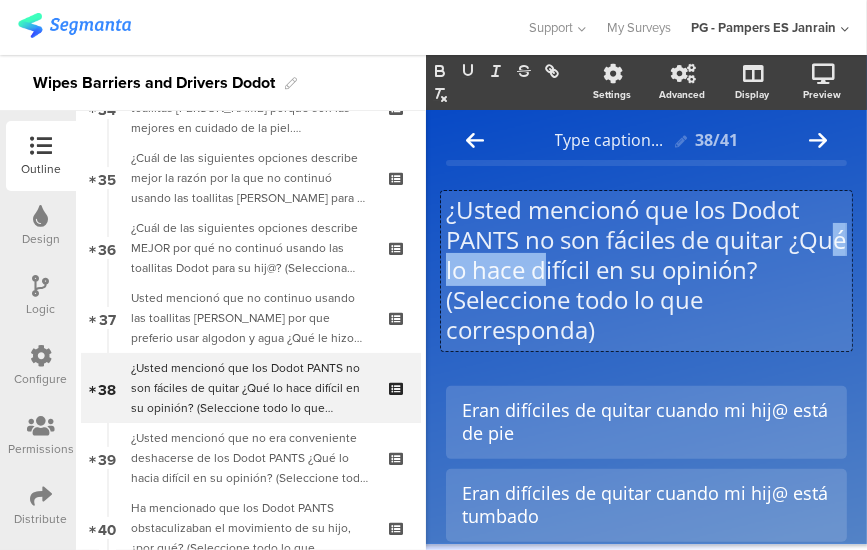 drag, startPoint x: 610, startPoint y: 260, endPoint x: 475, endPoint y: 281, distance: 136.62357 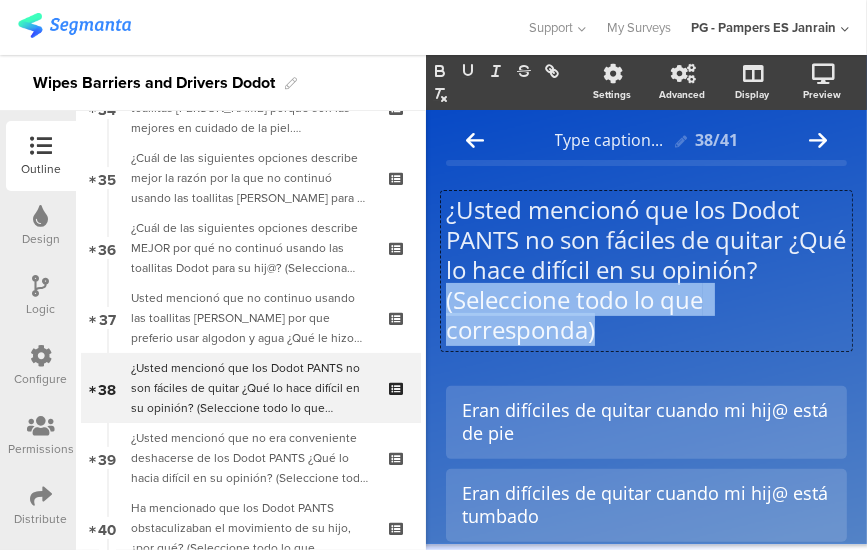 drag, startPoint x: 608, startPoint y: 339, endPoint x: 431, endPoint y: 310, distance: 179.35997 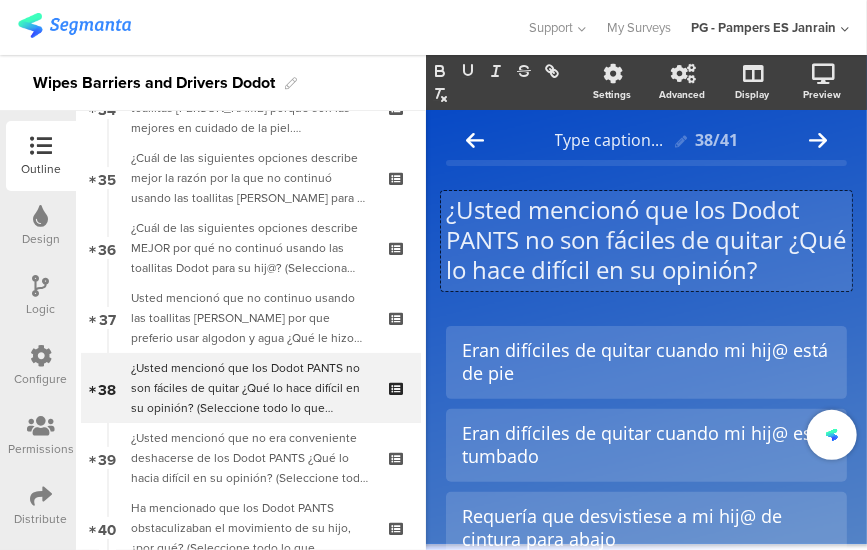 click on "¿Usted mencionó que los Dodot PANTS no son fáciles de quitar ¿Qué lo hace difícil en su opinión?" 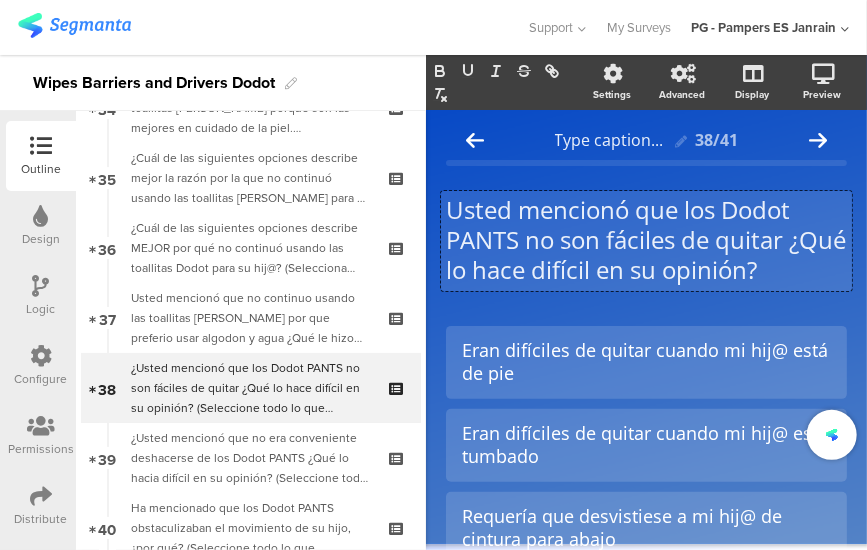 scroll, scrollTop: 0, scrollLeft: 0, axis: both 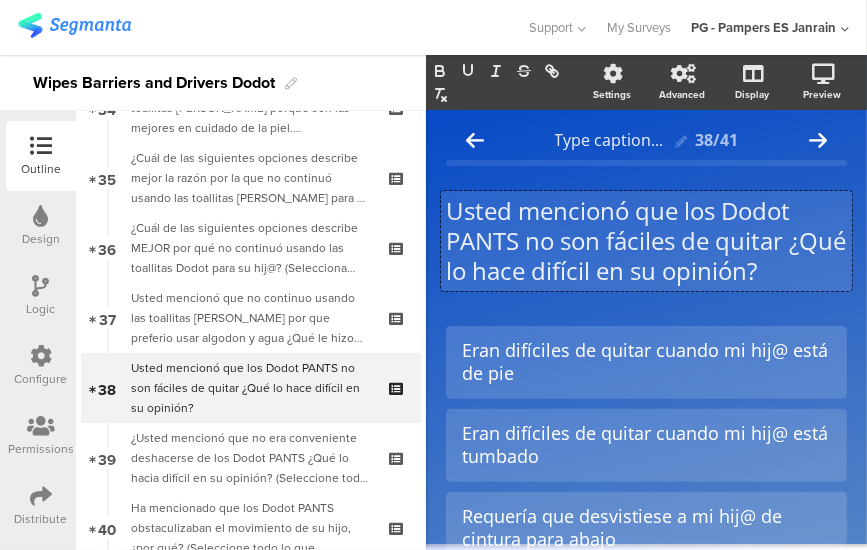 click on "Usted mencionó que los Dodot PANTS no son fáciles de quitar ¿Qué lo hace difícil en su opinión?" 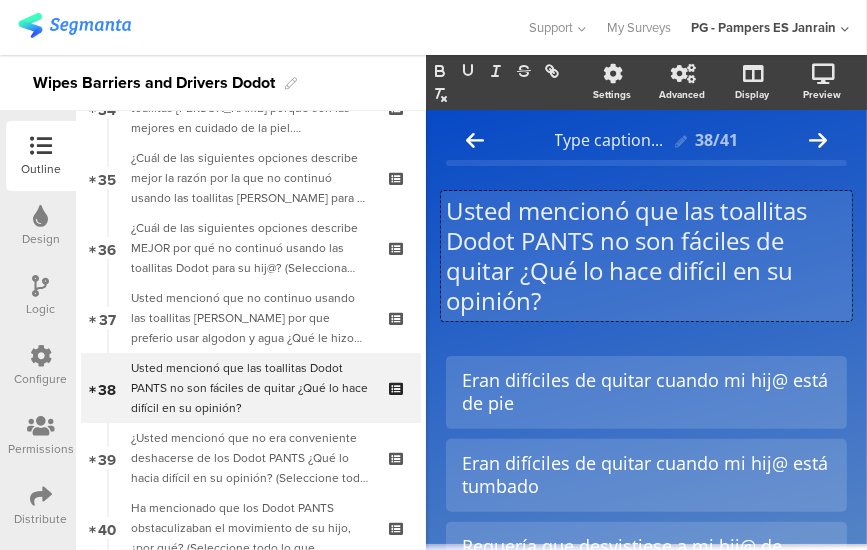 click on "Usted mencionó que las toallitas Dodot PANTS no son fáciles de quitar ¿Qué lo hace difícil en su opinión?" 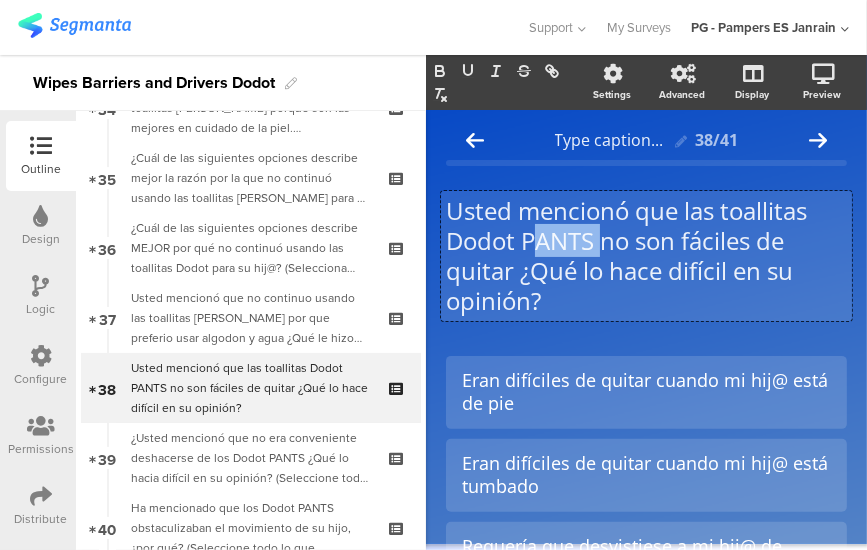 drag, startPoint x: 606, startPoint y: 253, endPoint x: 530, endPoint y: 251, distance: 76.02631 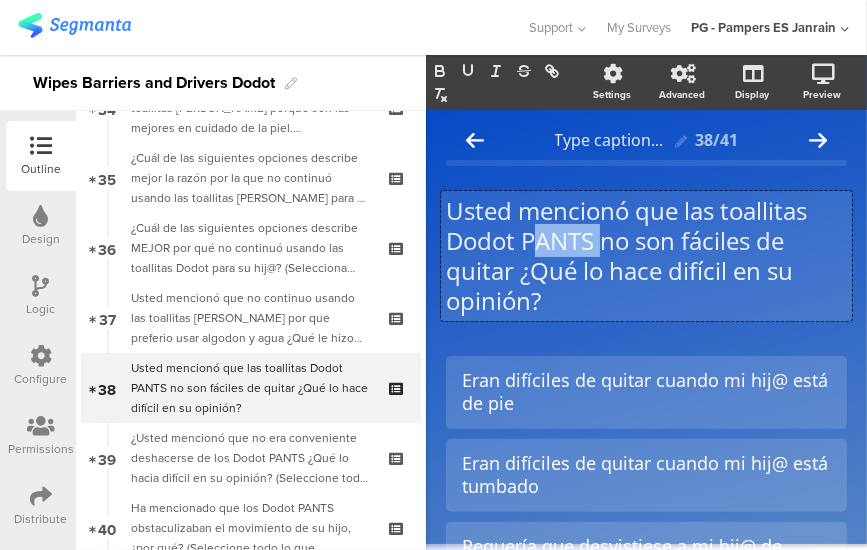 click on "Usted mencionó que las toallitas Dodot PANTS no son fáciles de quitar ¿Qué lo hace difícil en su opinión?" 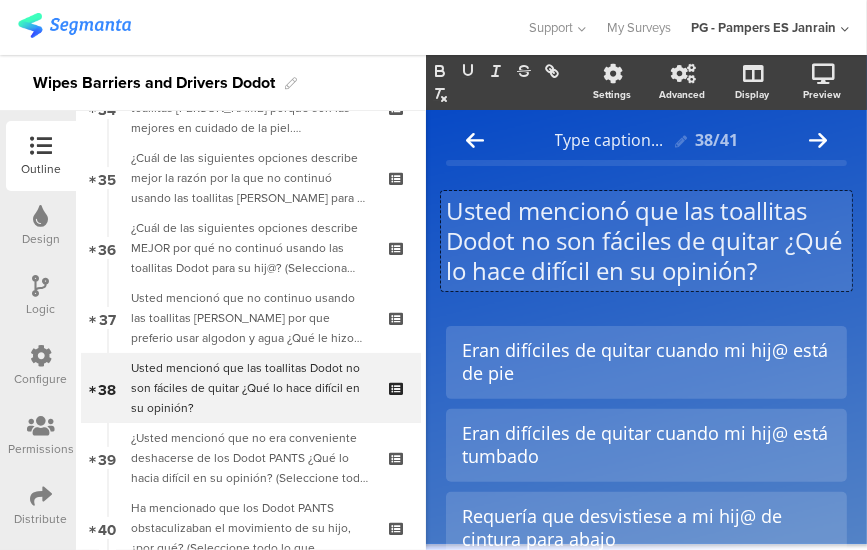 click on "Usted mencionó que las toallitas Dodot no son fáciles de quitar ¿Qué lo hace difícil en su opinión?" 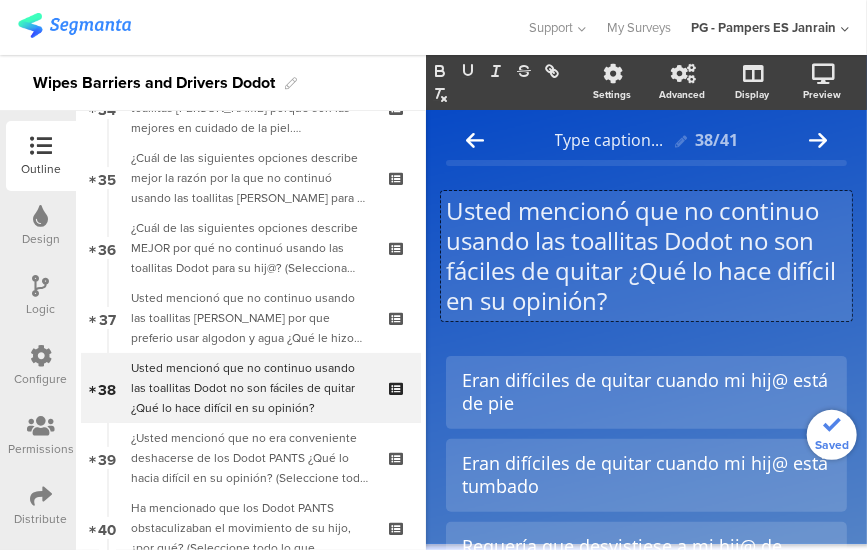 click on "Usted mencionó que no continuo usando las toallitas Dodot no son fáciles de quitar ¿Qué lo hace difícil en su opinión?" 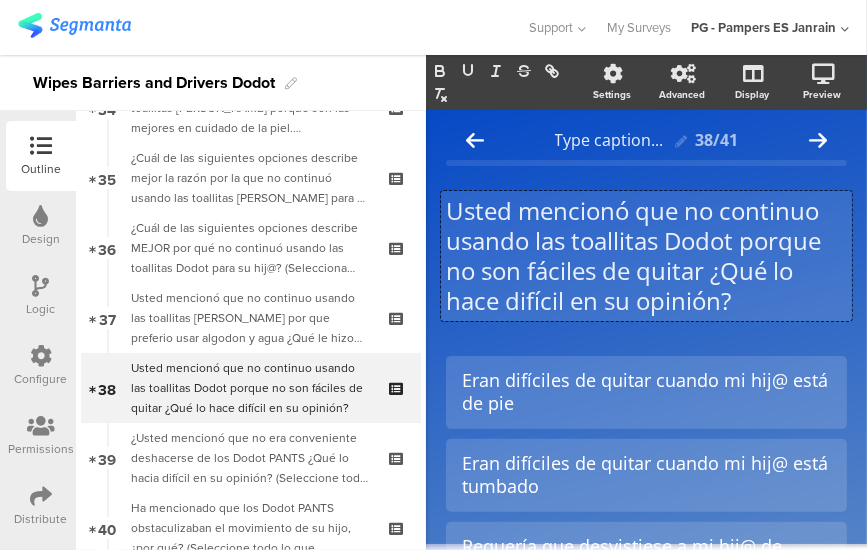 click on "Usted mencionó que no continuo usando las toallitas Dodot porque no son fáciles de quitar ¿Qué lo hace difícil en su opinión?" 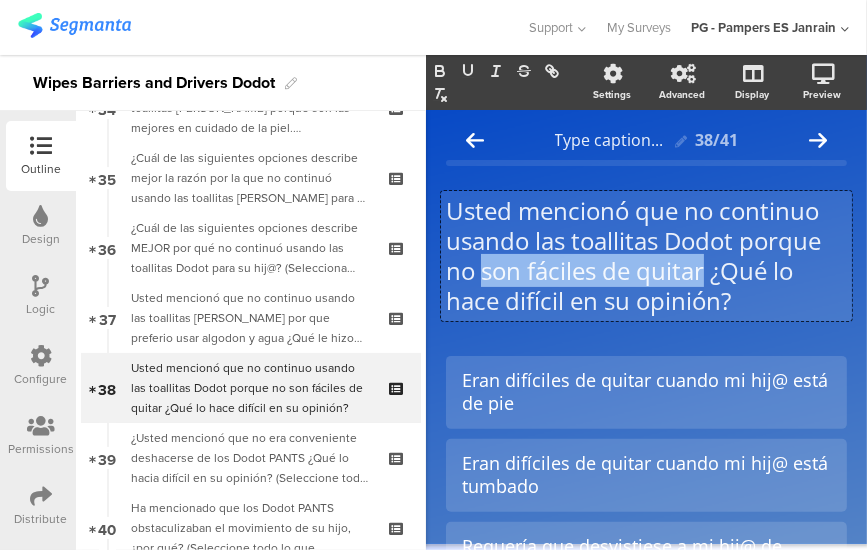 drag, startPoint x: 706, startPoint y: 273, endPoint x: 484, endPoint y: 277, distance: 222.03603 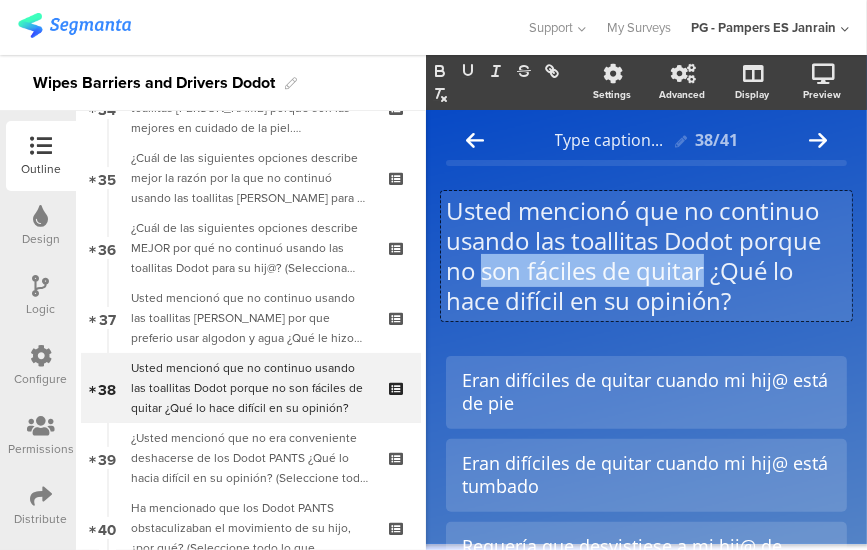 click on "Usted mencionó que no continuo usando las toallitas Dodot porque no son fáciles de quitar ¿Qué lo hace difícil en su opinión?" 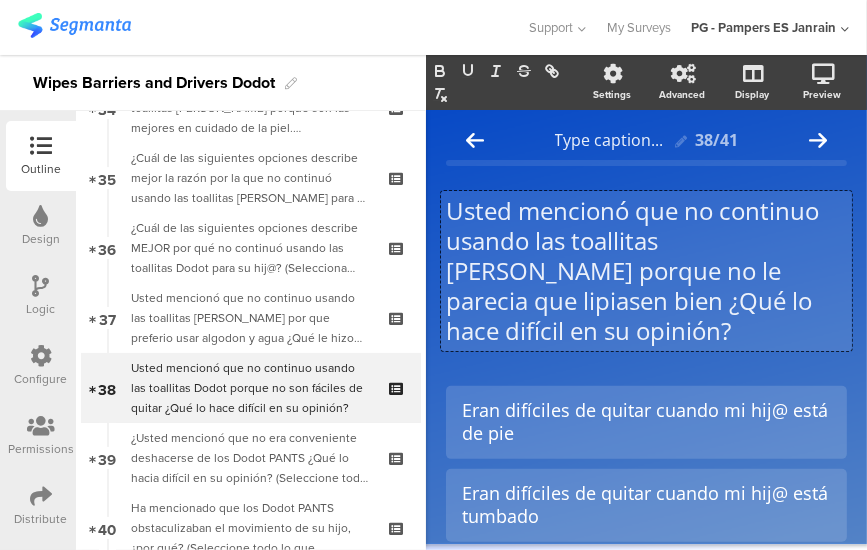 scroll, scrollTop: 39, scrollLeft: 0, axis: vertical 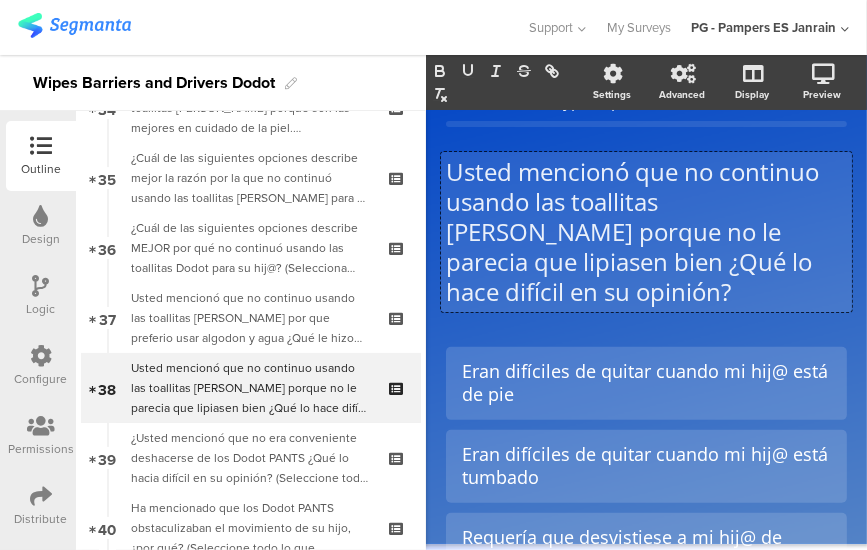 click on "Usted mencionó que no continuo usando las toallitas [PERSON_NAME] porque no le parecia que lipiasen bien ¿Qué lo hace difícil en su opinión?" 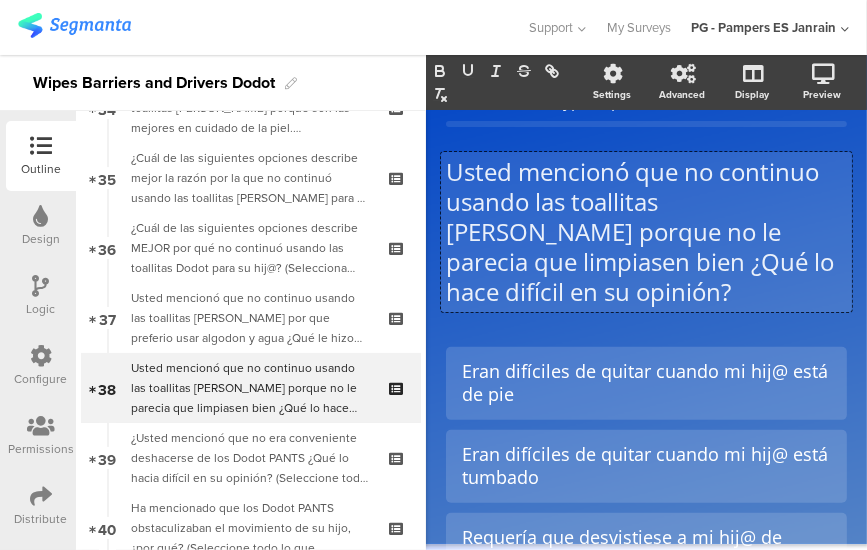 click on "Usted mencionó que no continuo usando las toallitas [PERSON_NAME] porque no le parecia que limpiasen bien ¿Qué lo hace difícil en su opinión?" 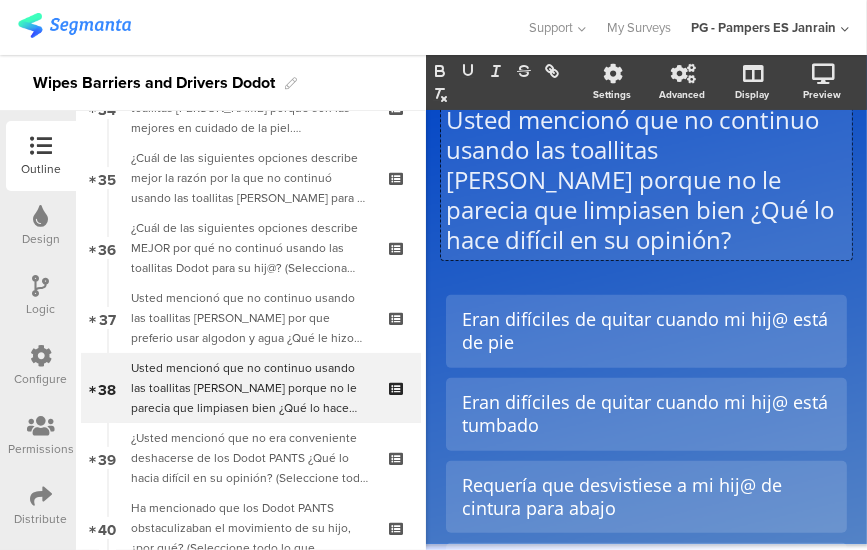 scroll, scrollTop: 92, scrollLeft: 0, axis: vertical 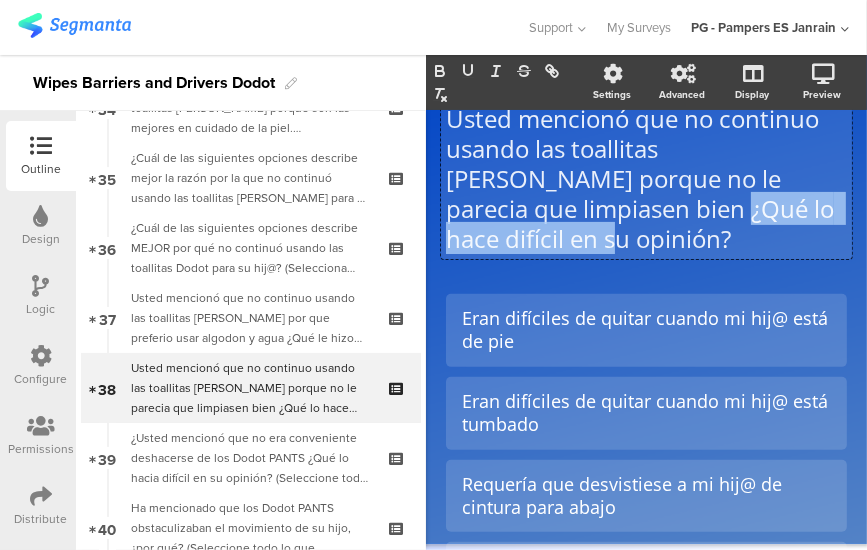 drag, startPoint x: 794, startPoint y: 214, endPoint x: 542, endPoint y: 221, distance: 252.0972 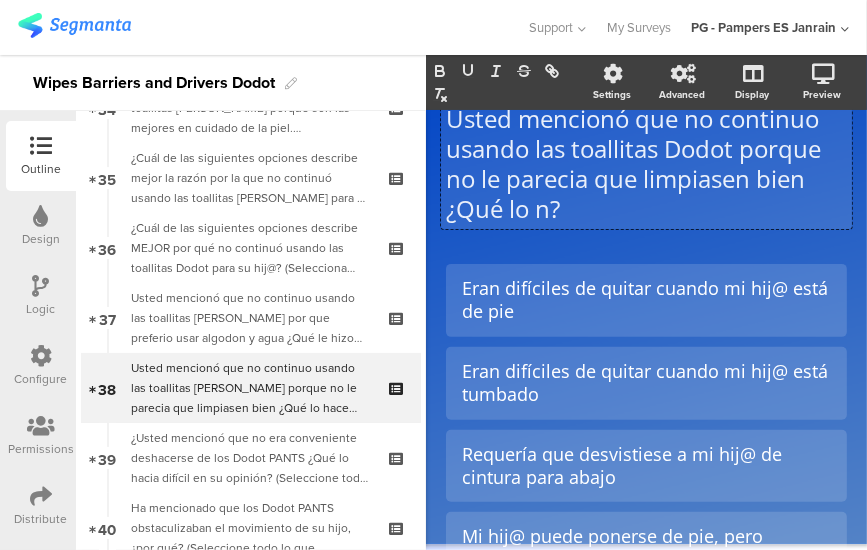 scroll, scrollTop: 1, scrollLeft: 0, axis: vertical 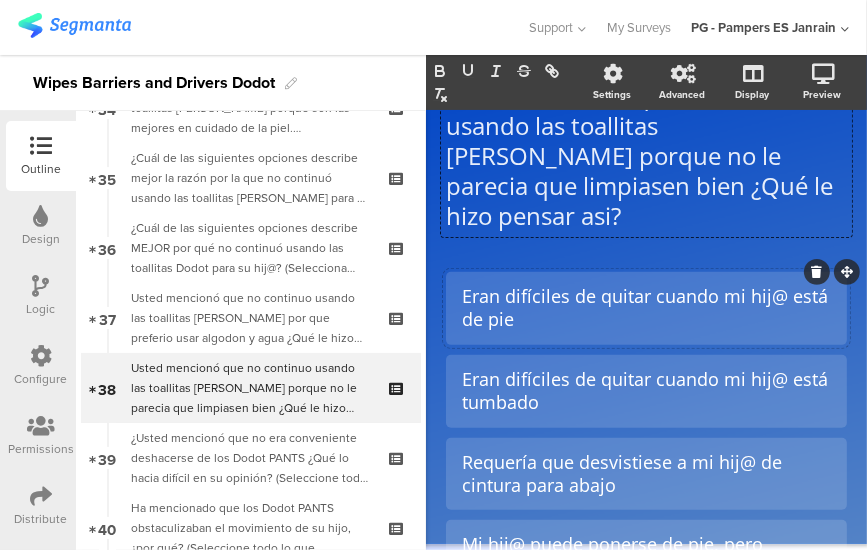 click on "Eran difíciles de quitar cuando mi hij@ está de pie" 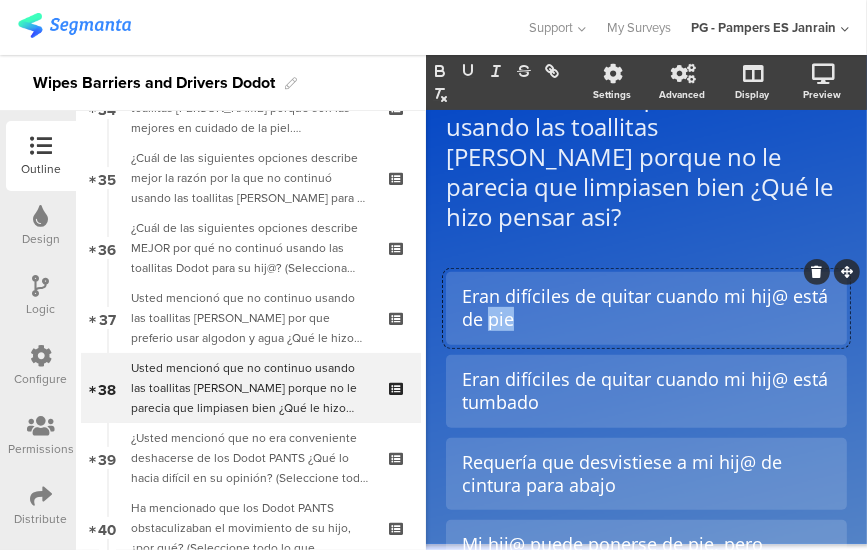 click on "Eran difíciles de quitar cuando mi hij@ está de pie" 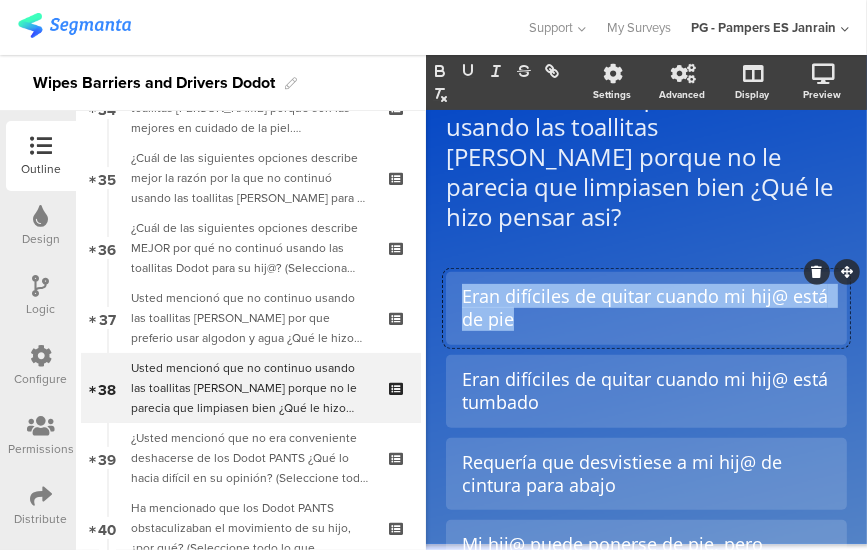click on "Eran difíciles de quitar cuando mi hij@ está de pie" 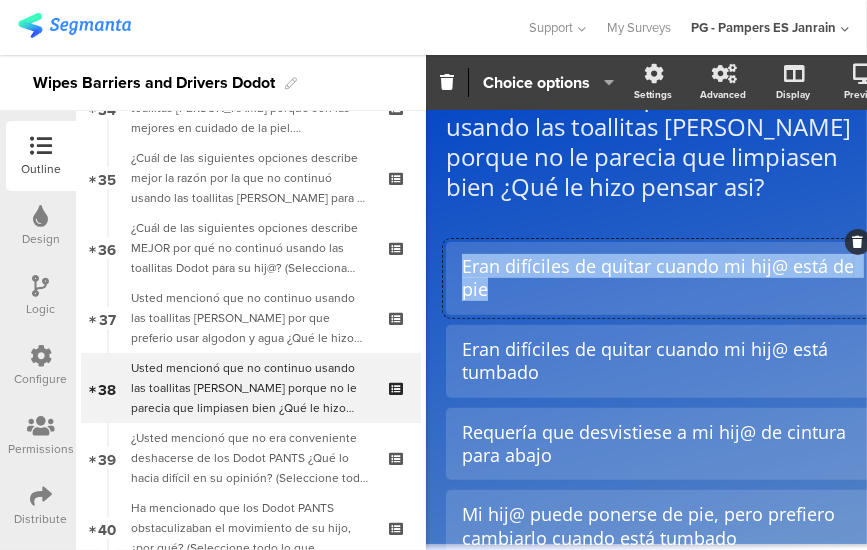 type 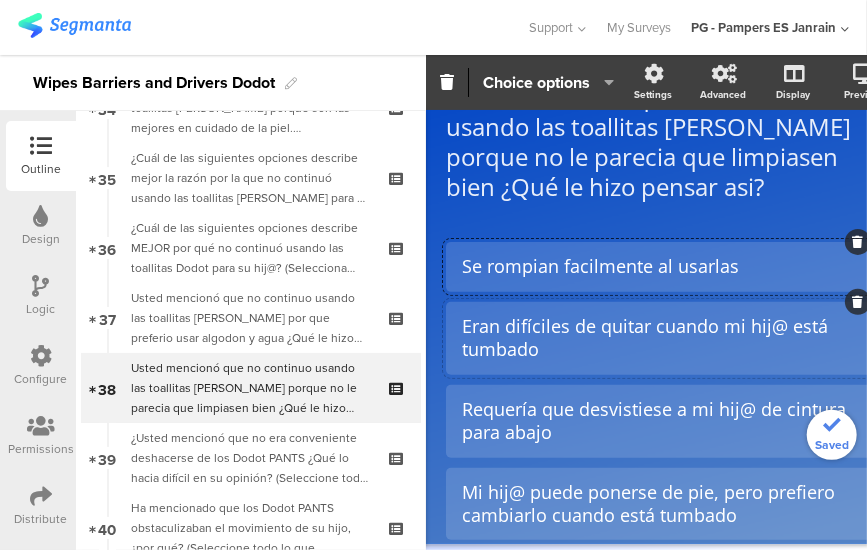 click on "Eran difíciles de quitar cuando mi hij@ está tumbado" 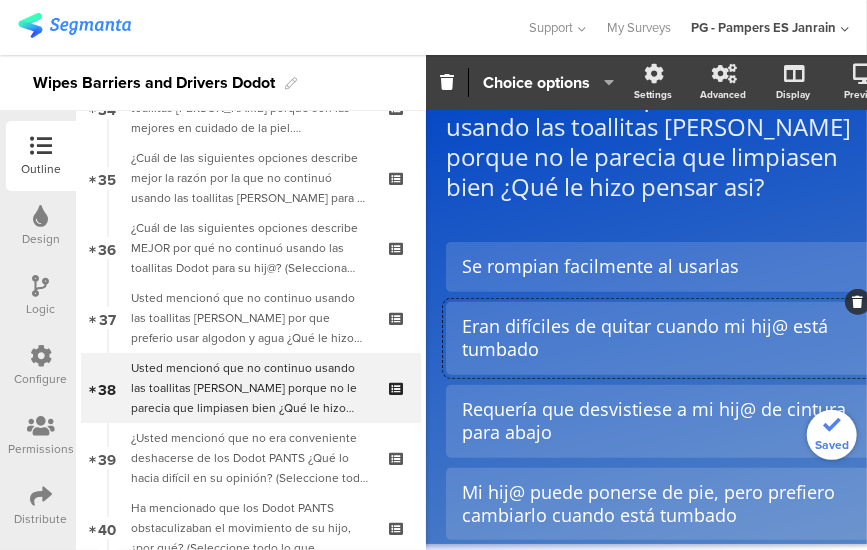 click on "Eran difíciles de quitar cuando mi hij@ está tumbado" 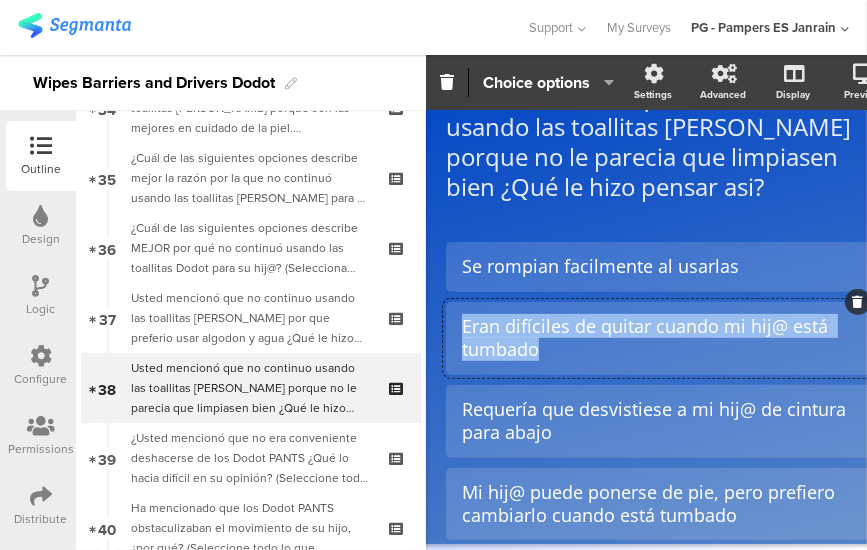 click on "Eran difíciles de quitar cuando mi hij@ está tumbado" 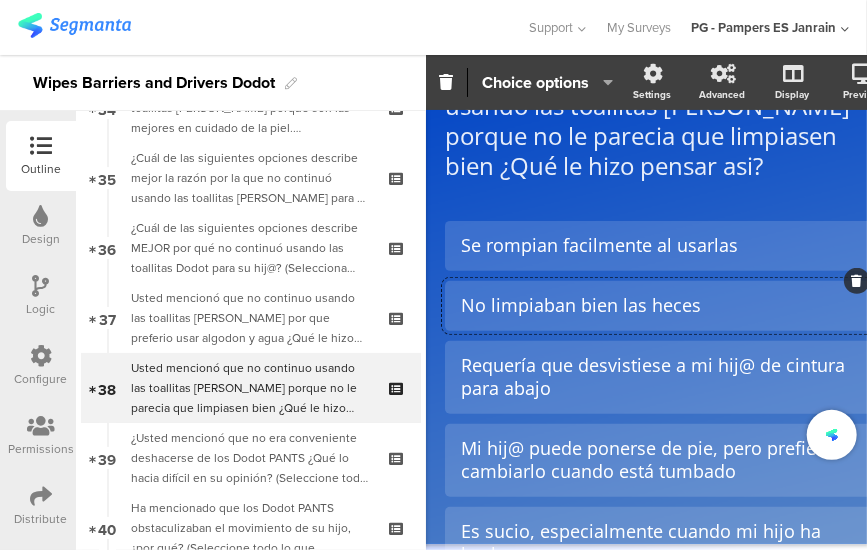 scroll, scrollTop: 136, scrollLeft: 1, axis: both 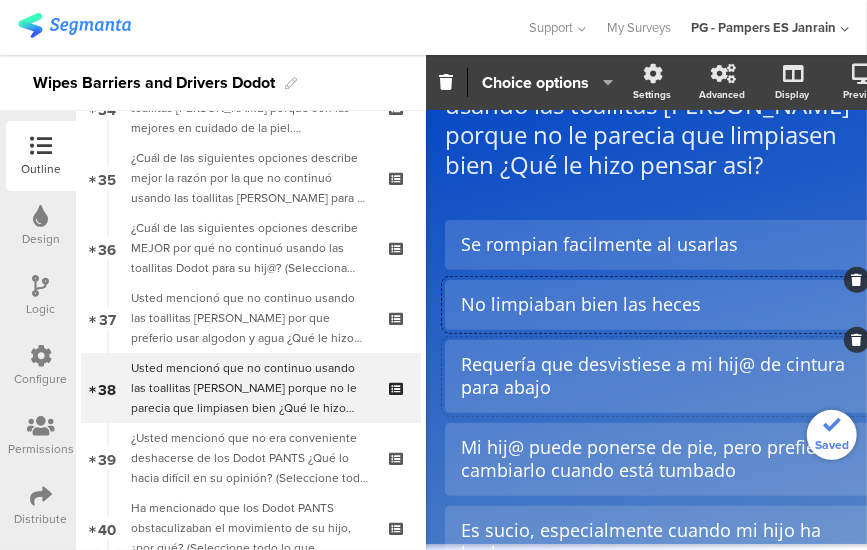 click on "Requería que desvistiese a mi hij@ de cintura para abajo" 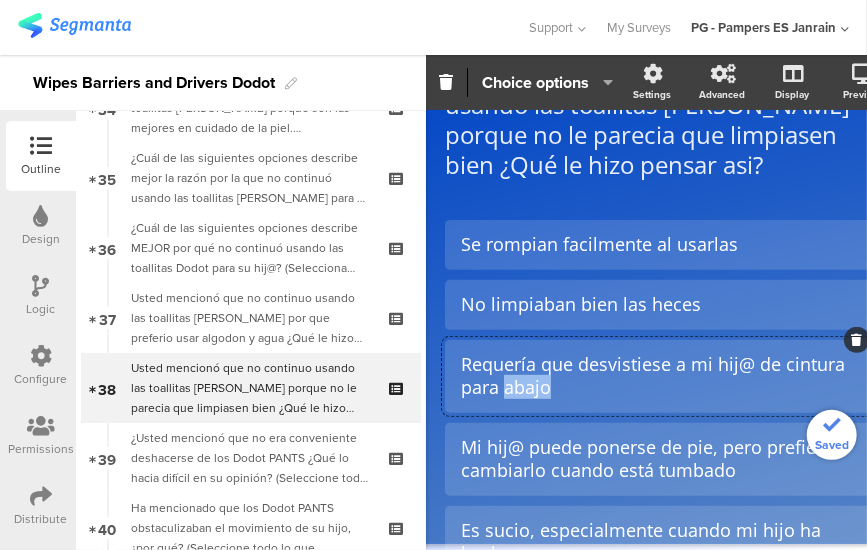 click on "Requería que desvistiese a mi hij@ de cintura para abajo" 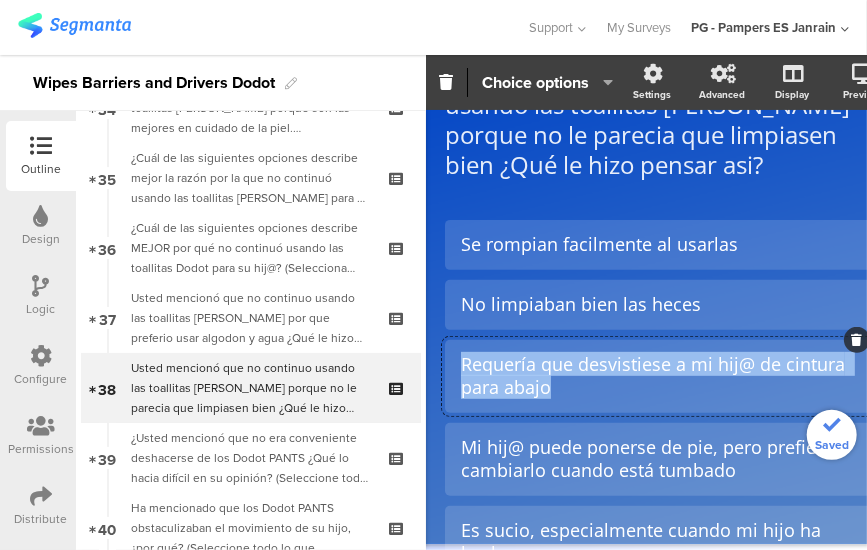 click on "Requería que desvistiese a mi hij@ de cintura para abajo" 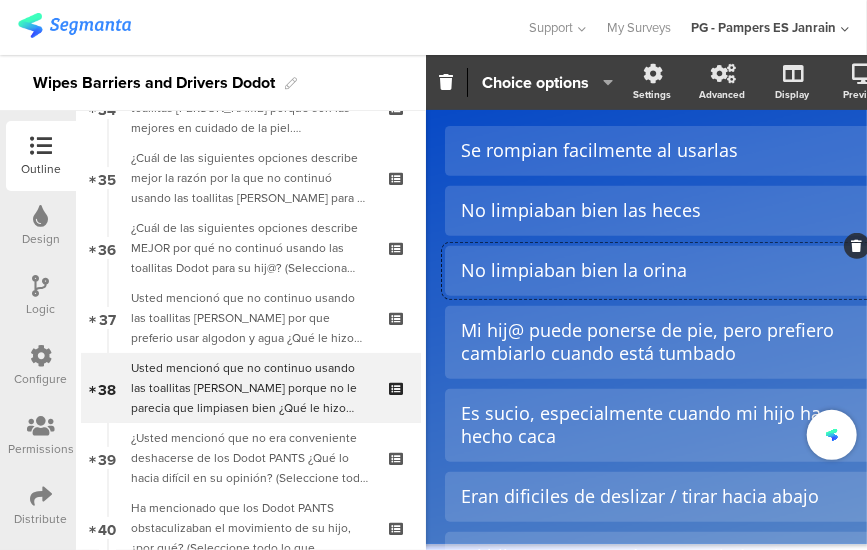 scroll, scrollTop: 232, scrollLeft: 1, axis: both 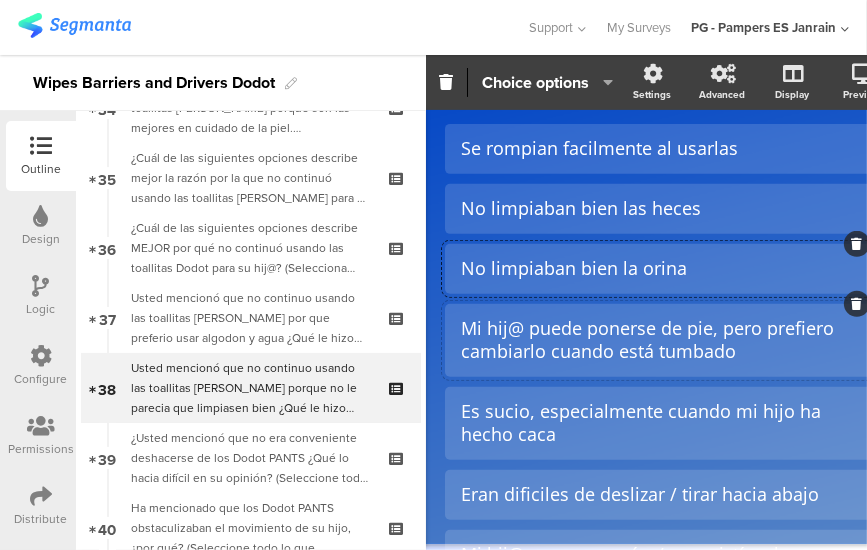 click on "Mi hij@ puede ponerse de pie, pero prefiero cambiarlo cuando está tumbado" 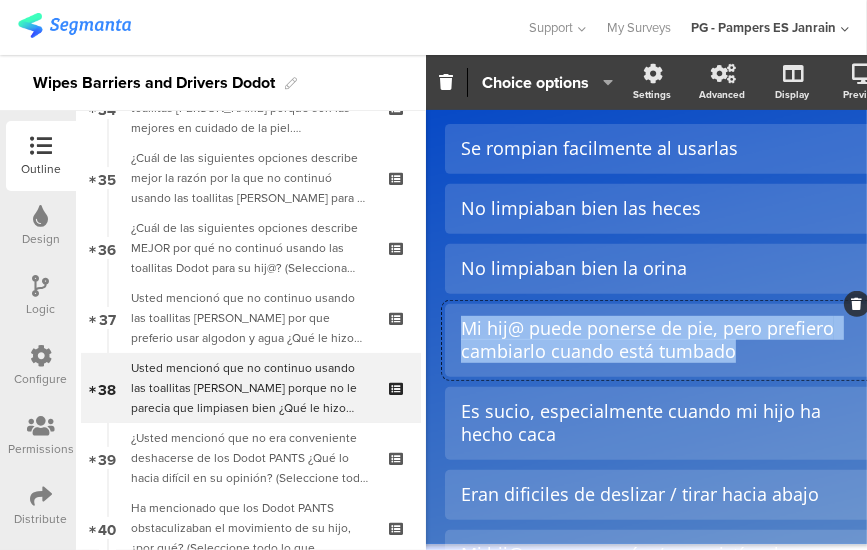click on "Mi hij@ puede ponerse de pie, pero prefiero cambiarlo cuando está tumbado" 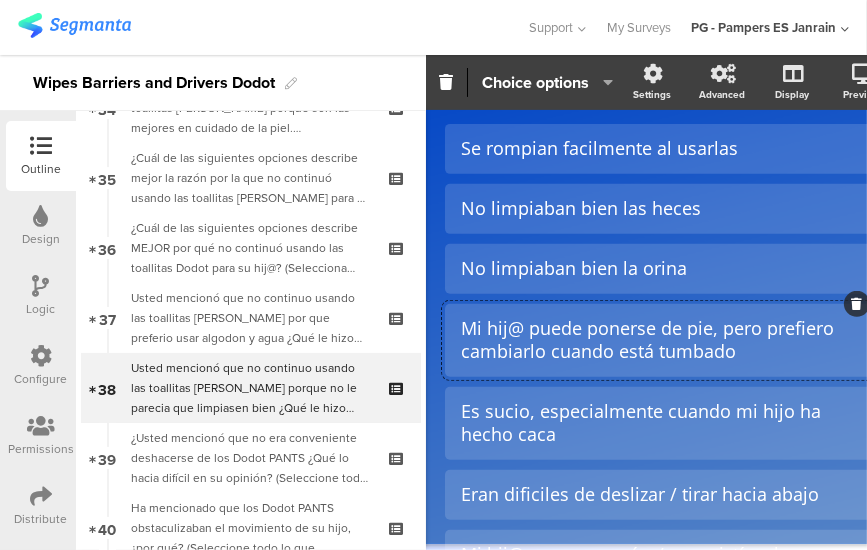 click on "Mi hij@ puede ponerse de pie, pero prefiero cambiarlo cuando está tumbado" 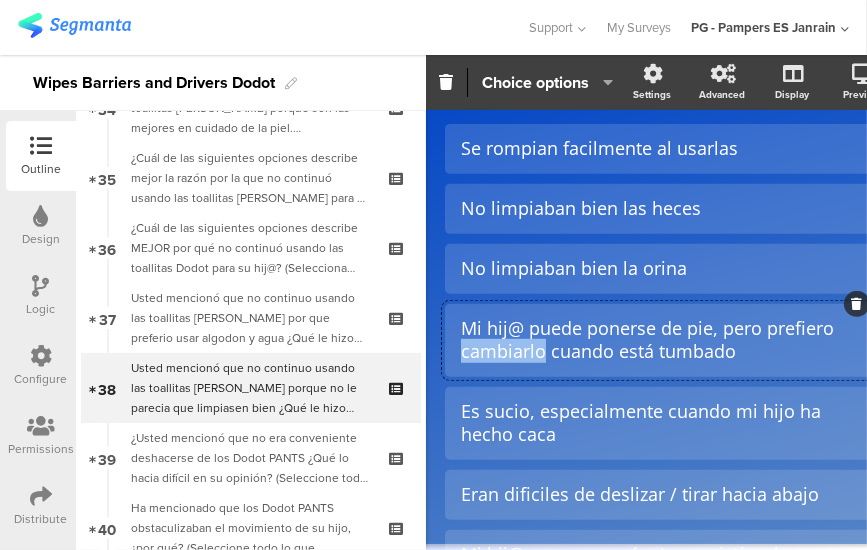 click on "Mi hij@ puede ponerse de pie, pero prefiero cambiarlo cuando está tumbado" 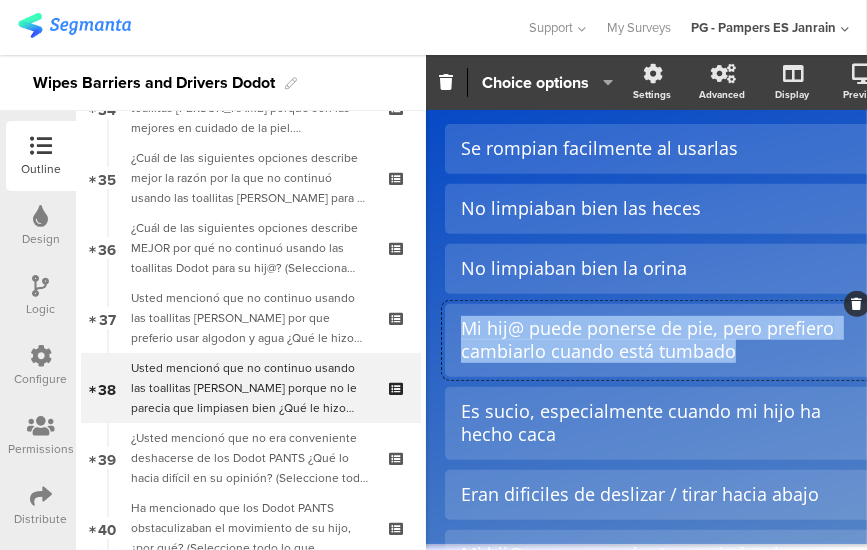 click on "Mi hij@ puede ponerse de pie, pero prefiero cambiarlo cuando está tumbado" 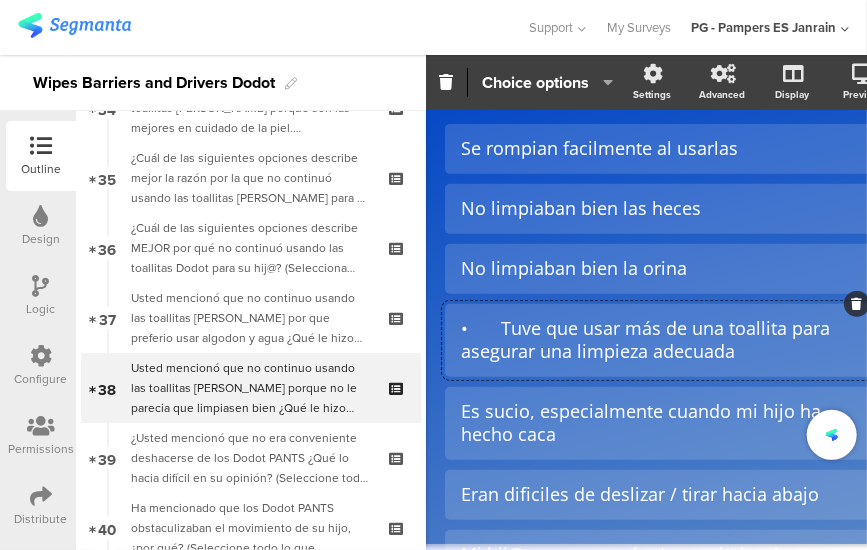 click on "•	Tuve que usar más de una toallita para asegurar una limpieza adecuada" 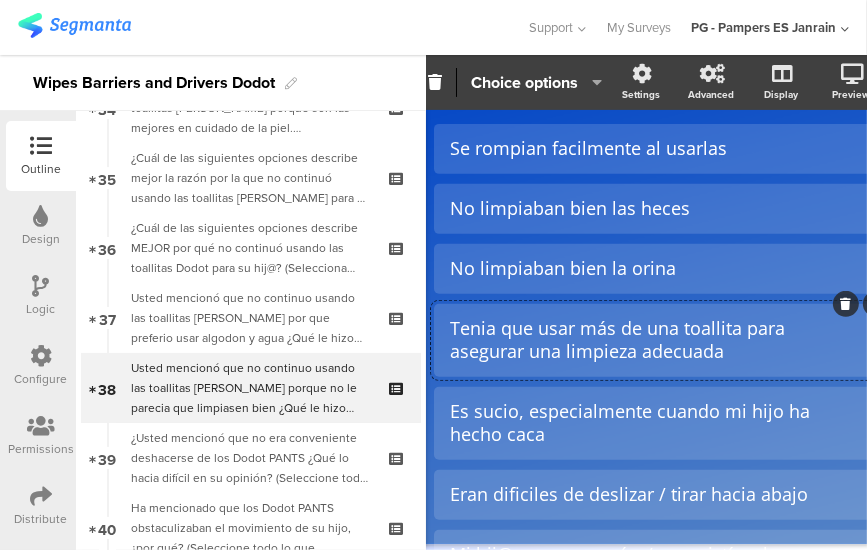scroll, scrollTop: 232, scrollLeft: 12, axis: both 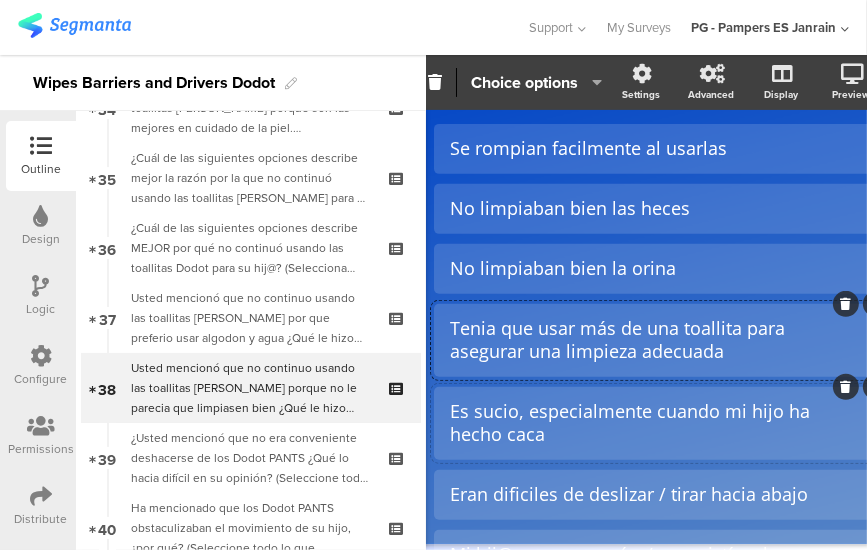click on "Es sucio, especialmente cuando mi hijo ha hecho caca" 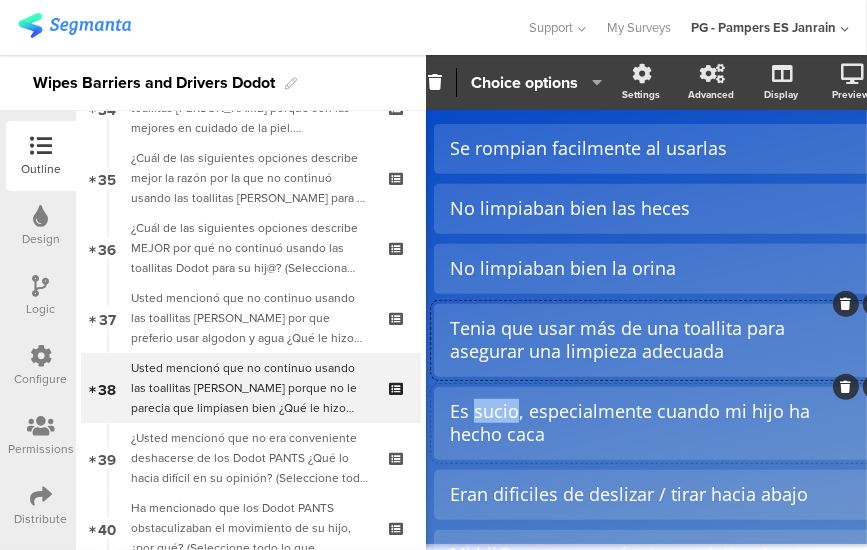 click on "Es sucio, especialmente cuando mi hijo ha hecho caca" 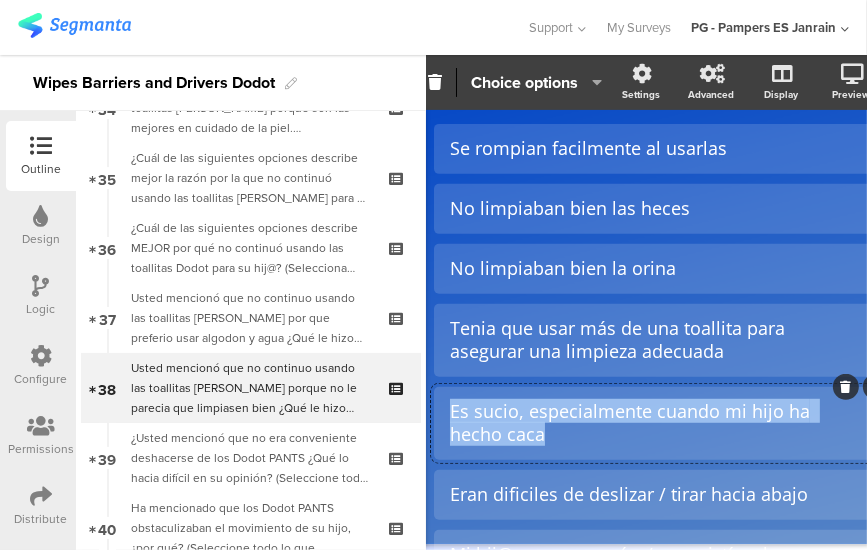 click on "Es sucio, especialmente cuando mi hijo ha hecho caca" 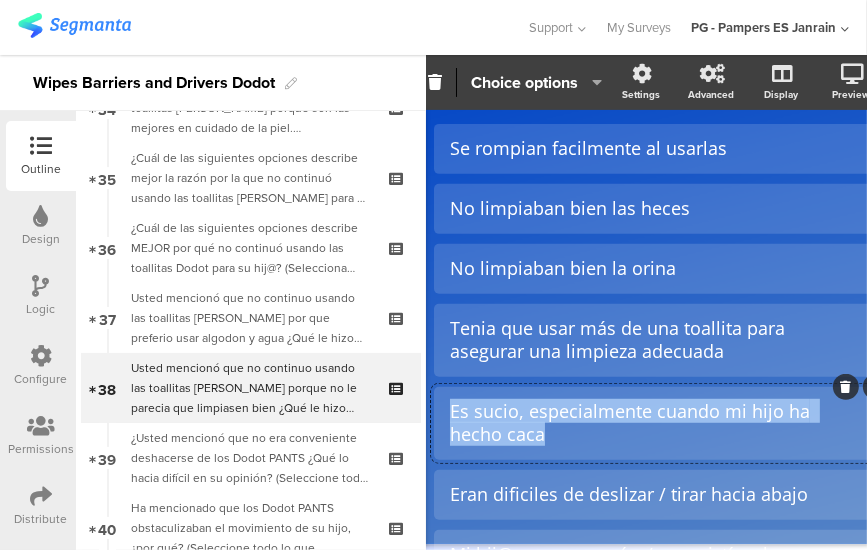 paste 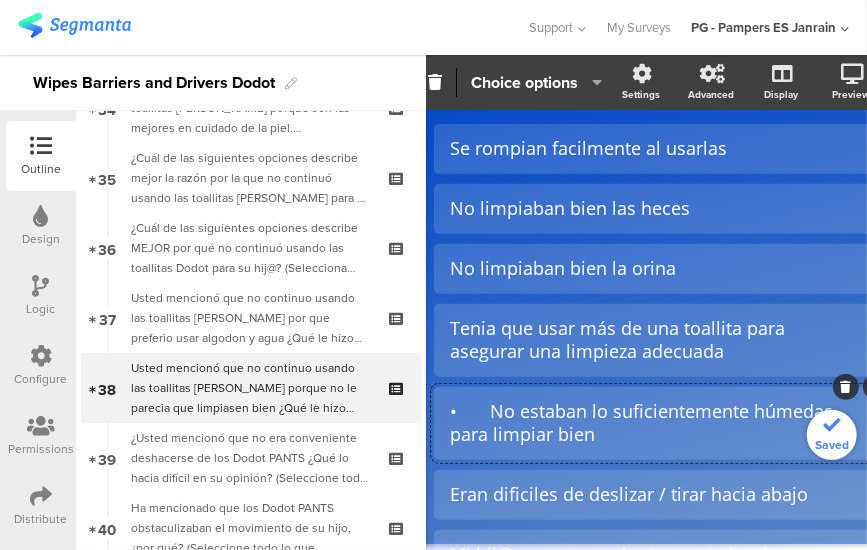 click on "•	No estaban lo suficientemente húmedas para limpiar bien" 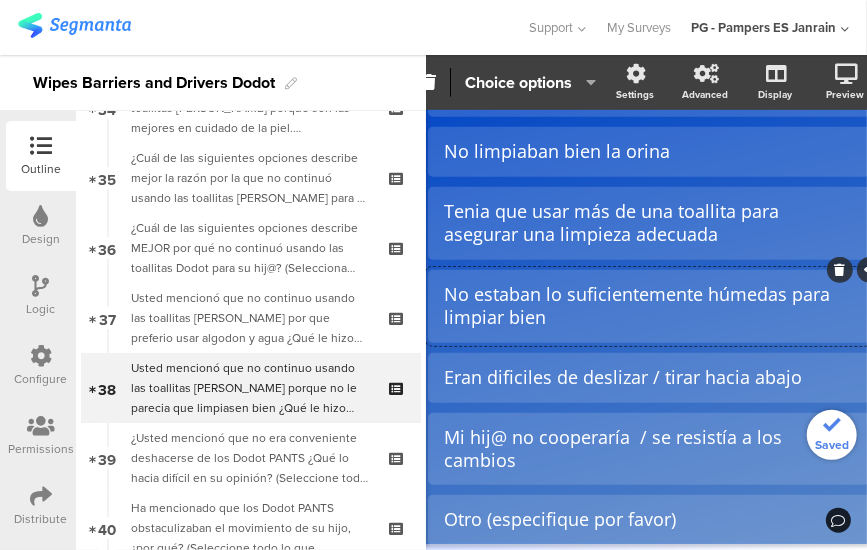 scroll, scrollTop: 350, scrollLeft: 18, axis: both 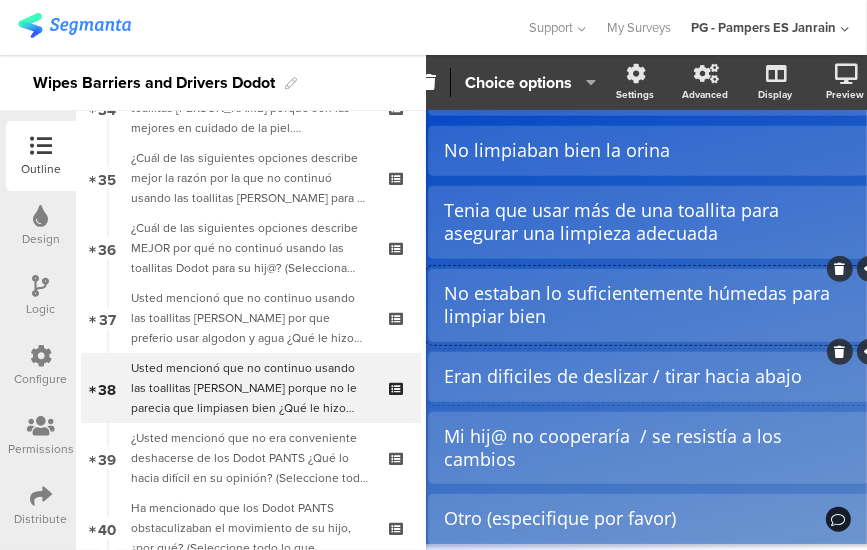 click on "Eran dificiles de deslizar / tirar hacia abajo" 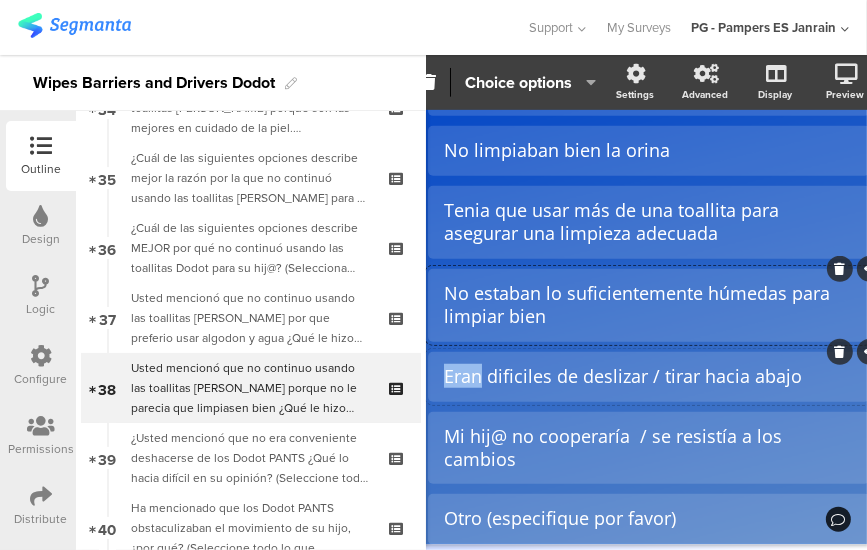 click on "Eran dificiles de deslizar / tirar hacia abajo" 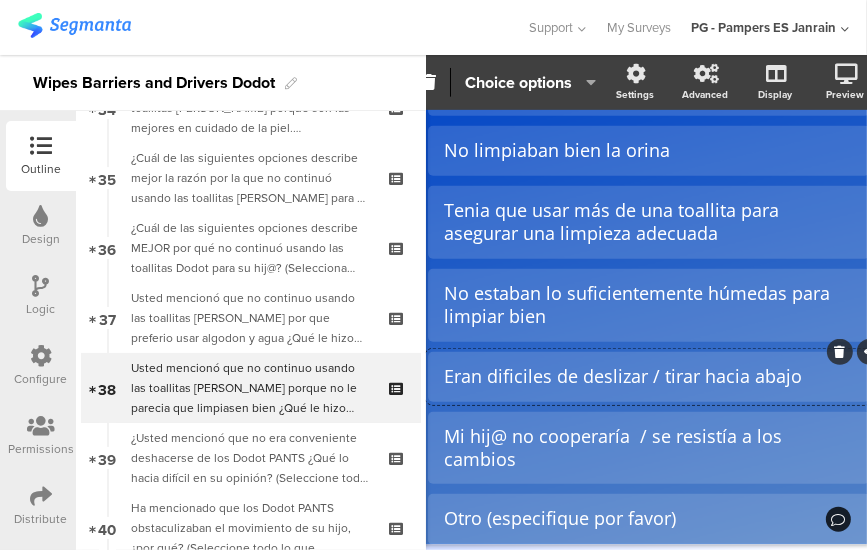 click on "Eran dificiles de deslizar / tirar hacia abajo" 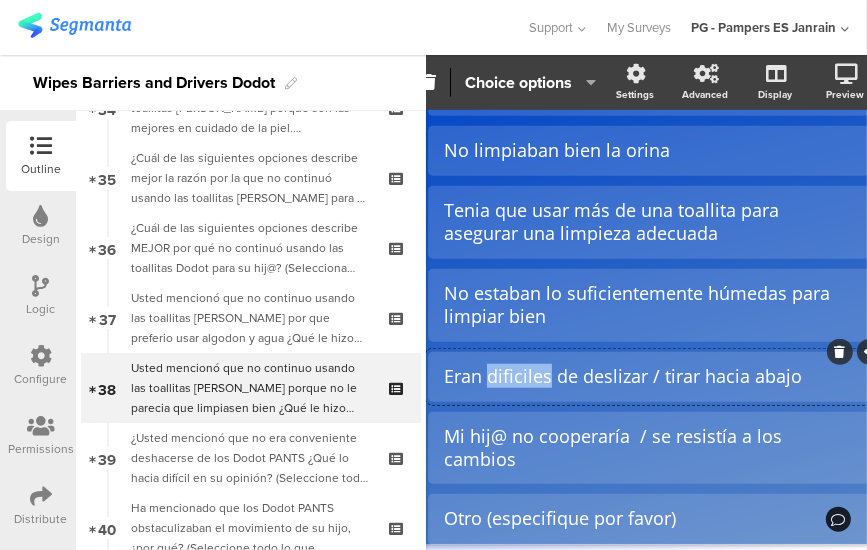 click on "Eran dificiles de deslizar / tirar hacia abajo" 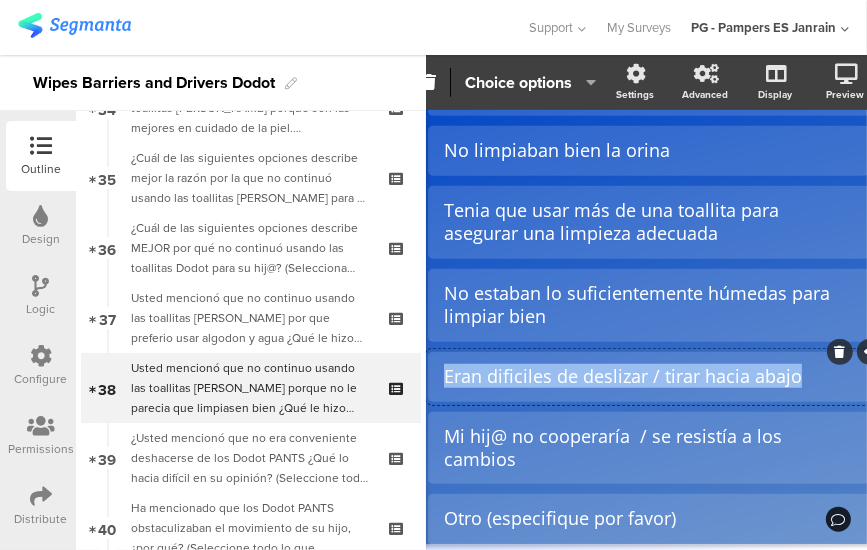 click on "Eran dificiles de deslizar / tirar hacia abajo" 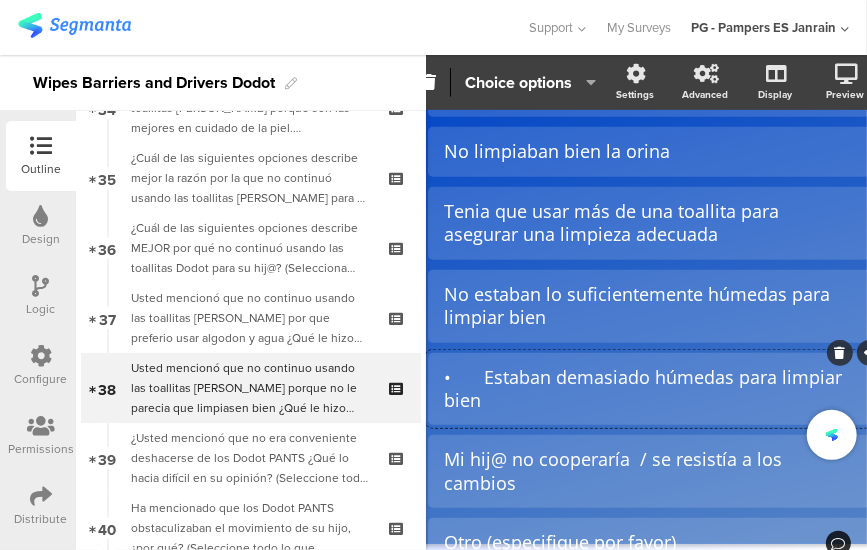 click on "•	Estaban demasiado húmedas para limpiar bien" 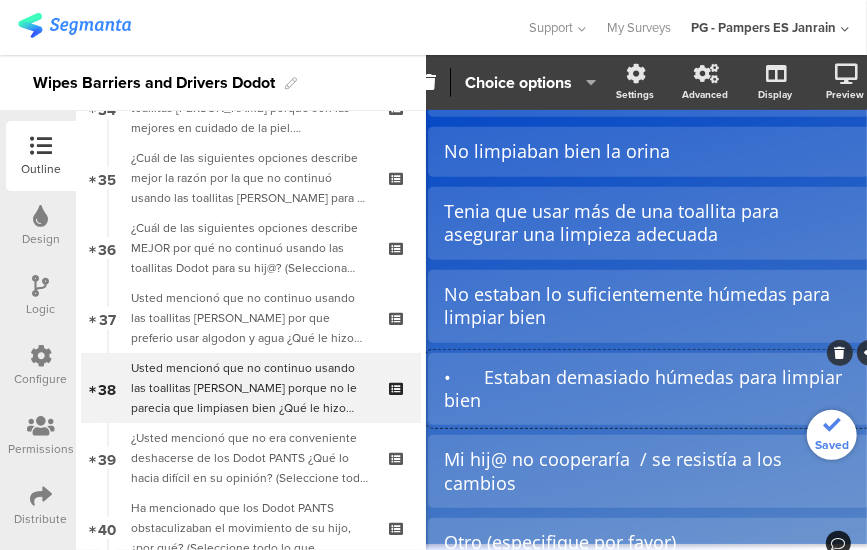 scroll, scrollTop: 350, scrollLeft: 18, axis: both 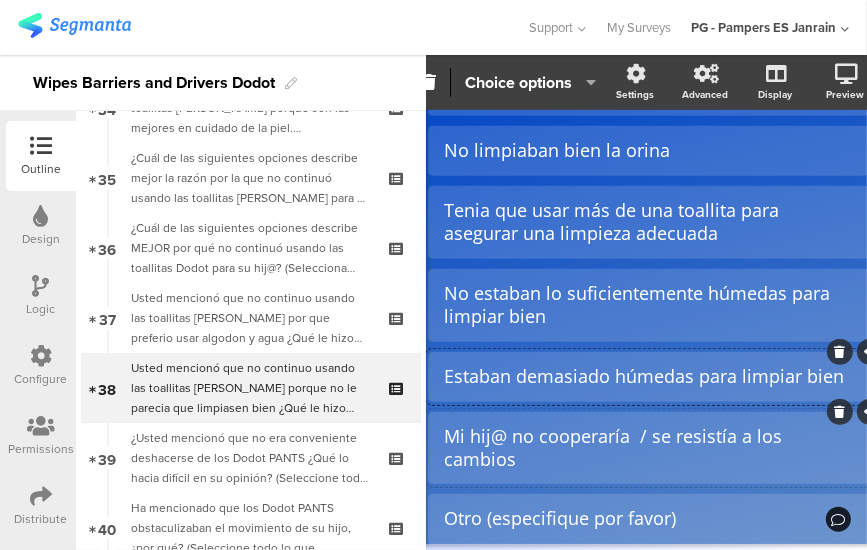 click on "Mi hij@ no cooperaría  / se resistía a los cambios" 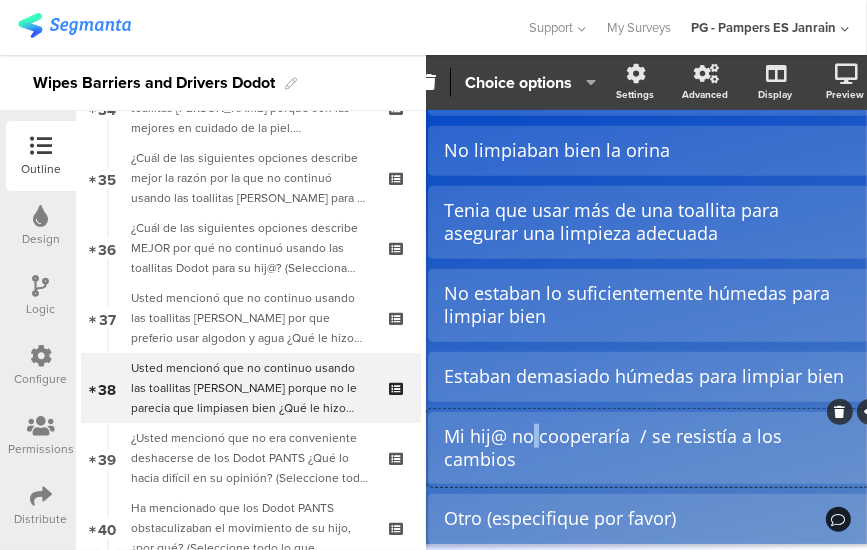 click on "Mi hij@ no cooperaría  / se resistía a los cambios" 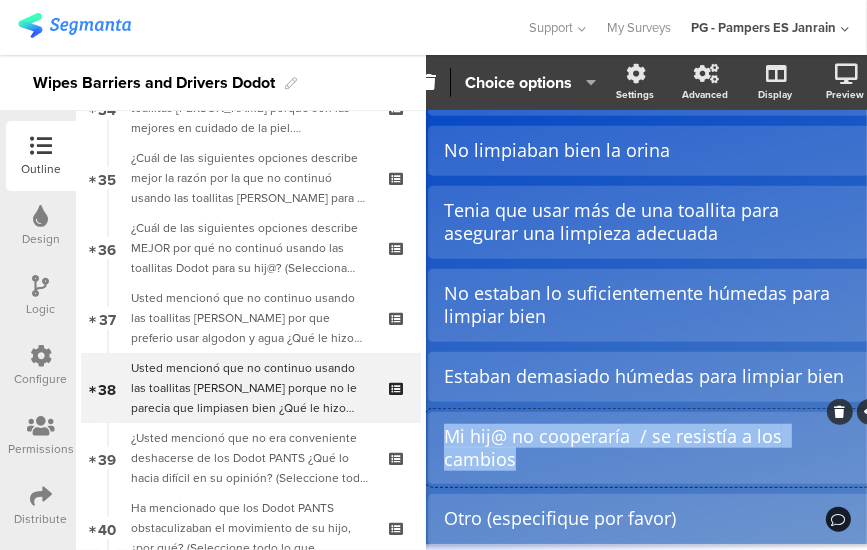 click on "Mi hij@ no cooperaría  / se resistía a los cambios" 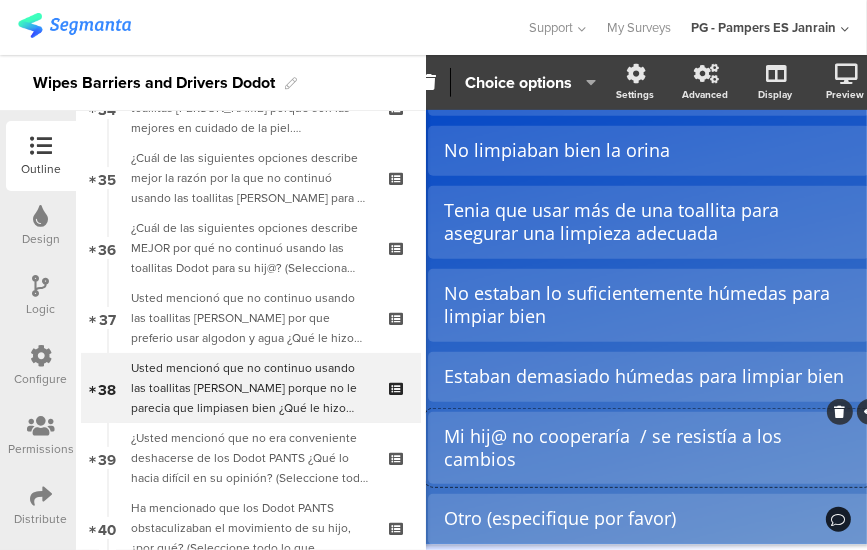 scroll, scrollTop: 349, scrollLeft: 18, axis: both 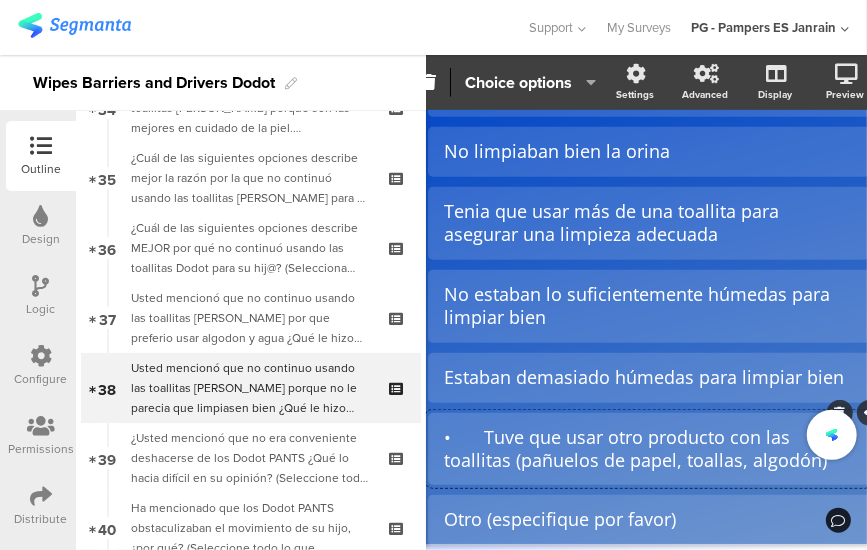 click on "•	Tuve que usar otro producto con las toallitas (pañuelos de papel, toallas, algodón)" 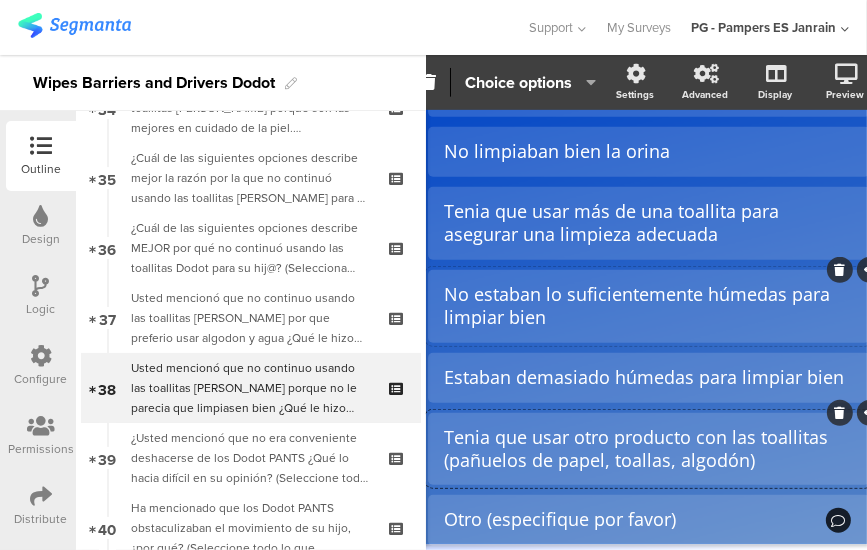 scroll, scrollTop: 0, scrollLeft: 18, axis: horizontal 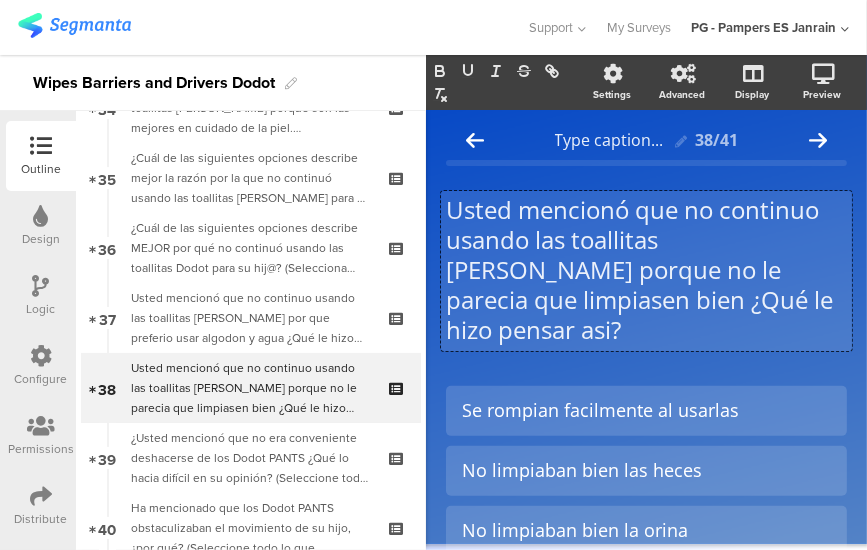 drag, startPoint x: 626, startPoint y: 304, endPoint x: 524, endPoint y: 253, distance: 114.03947 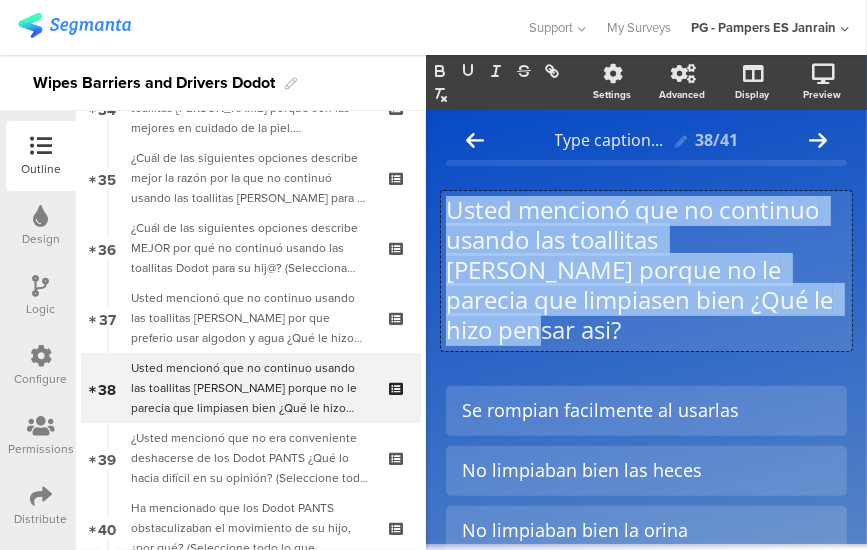drag, startPoint x: 452, startPoint y: 207, endPoint x: 734, endPoint y: 320, distance: 303.79764 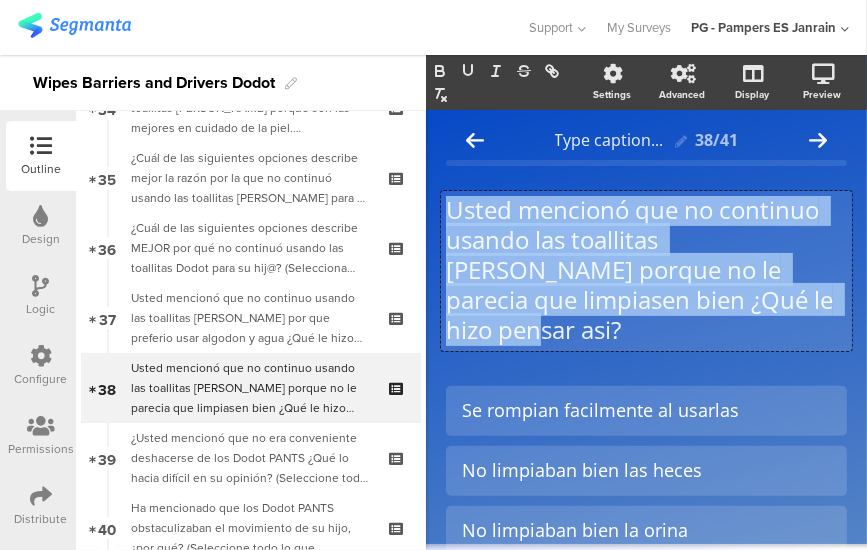 click on "Usted mencionó que no continuo usando las toallitas [PERSON_NAME] porque no le parecia que limpiasen bien ¿Qué le hizo pensar asi?
Usted mencionó que no continuo usando las toallitas [PERSON_NAME] porque no le parecia que limpiasen bien ¿Qué le hizo pensar asi?
Usted mencionó que no continuo usando las toallitas [PERSON_NAME] porque no le parecia que limpiasen bien ¿Qué le hizo pensar asi?" 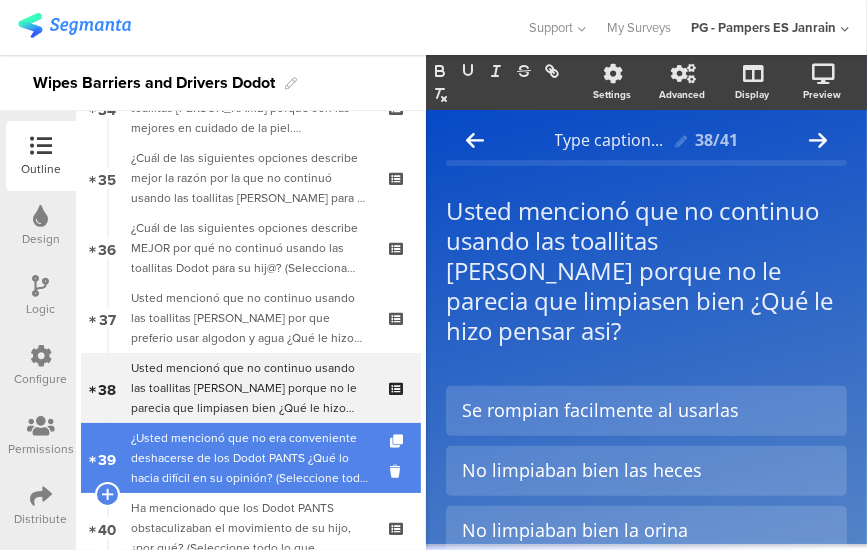 click on "¿Usted mencionó que no era conveniente deshacerse de los Dodot PANTS ¿Qué lo hacia difícil en su opinión? (Seleccione todo lo que corresponda)" at bounding box center [250, 458] 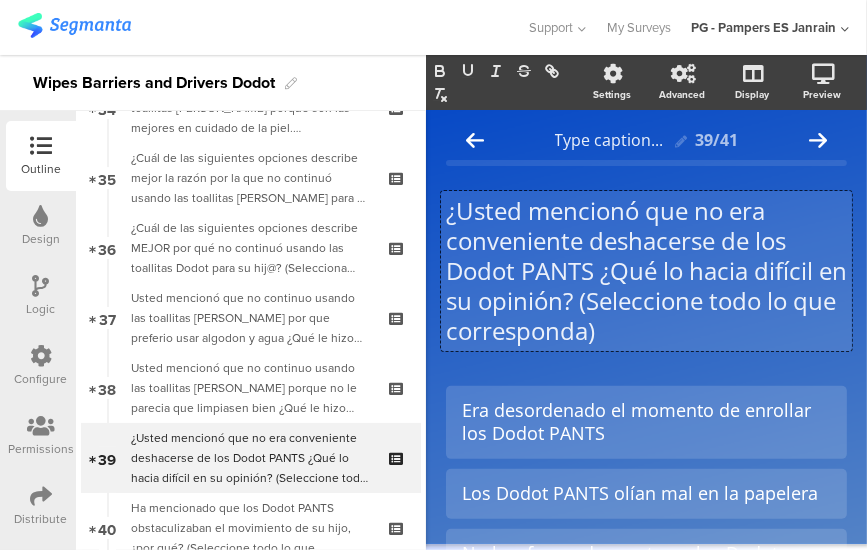 scroll, scrollTop: 1, scrollLeft: 0, axis: vertical 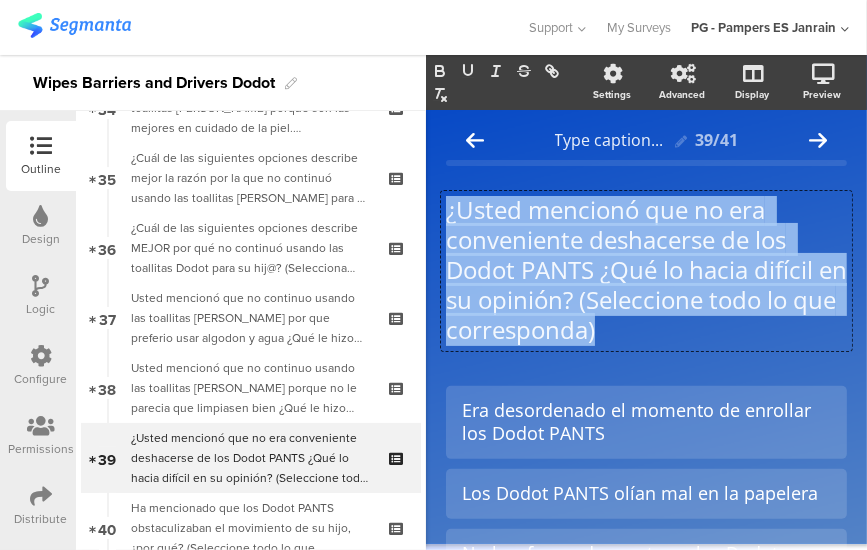 drag, startPoint x: 664, startPoint y: 323, endPoint x: 448, endPoint y: 185, distance: 256.3201 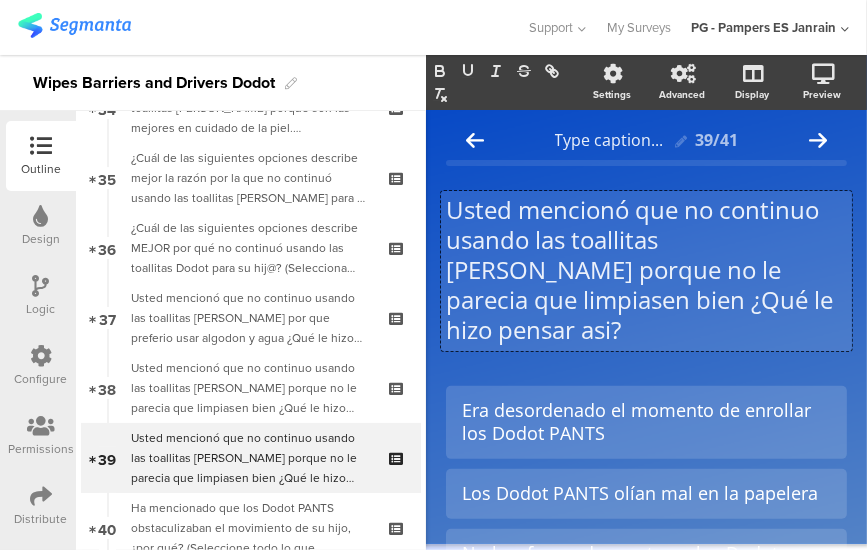 click on "Usted mencionó que no continuo usando las toallitas [PERSON_NAME] porque no le parecia que limpiasen bien ¿Qué le hizo pensar asi?" 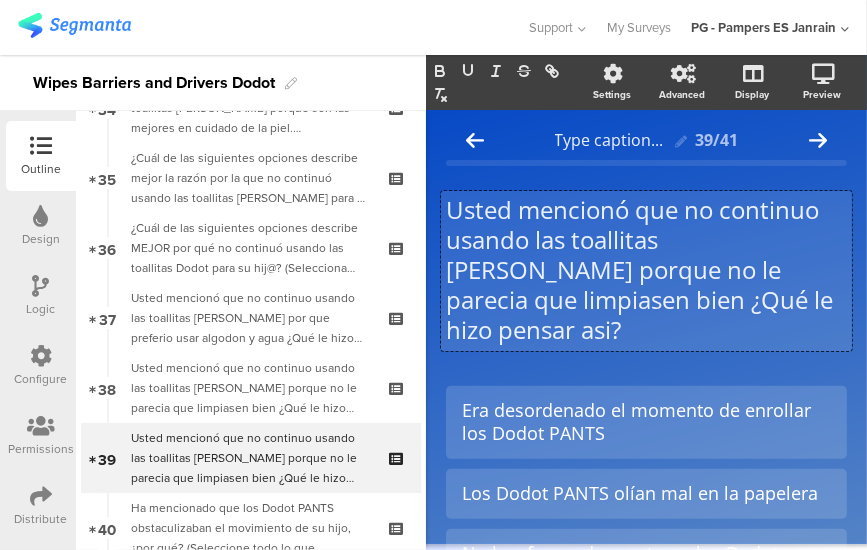 type 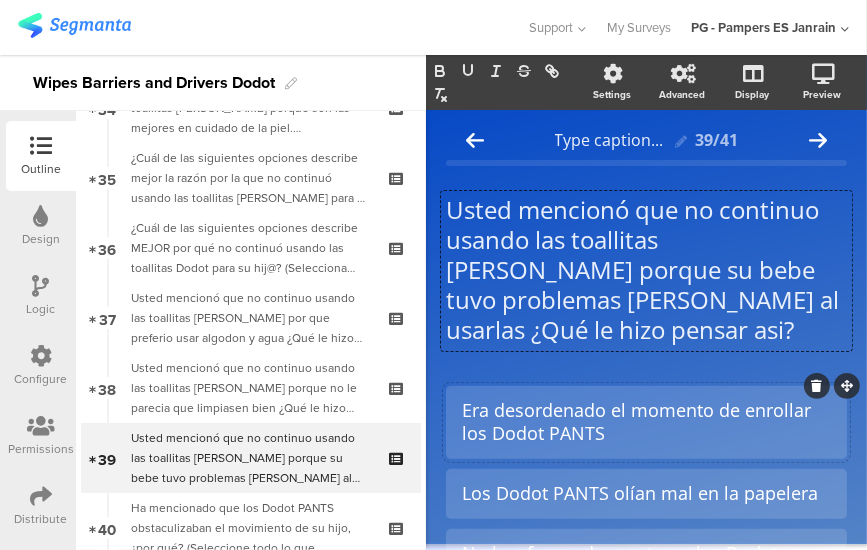 click on "Era desordenado el momento de enrollar los Dodot PANTS" 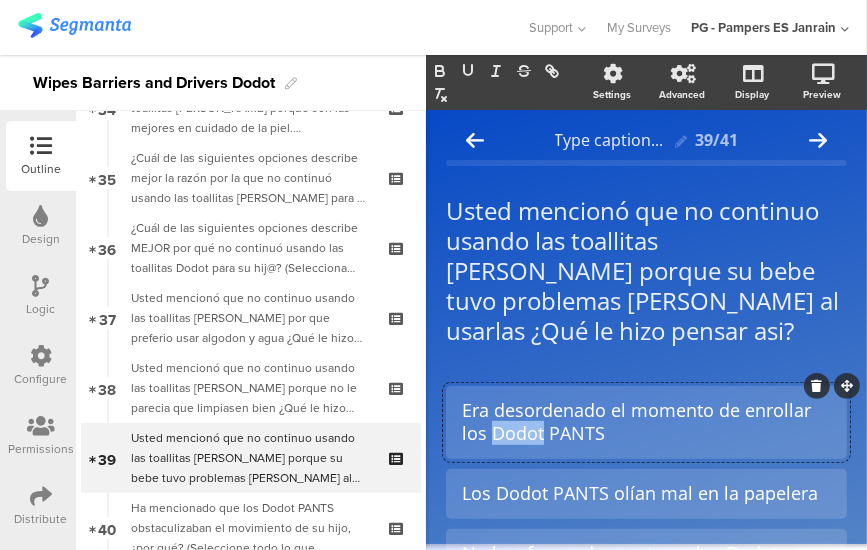 click on "Era desordenado el momento de enrollar los Dodot PANTS" 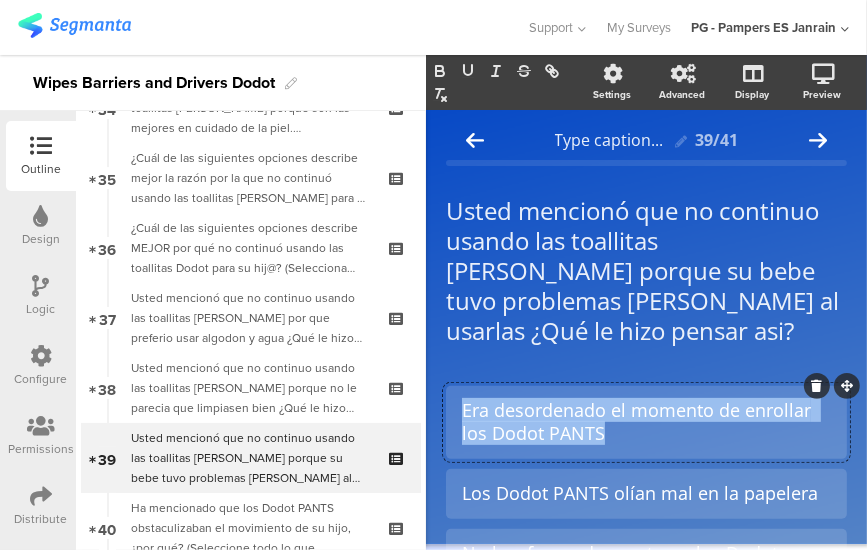 click on "Era desordenado el momento de enrollar los Dodot PANTS" 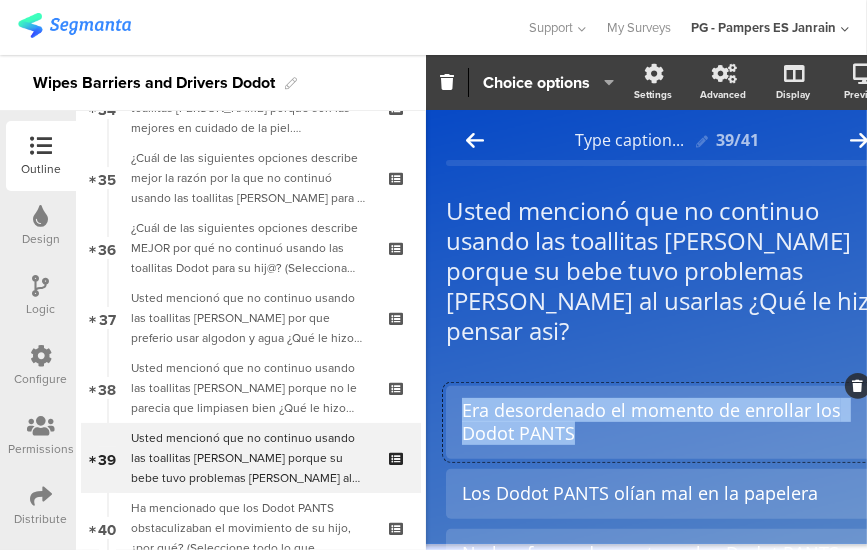 paste 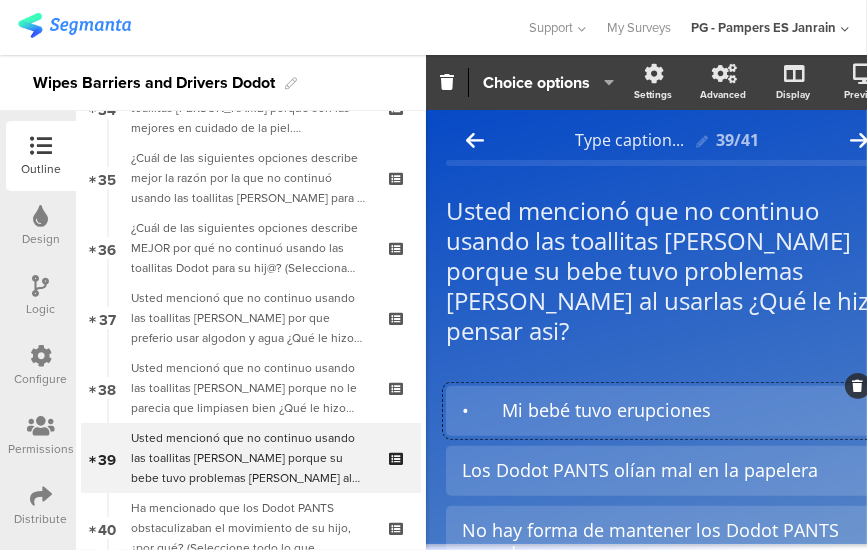 click on "•	Mi bebé tuvo erupciones
Los Dodot PANTS olían mal en la papelera
No hay forma de mantener los Dodot PANTS cerrados" 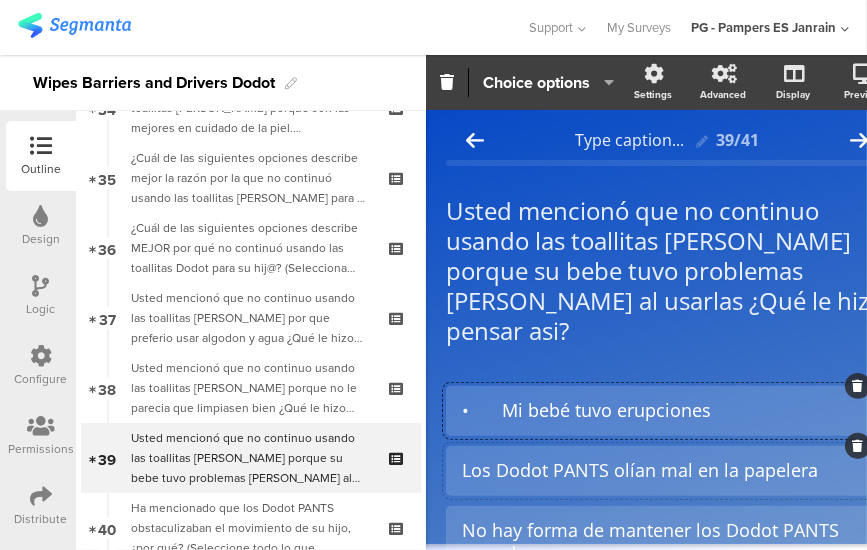 click on "Los Dodot PANTS olían mal en la papelera" 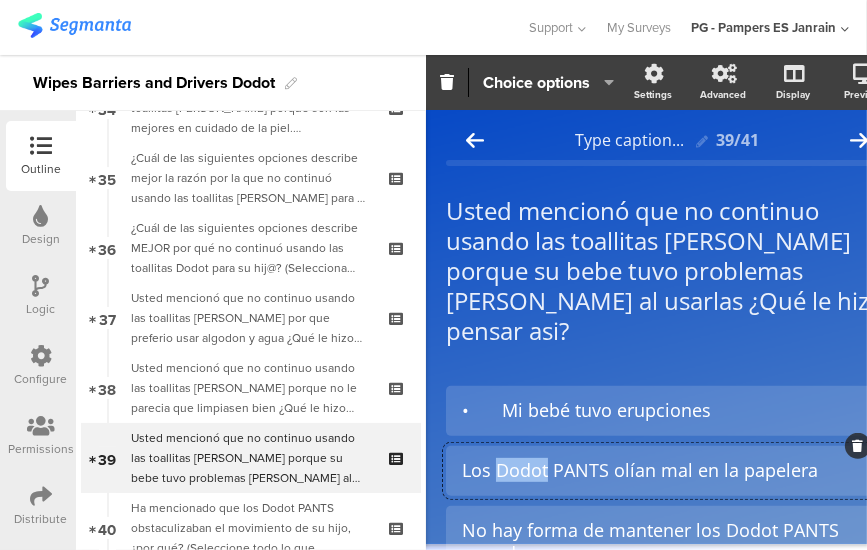 click on "Los Dodot PANTS olían mal en la papelera" 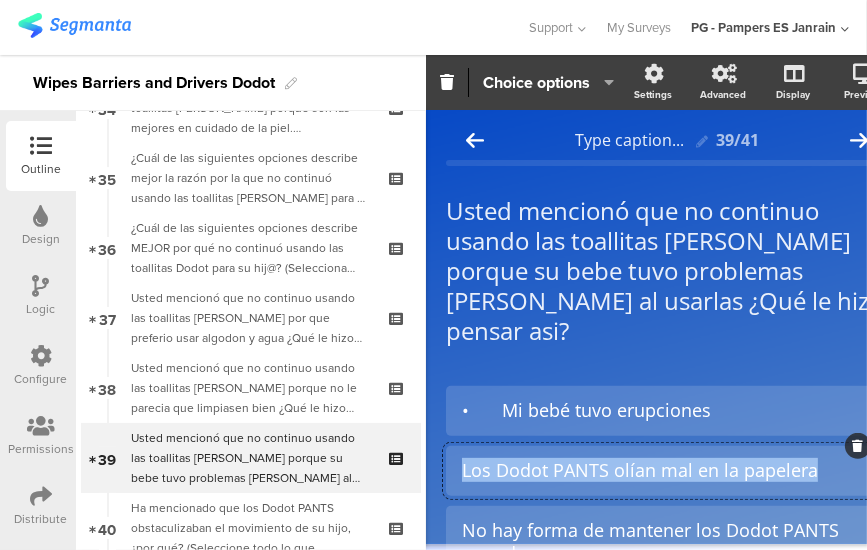 click on "Los Dodot PANTS olían mal en la papelera" 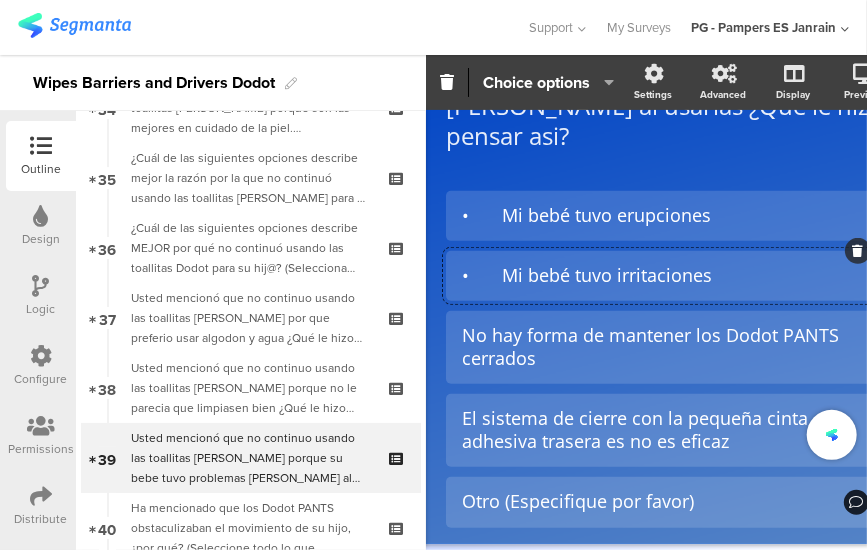 scroll, scrollTop: 196, scrollLeft: 0, axis: vertical 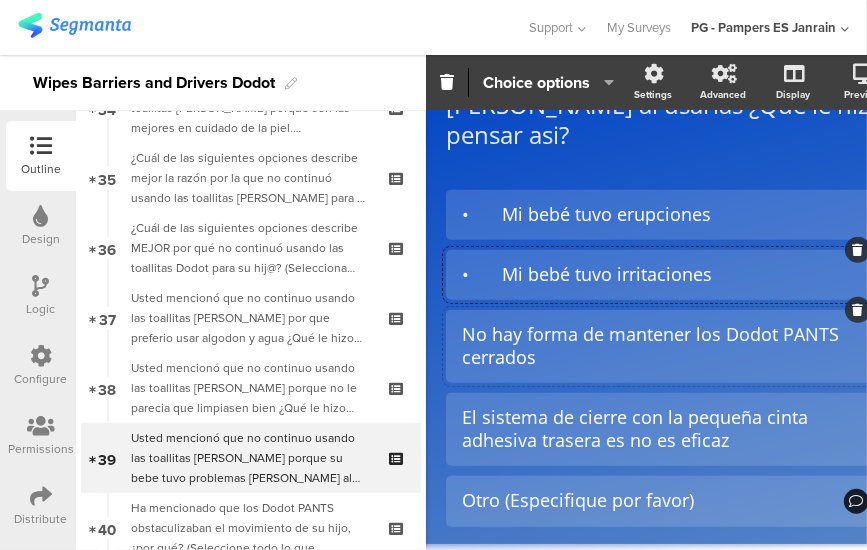 click on "No hay forma de mantener los Dodot PANTS cerrados" 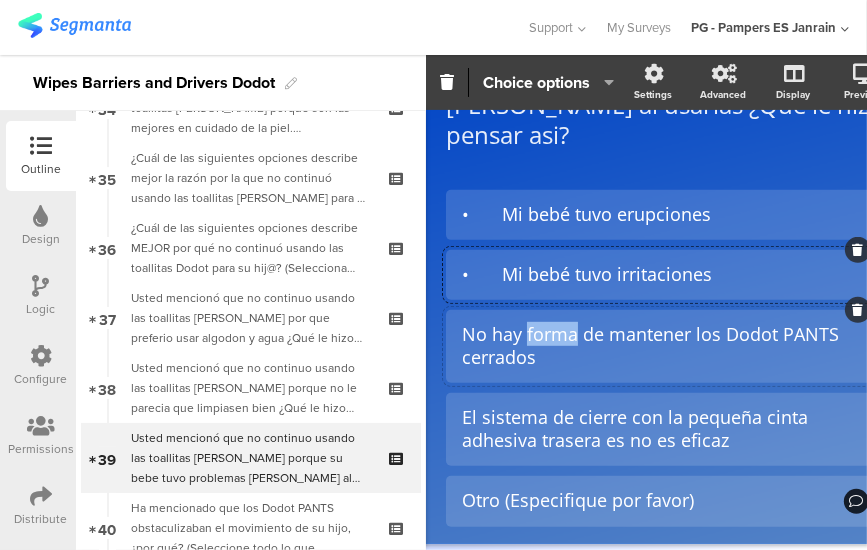 click on "No hay forma de mantener los Dodot PANTS cerrados" 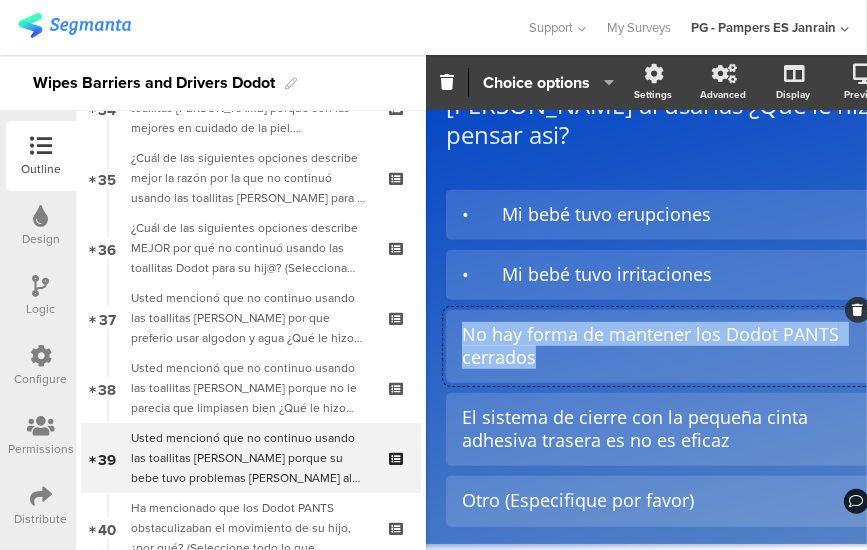 click on "No hay forma de mantener los Dodot PANTS cerrados" 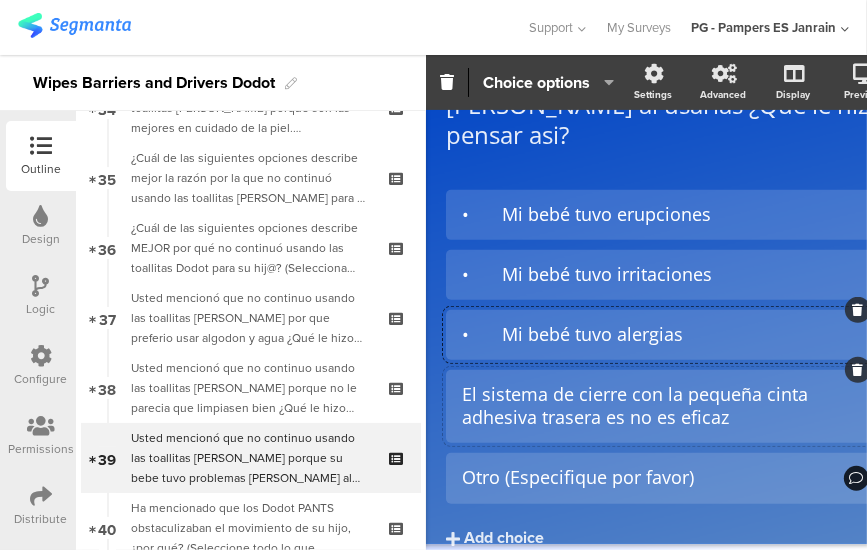 click on "El sistema de cierre con la pequeña cinta adhesiva trasera es no es eficaz" 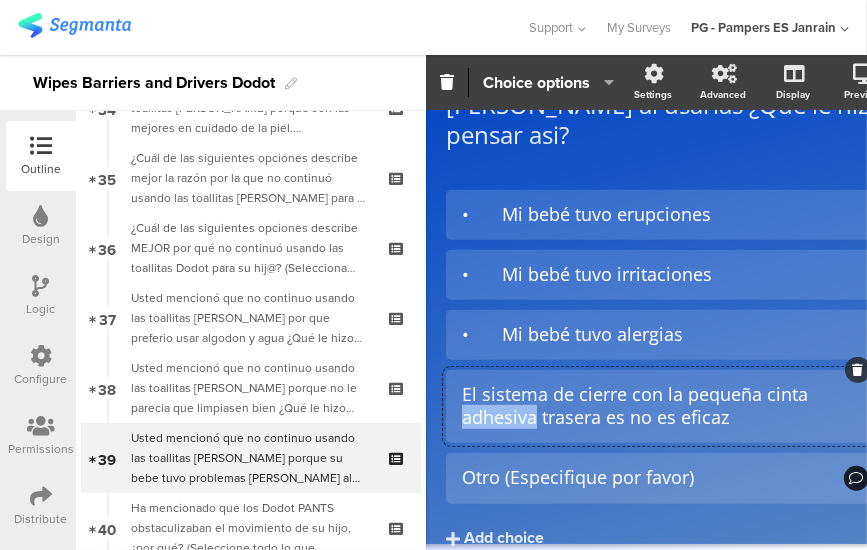 click on "El sistema de cierre con la pequeña cinta adhesiva trasera es no es eficaz" 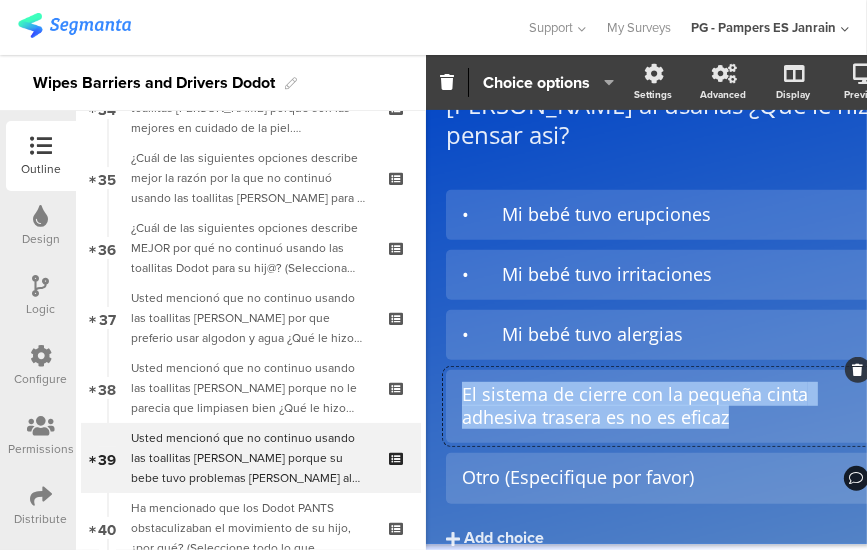 click on "El sistema de cierre con la pequeña cinta adhesiva trasera es no es eficaz" 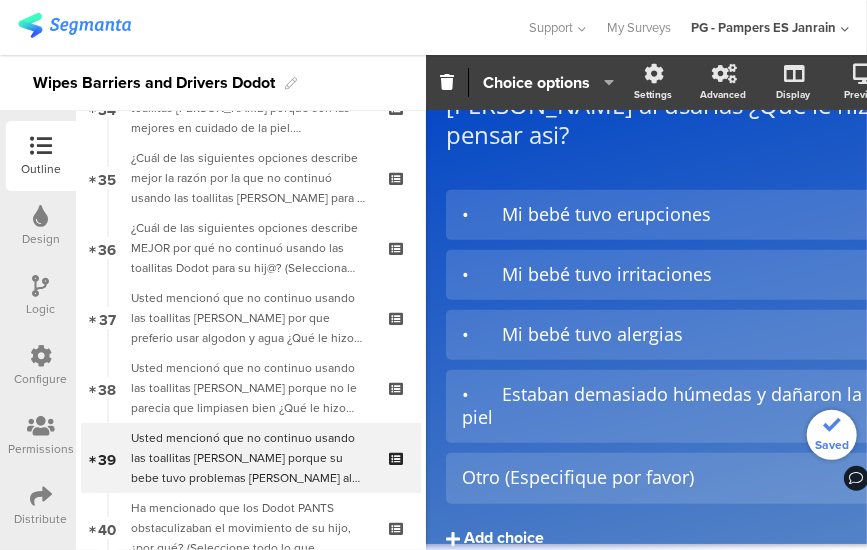 click on "Add choice" 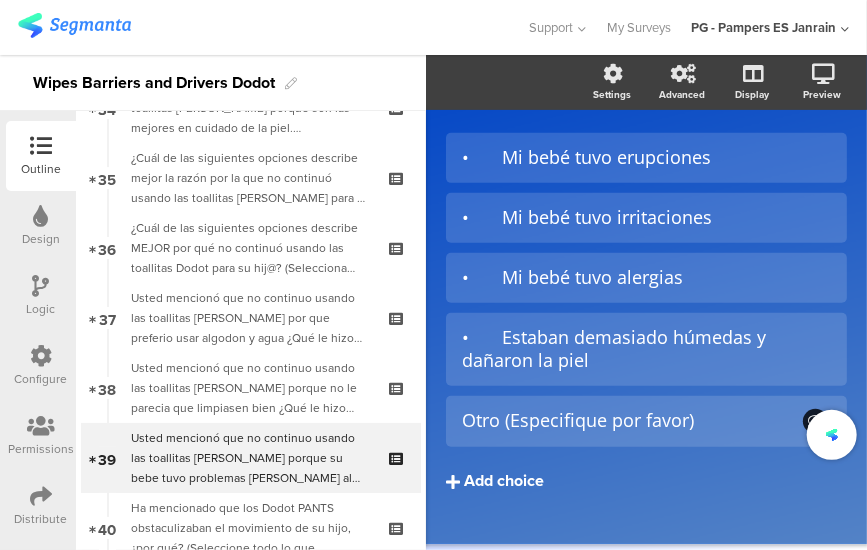 scroll, scrollTop: 254, scrollLeft: 0, axis: vertical 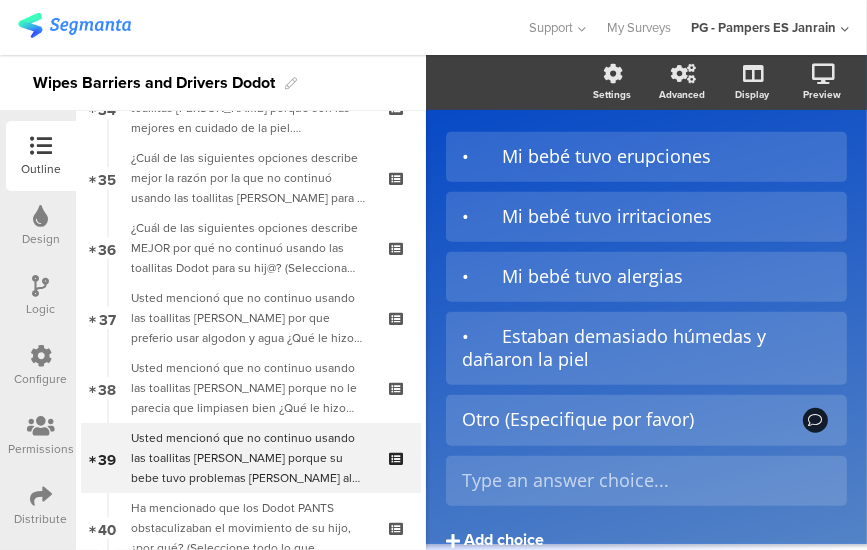 click on "Add choice" 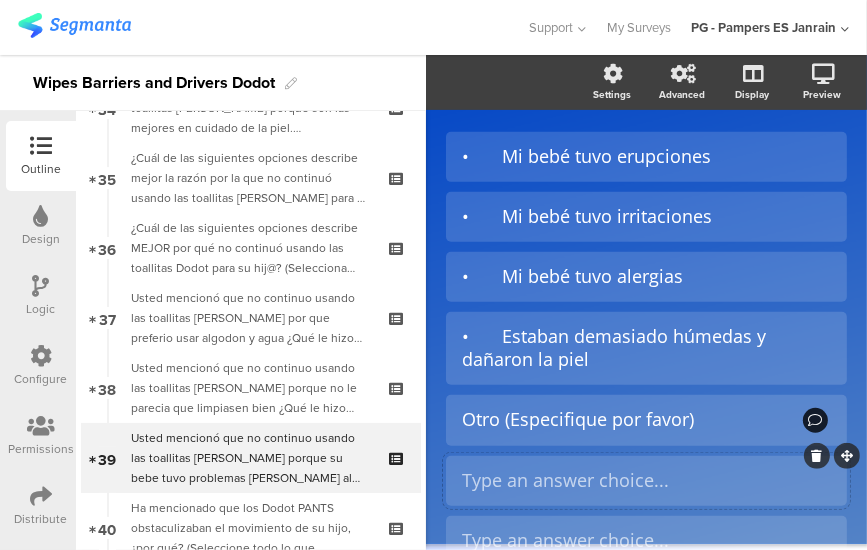 click 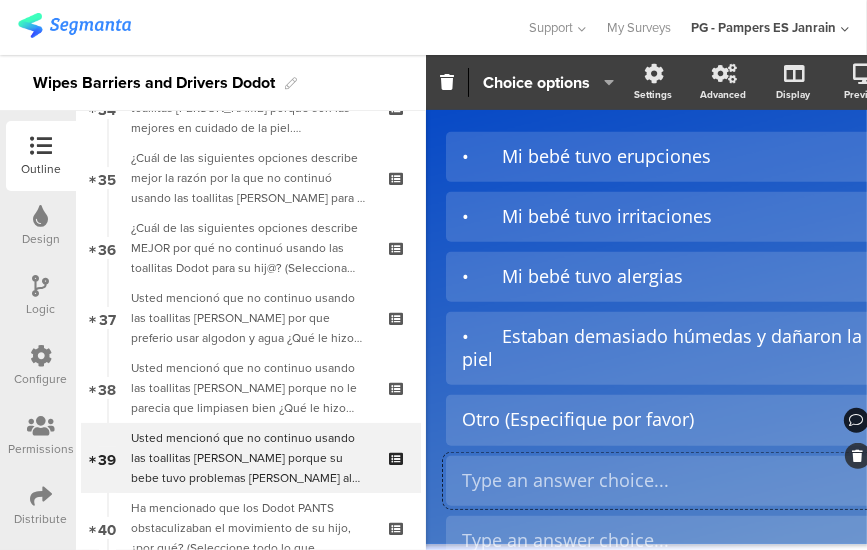 type 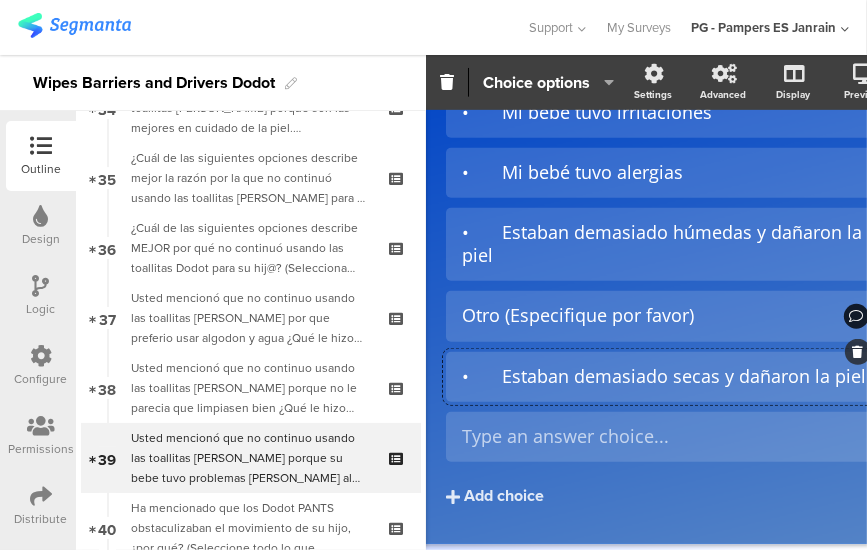 scroll, scrollTop: 359, scrollLeft: 0, axis: vertical 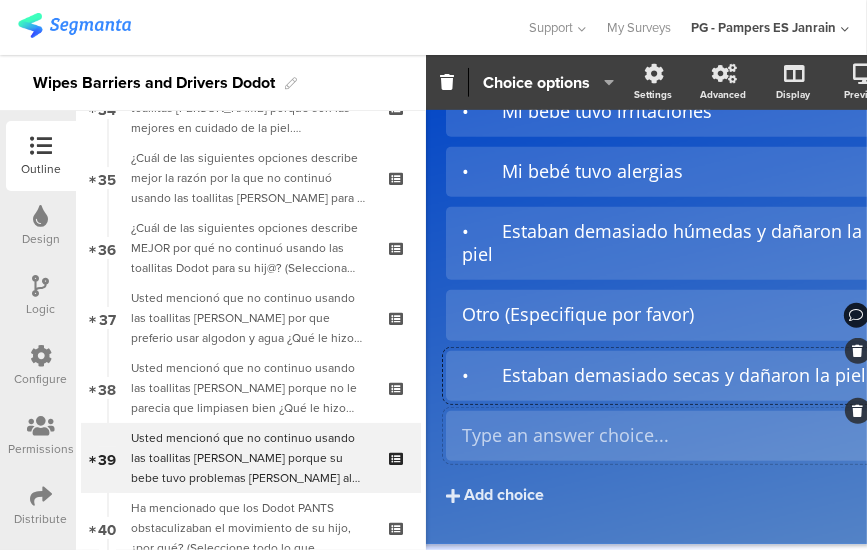 type 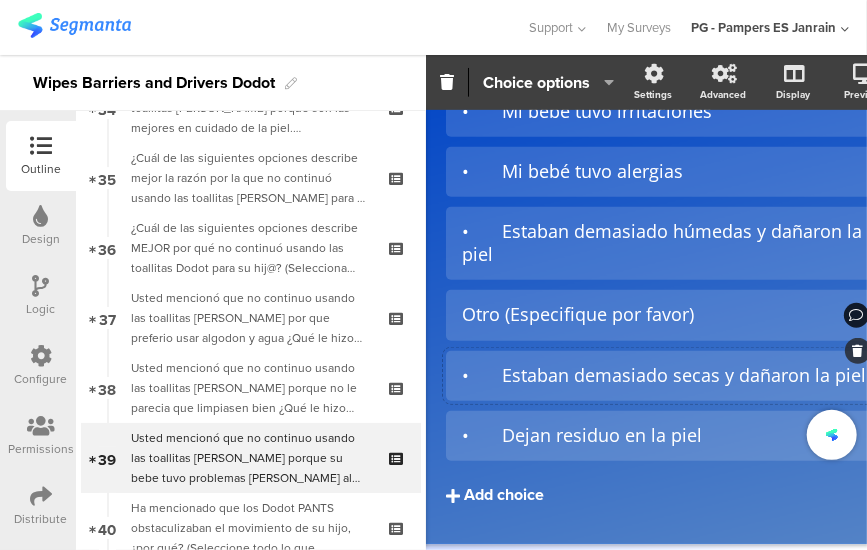 click on "Add choice" 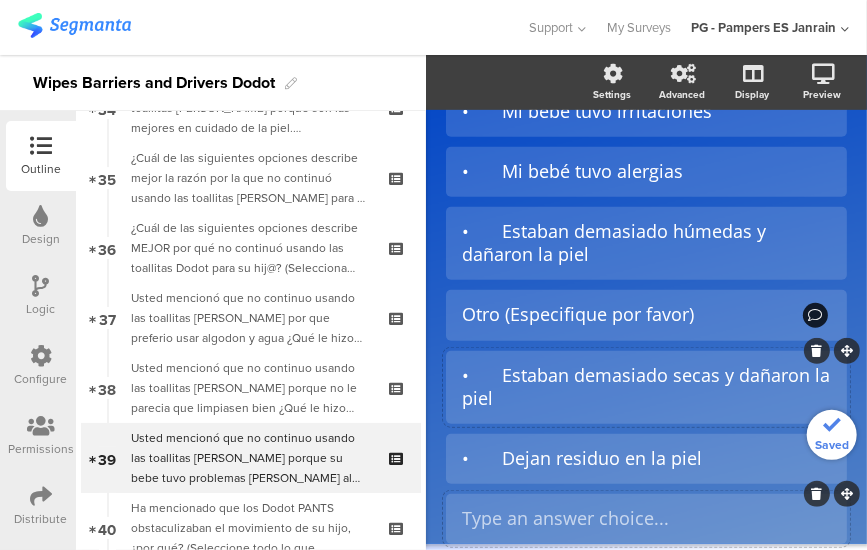 type 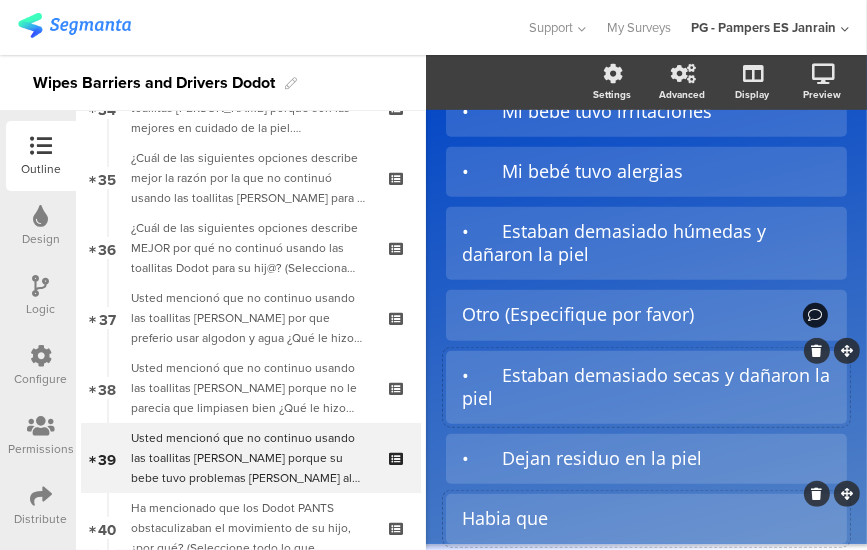 click on "Habia que" 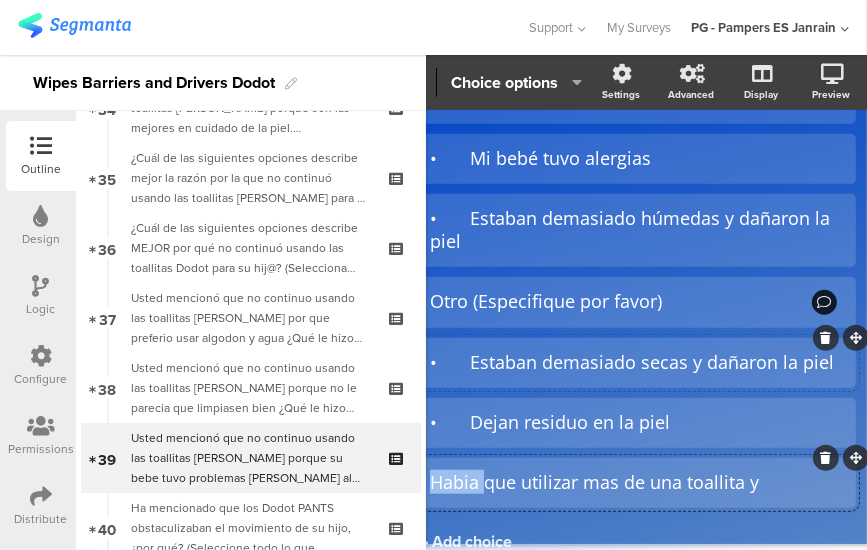 scroll, scrollTop: 372, scrollLeft: 4, axis: both 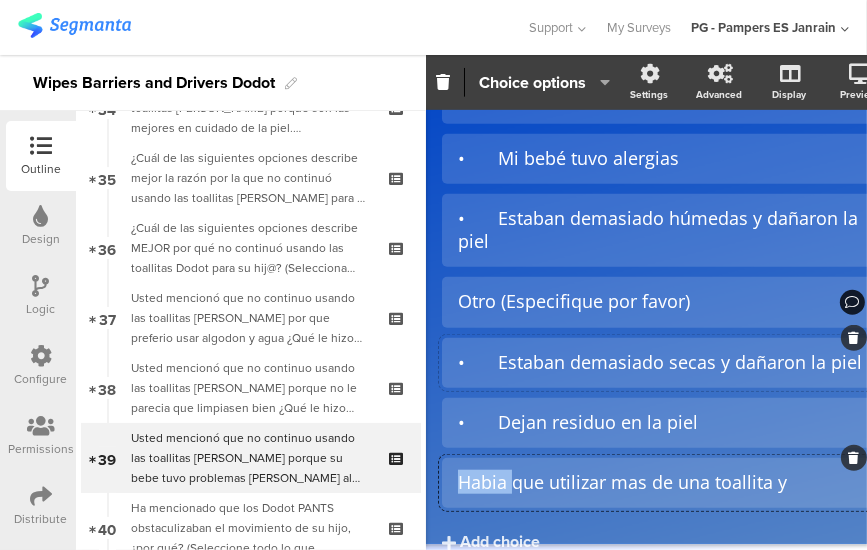 drag, startPoint x: 485, startPoint y: 455, endPoint x: 428, endPoint y: 451, distance: 57.14018 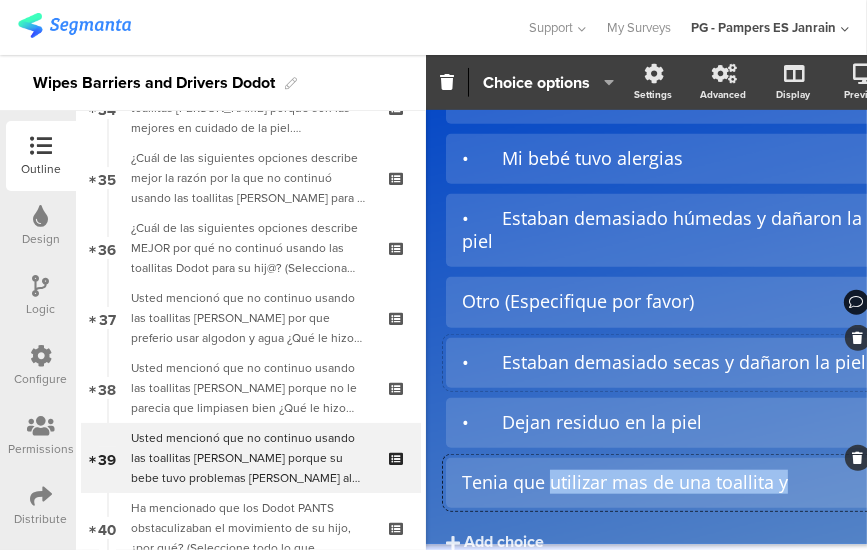 drag, startPoint x: 783, startPoint y: 459, endPoint x: 547, endPoint y: 461, distance: 236.00847 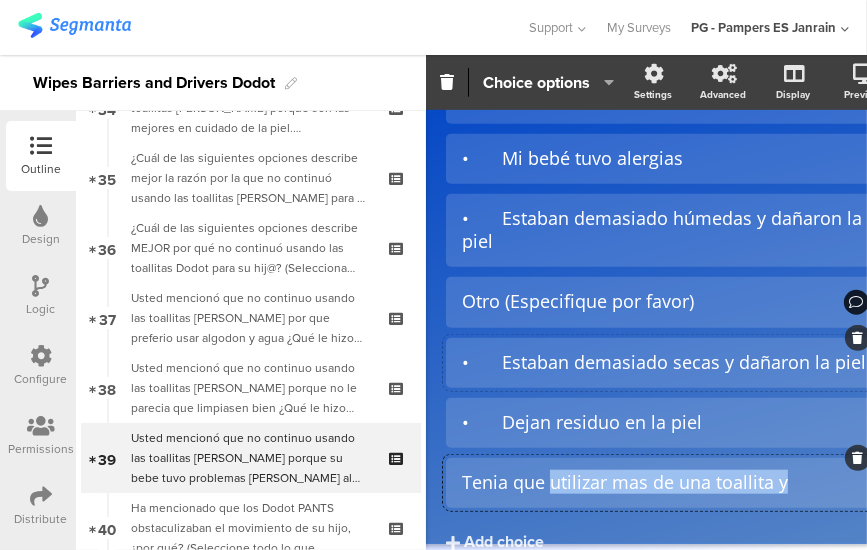 click on "Tenia que utilizar mas de una toallita y" 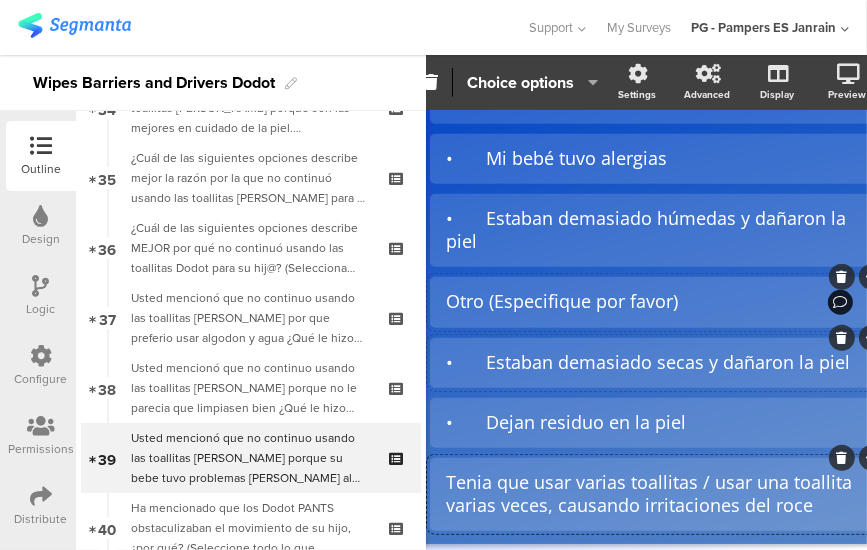 scroll, scrollTop: 372, scrollLeft: 56, axis: both 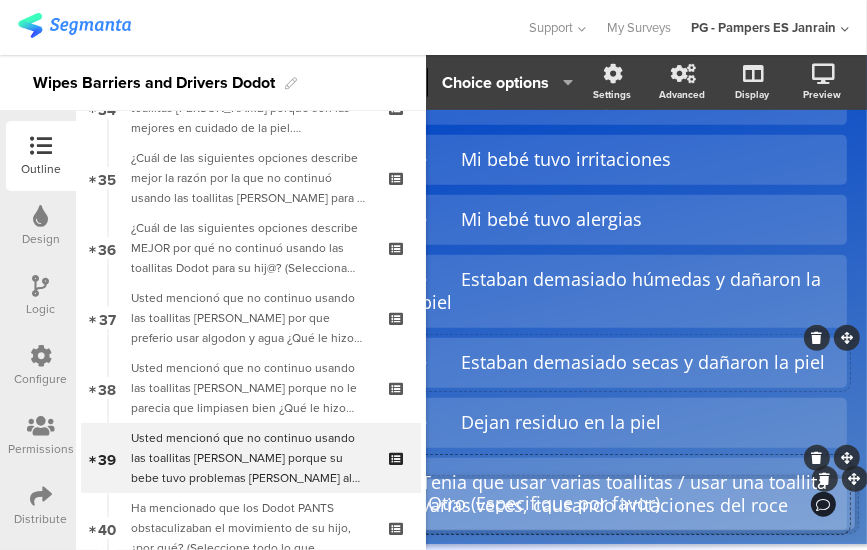 drag, startPoint x: 829, startPoint y: 243, endPoint x: 836, endPoint y: 476, distance: 233.10513 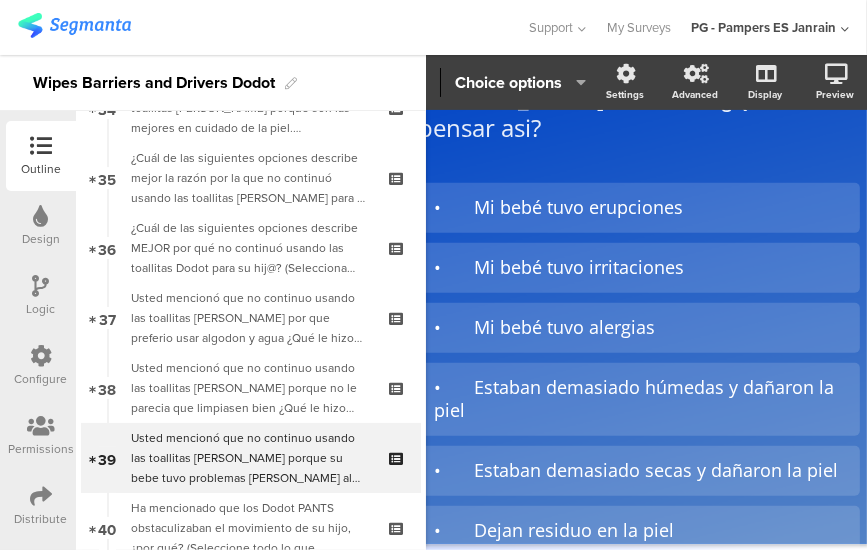 scroll, scrollTop: 187, scrollLeft: 28, axis: both 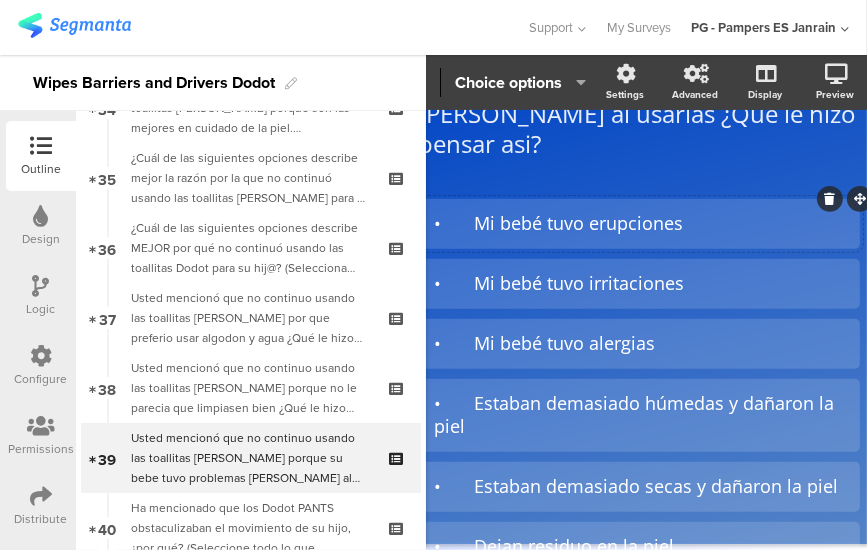 click on "•	Mi bebé tuvo erupciones" 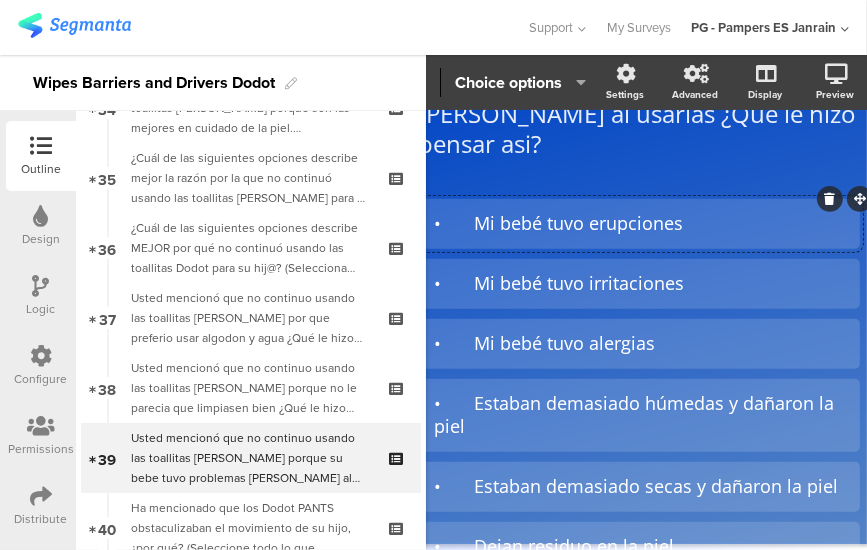 type 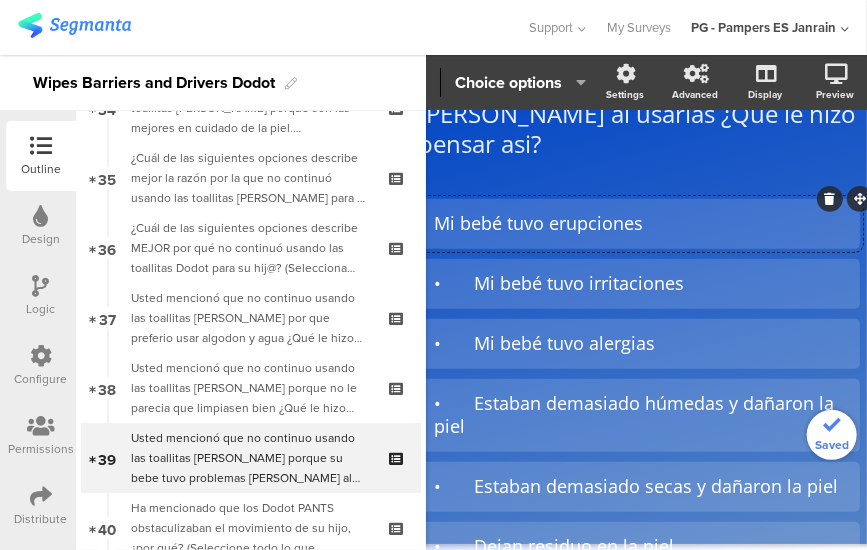 scroll, scrollTop: 187, scrollLeft: 25, axis: both 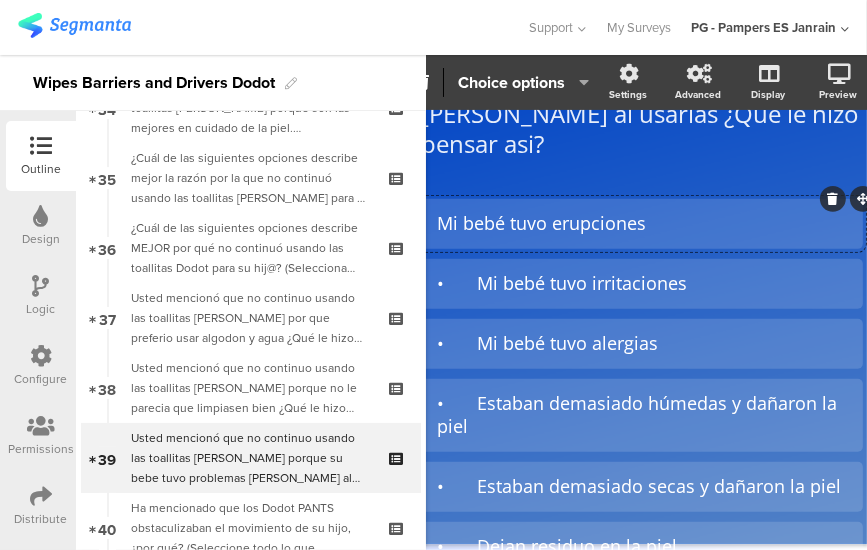 click on "Mi bebé tuvo erupciones" 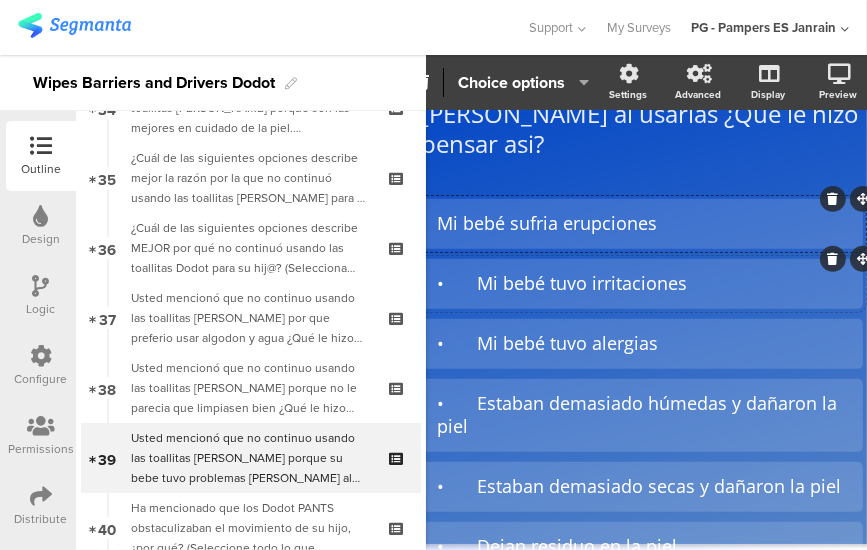 click on "•	Mi bebé tuvo irritaciones" 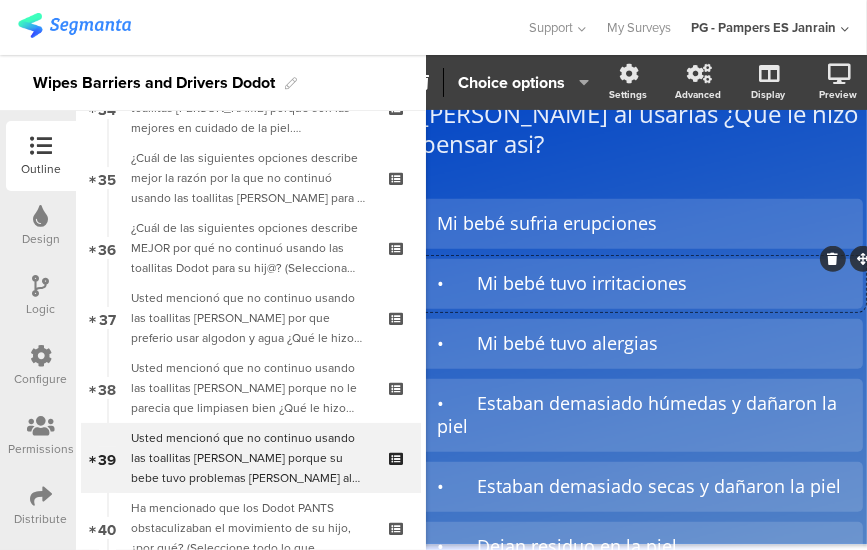 type 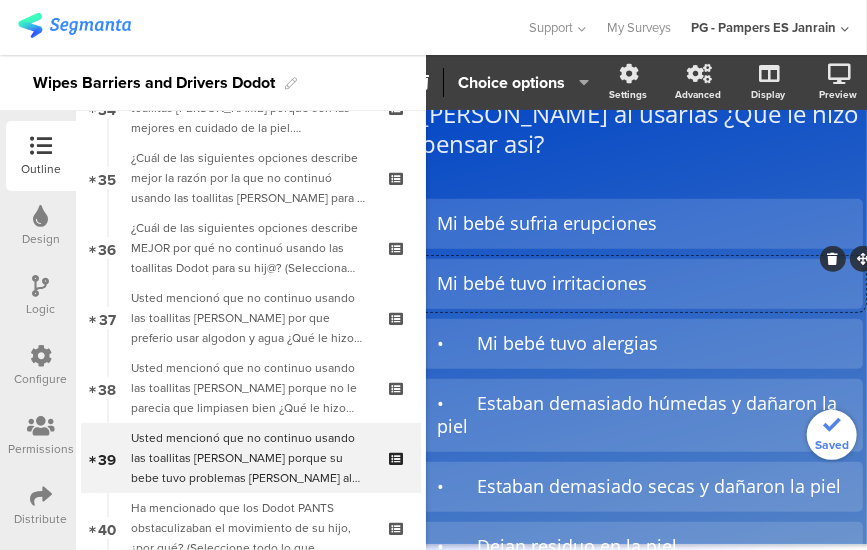 click on "Mi bebé tuvo irritaciones" 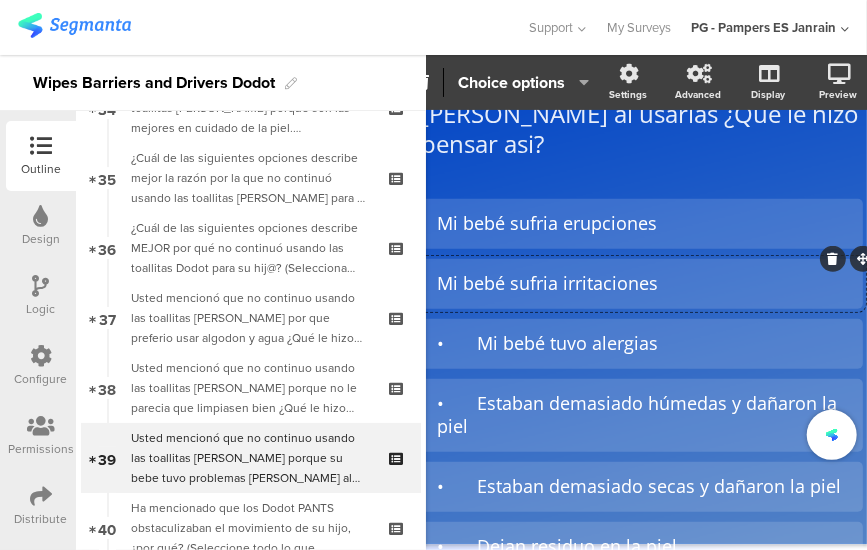 scroll, scrollTop: 205, scrollLeft: 25, axis: both 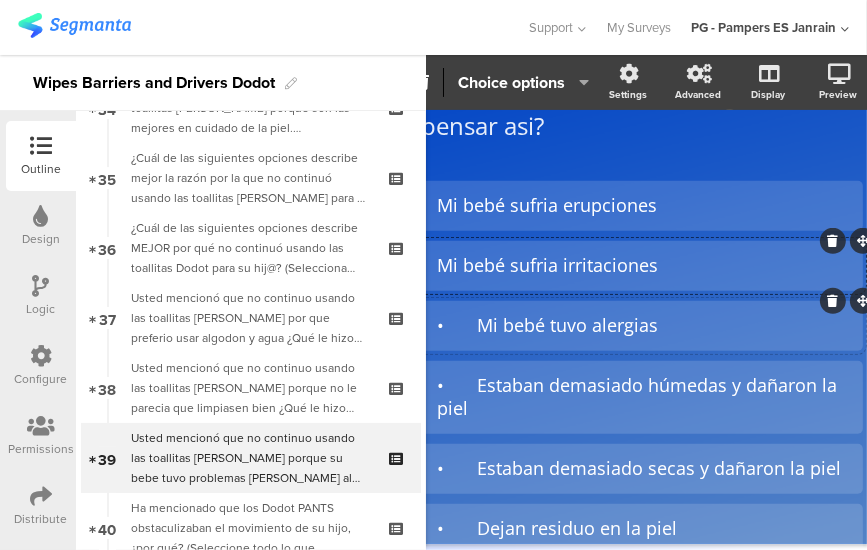 click on "•	Mi bebé tuvo alergias" 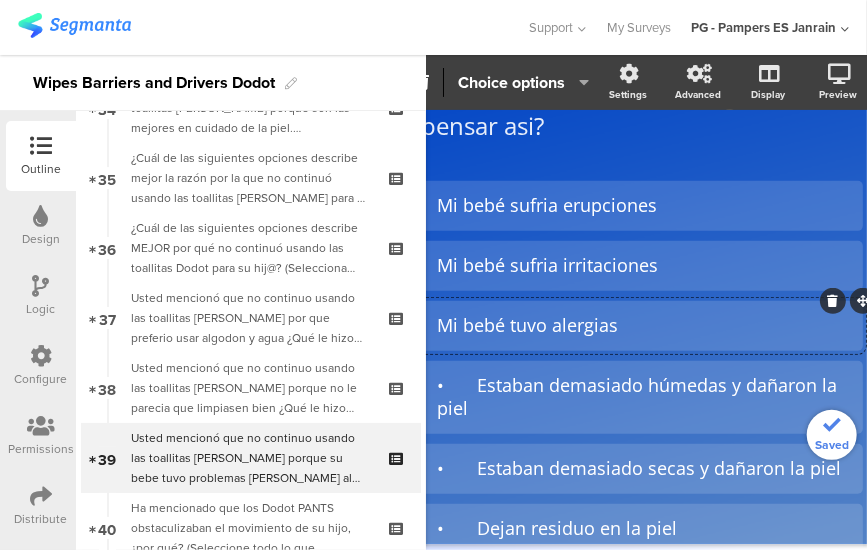 click on "Mi bebé tuvo alergias" 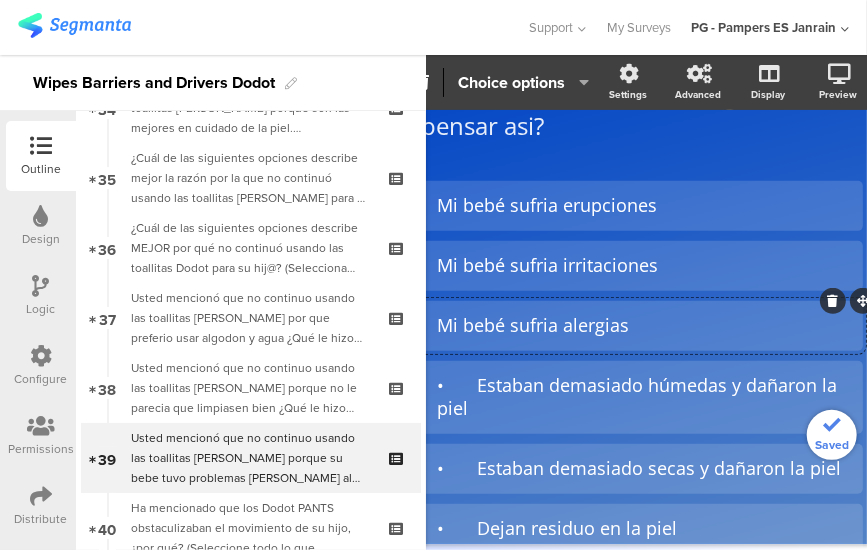 scroll, scrollTop: 223, scrollLeft: 25, axis: both 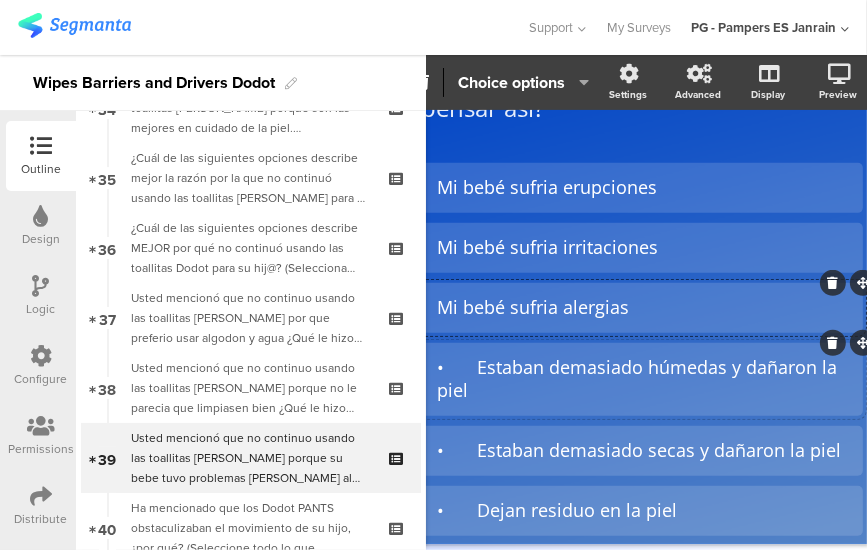 click on "•	Estaban demasiado húmedas y dañaron la piel" 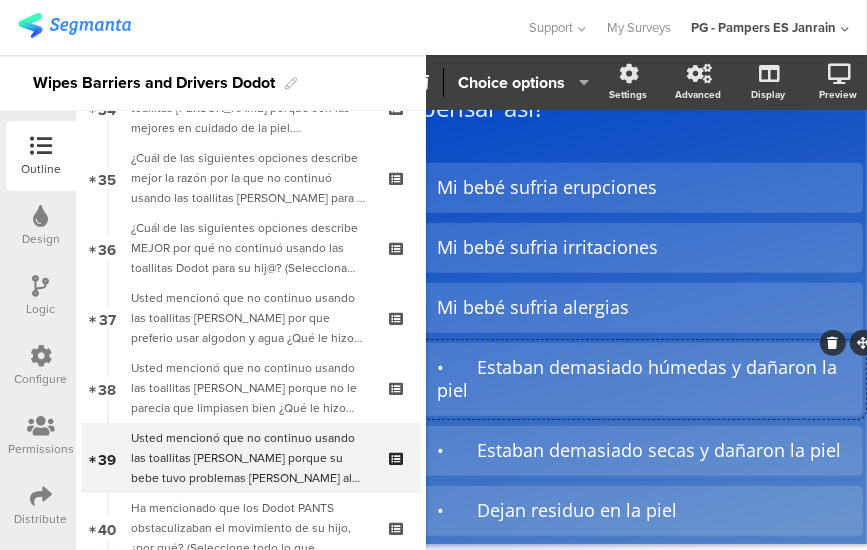 type 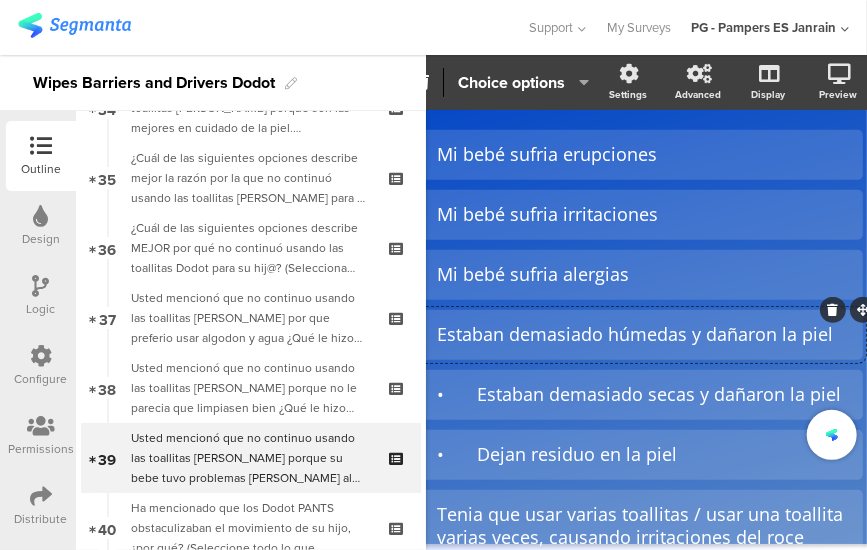 scroll, scrollTop: 257, scrollLeft: 25, axis: both 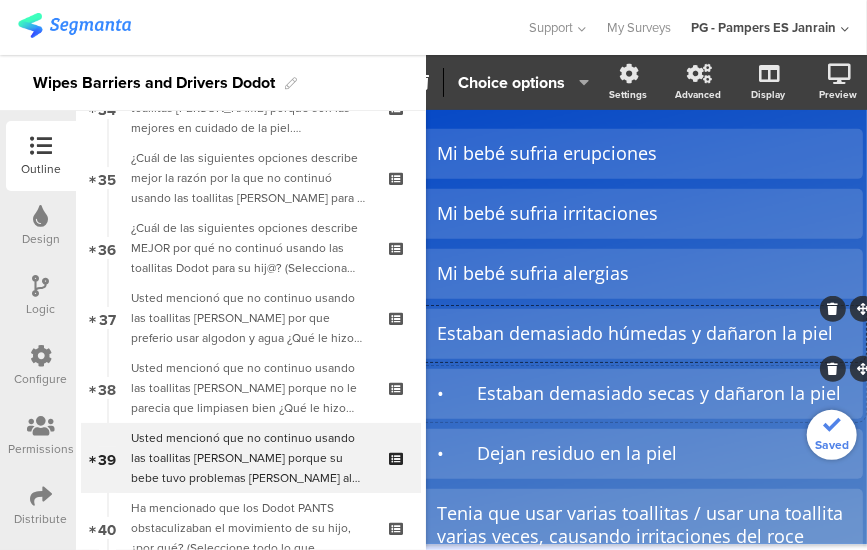 click on "•	Estaban demasiado secas y dañaron la piel" 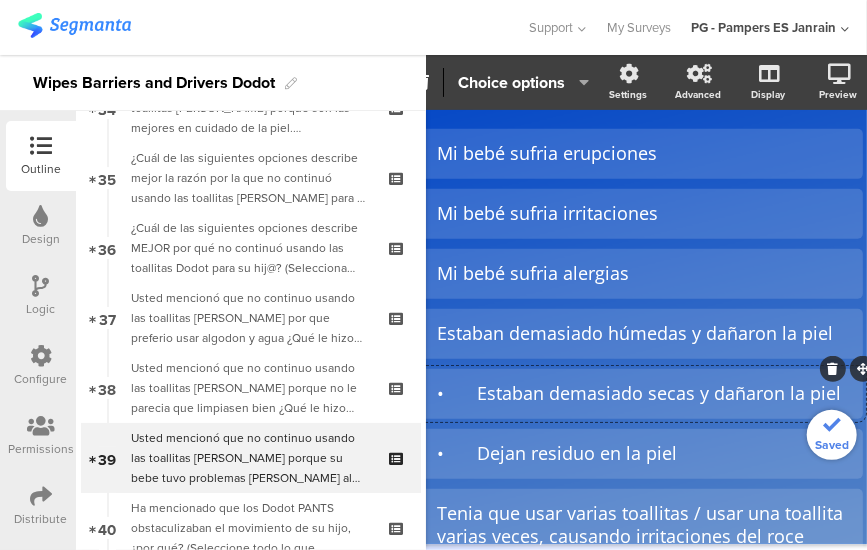 type 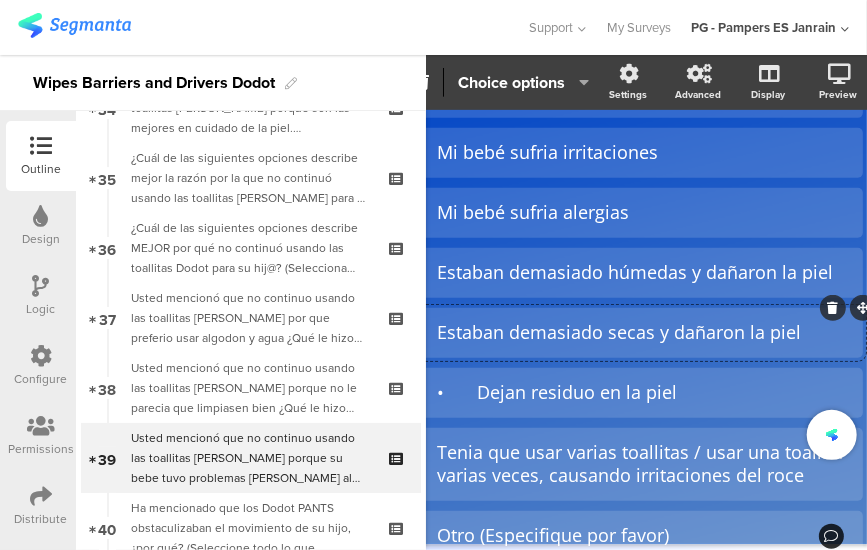 scroll, scrollTop: 326, scrollLeft: 25, axis: both 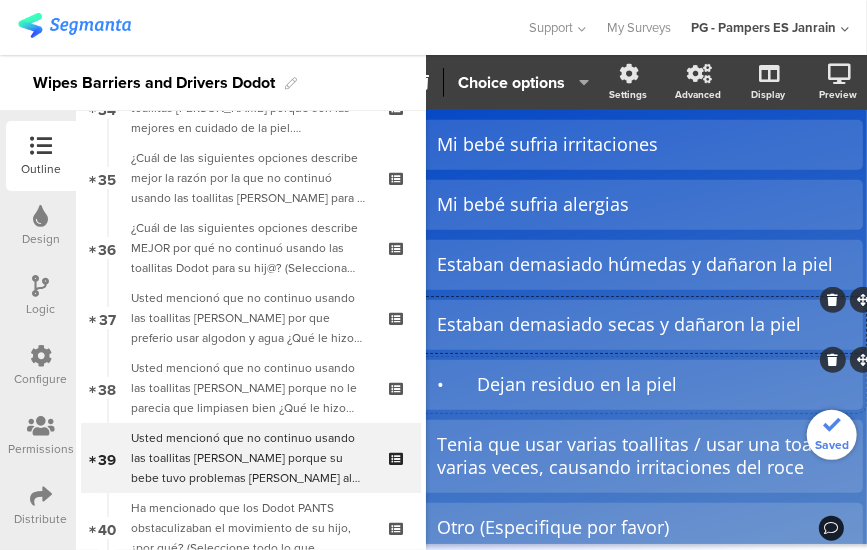 click on "•	Dejan residuo en la piel" 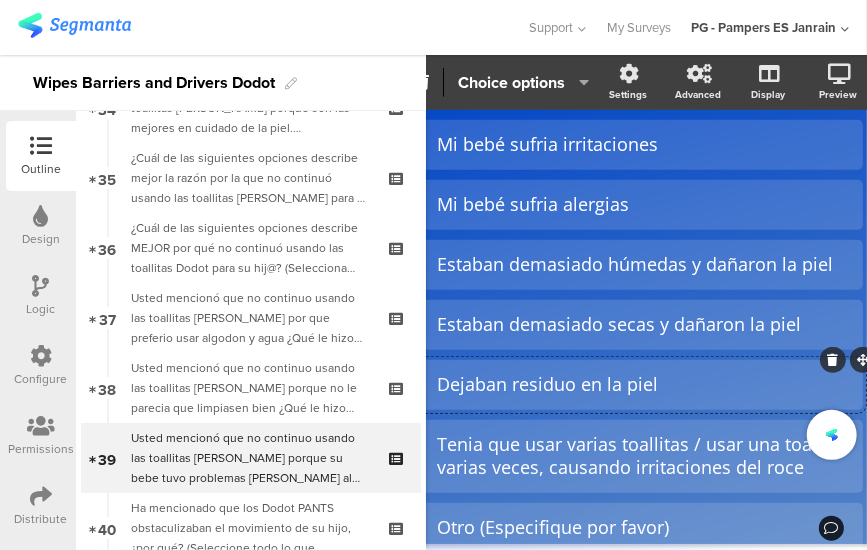 scroll, scrollTop: 335, scrollLeft: 25, axis: both 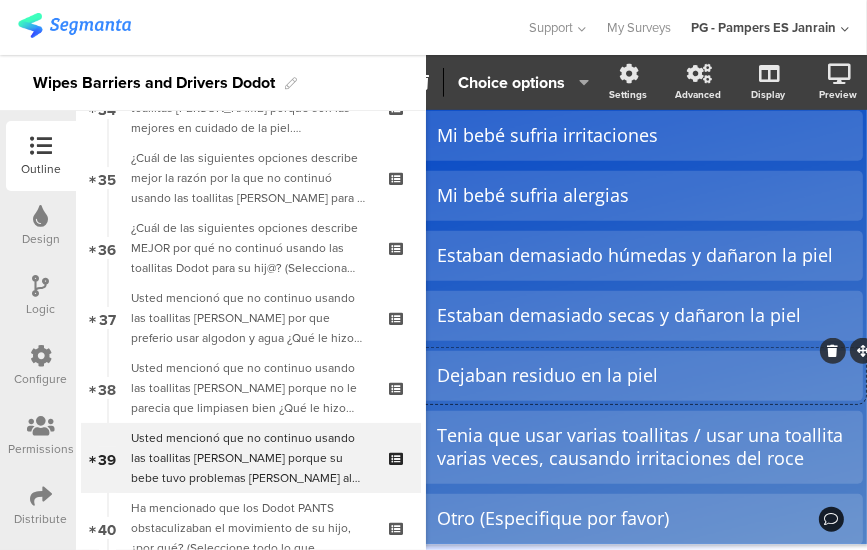 click on "Dejaban residuo en la piel" 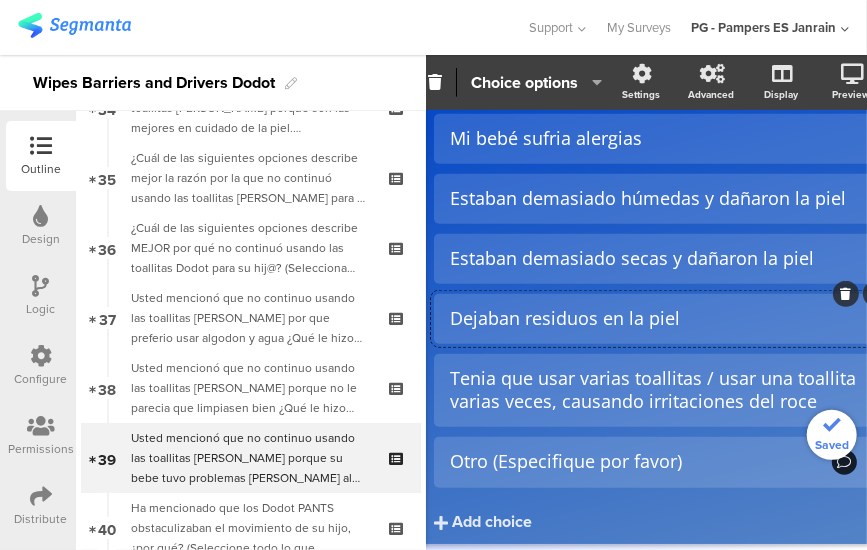 scroll, scrollTop: 392, scrollLeft: 11, axis: both 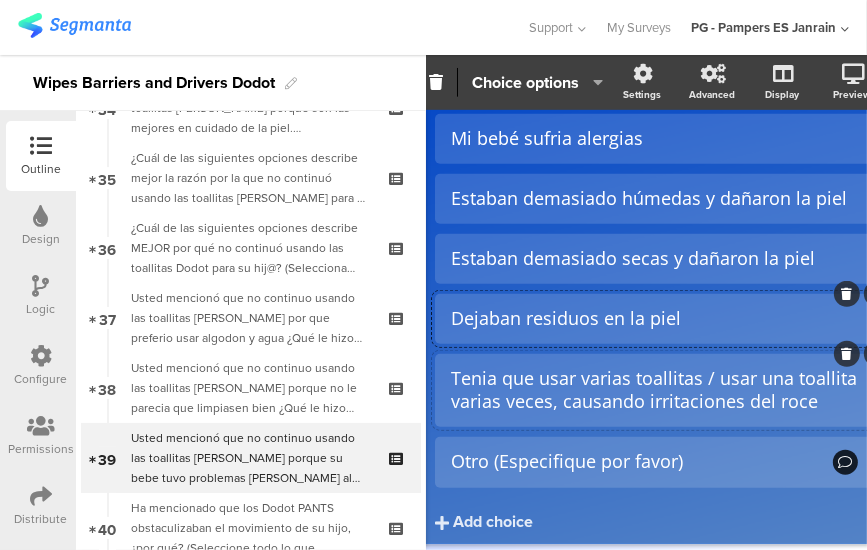 click on "Tenia que usar varias toallitas / usar una toallita varias veces, causando irritaciones del roce" 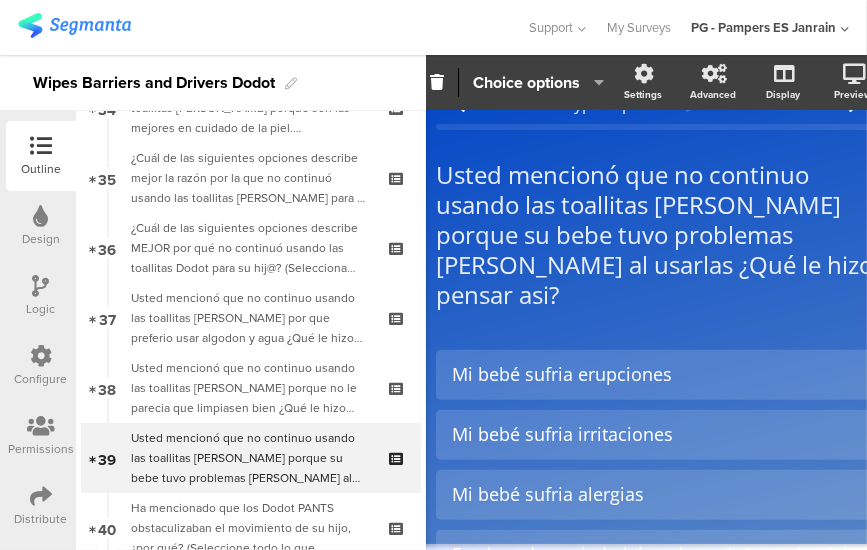 scroll, scrollTop: 0, scrollLeft: 10, axis: horizontal 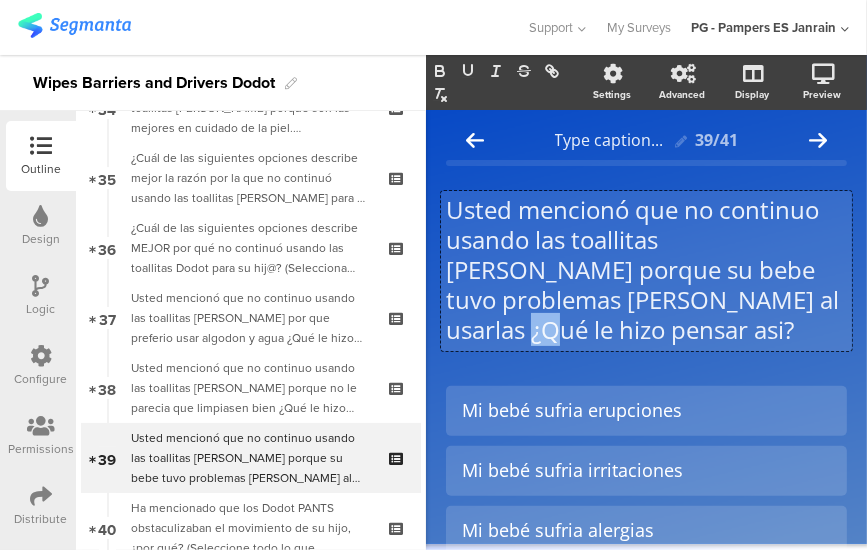 drag, startPoint x: 718, startPoint y: 313, endPoint x: 684, endPoint y: 304, distance: 35.17101 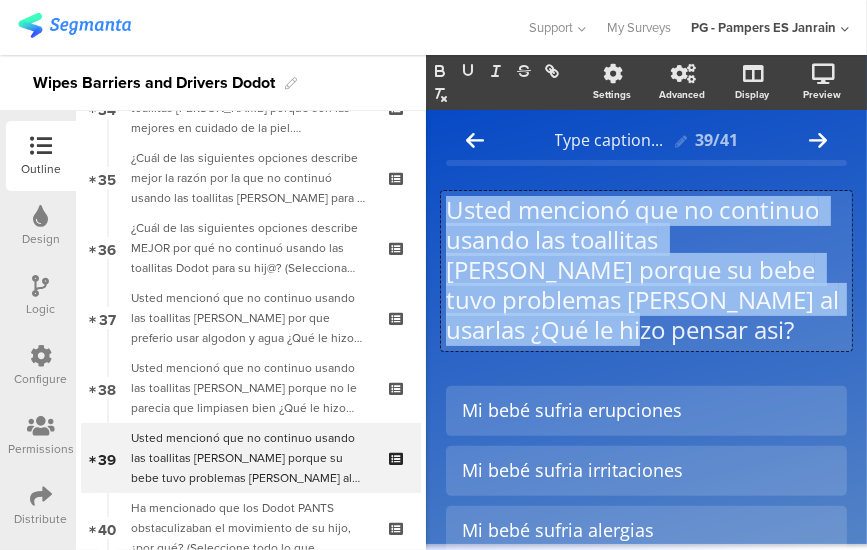 drag, startPoint x: 799, startPoint y: 303, endPoint x: 454, endPoint y: 207, distance: 358.1075 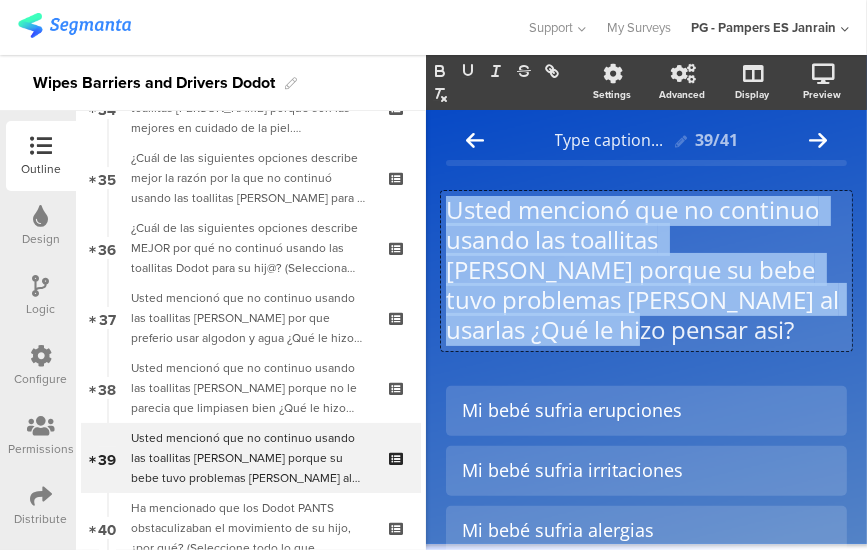 click on "Usted mencionó que no continuo usando las toallitas [PERSON_NAME] porque su bebe tuvo problemas [PERSON_NAME] al usarlas ¿Qué le hizo pensar asi?" 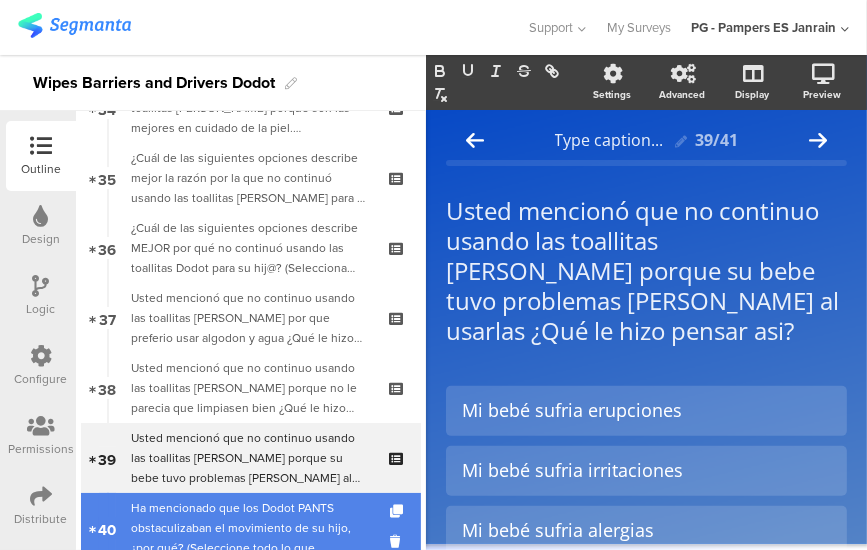 click on "Ha mencionado que los Dodot PANTS obstaculizaban el movimiento de su hijo, ¿por qué? (Seleccione todo lo que corresponda)" at bounding box center [250, 528] 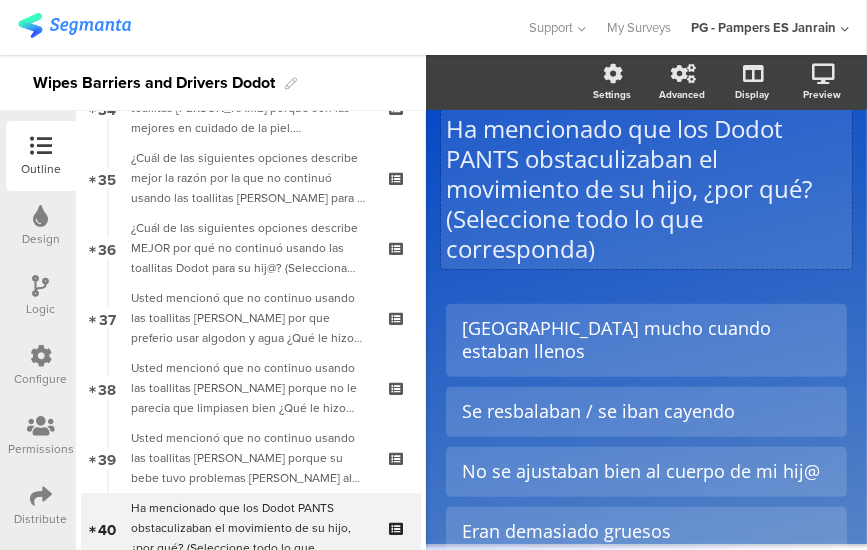 scroll, scrollTop: 83, scrollLeft: 0, axis: vertical 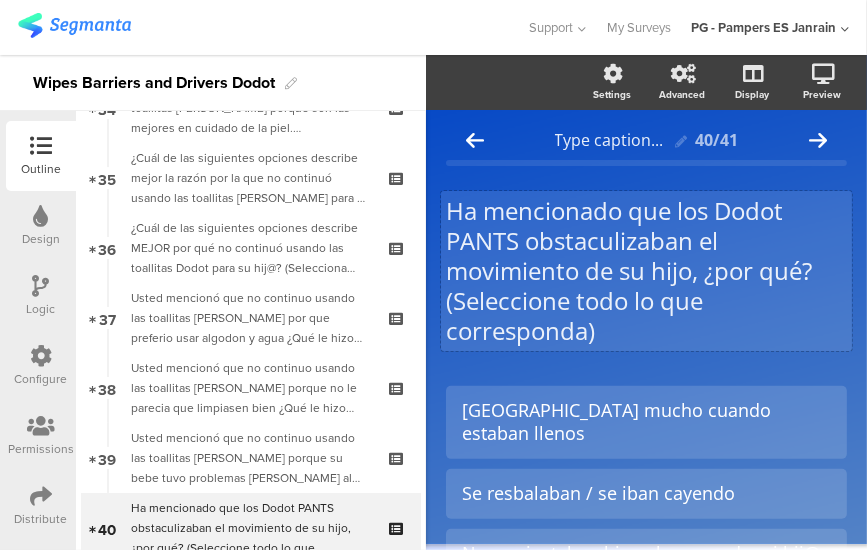 click on "Ha mencionado que los Dodot PANTS obstaculizaban el movimiento de su hijo, ¿por qué? (Seleccione todo lo que corresponda)
Ha mencionado que los Dodot PANTS obstaculizaban el movimiento de su hijo, ¿por qué? (Seleccione todo lo que corresponda)" 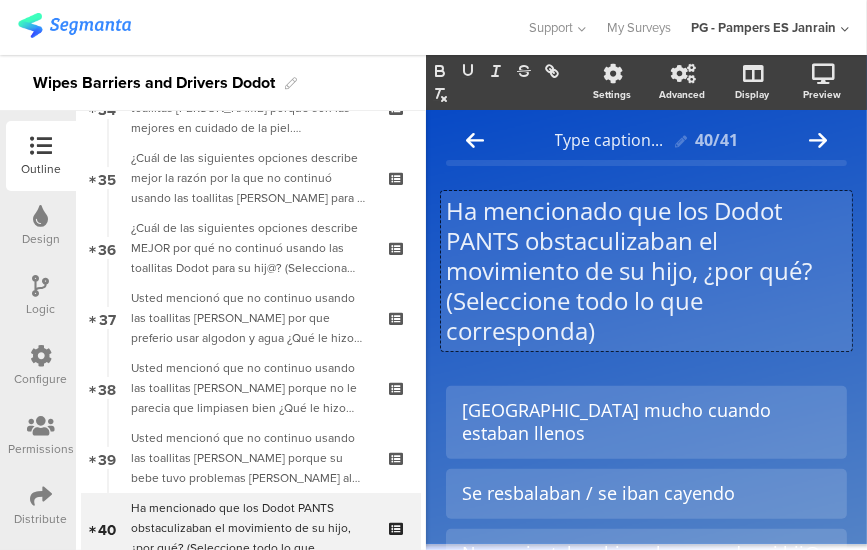 scroll, scrollTop: 1, scrollLeft: 0, axis: vertical 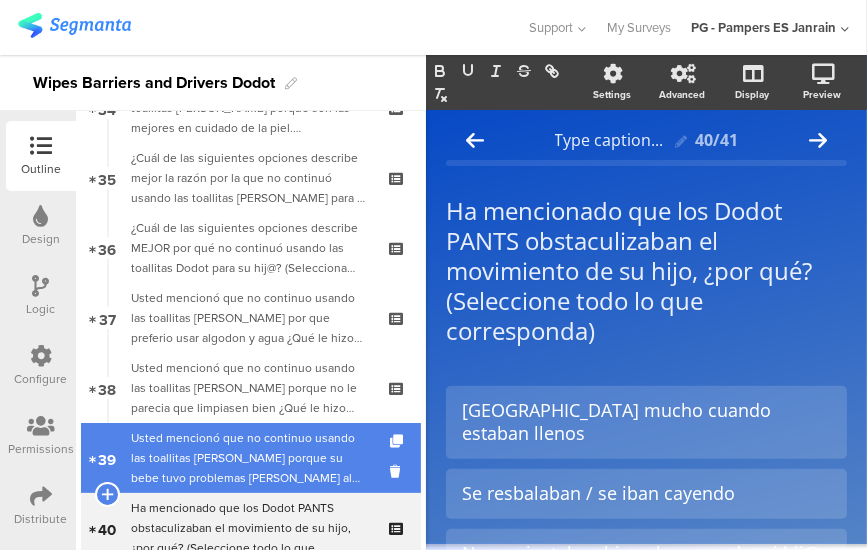 click on "Usted mencionó que no continuo usando las toallitas [PERSON_NAME] porque su bebe tuvo problemas [PERSON_NAME] al usarlas ¿Qué le hizo pensar asi?" at bounding box center (250, 458) 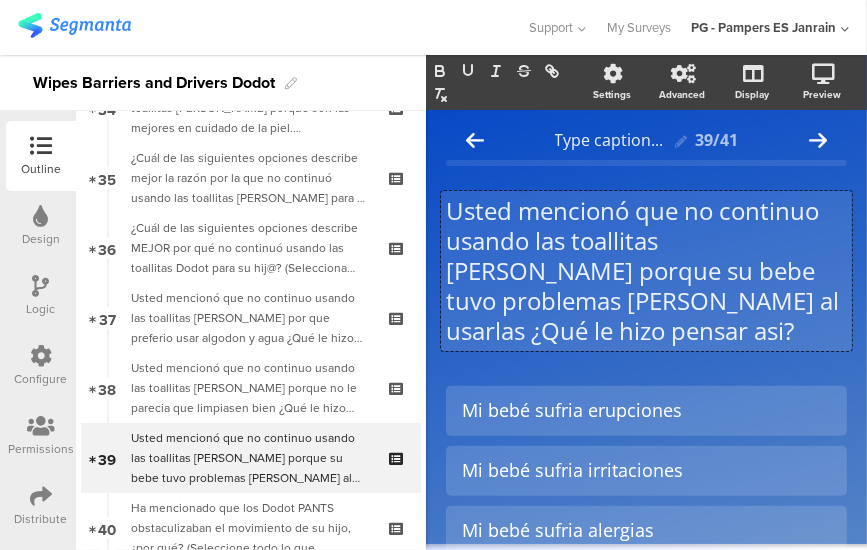 scroll, scrollTop: 0, scrollLeft: 0, axis: both 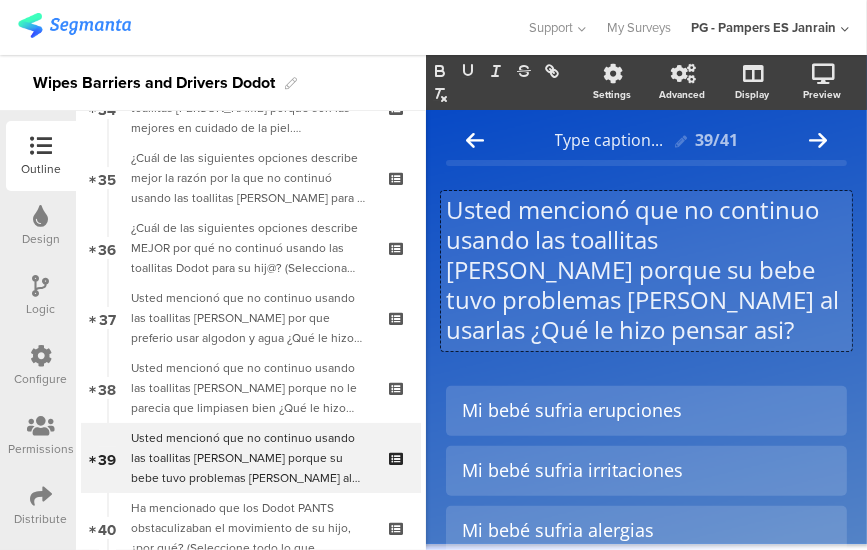 click on "Usted mencionó que no continuo usando las toallitas [PERSON_NAME] porque su bebe tuvo problemas [PERSON_NAME] al usarlas ¿Qué le hizo pensar asi?
Usted mencionó que no continuo usando las toallitas [PERSON_NAME] porque su bebe tuvo problemas [PERSON_NAME] al usarlas ¿Qué le hizo pensar asi?
Usted mencionó que no continuo usando las toallitas [PERSON_NAME] porque su bebe tuvo problemas [PERSON_NAME] al usarlas ¿Qué le hizo pensar asi?" 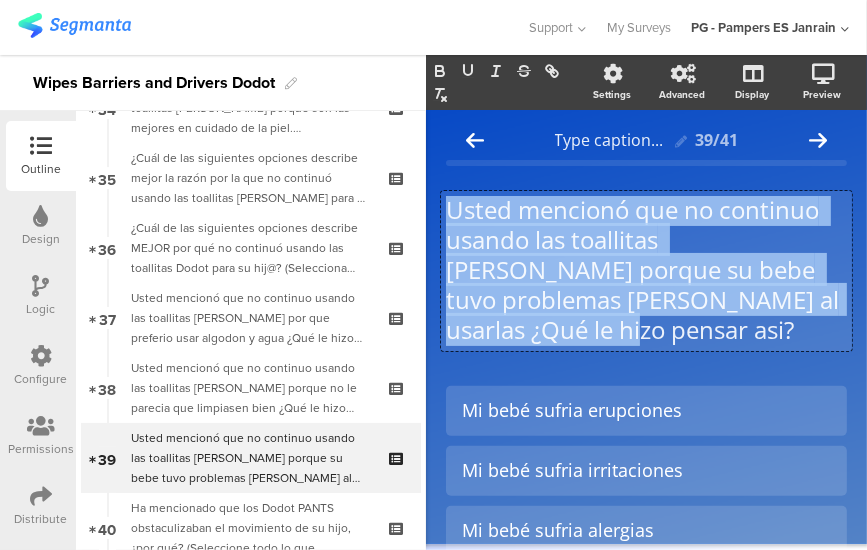 drag, startPoint x: 802, startPoint y: 301, endPoint x: 452, endPoint y: 207, distance: 362.40308 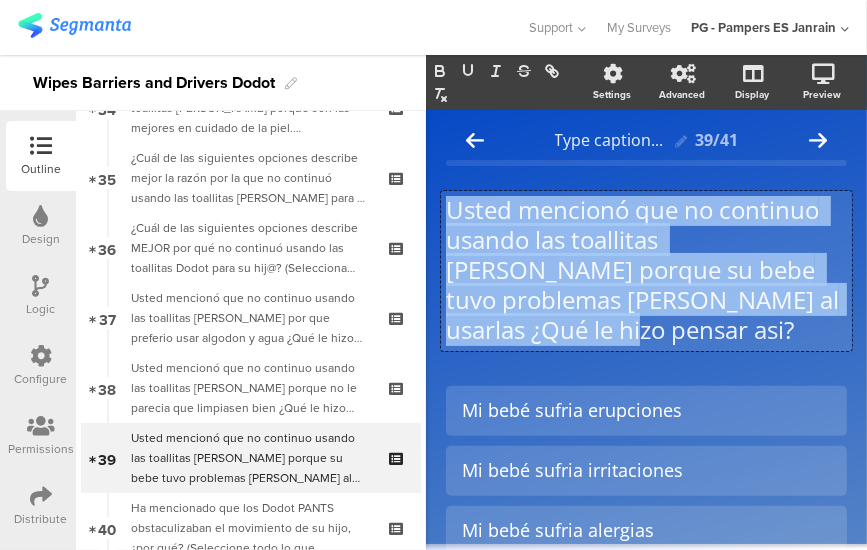 click on "Usted mencionó que no continuo usando las toallitas [PERSON_NAME] porque su bebe tuvo problemas [PERSON_NAME] al usarlas ¿Qué le hizo pensar asi?" 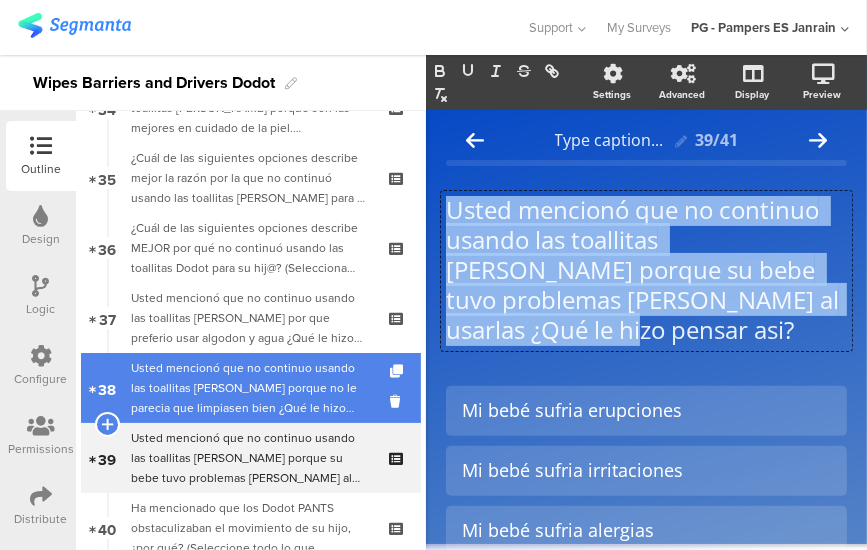 scroll, scrollTop: 2568, scrollLeft: 0, axis: vertical 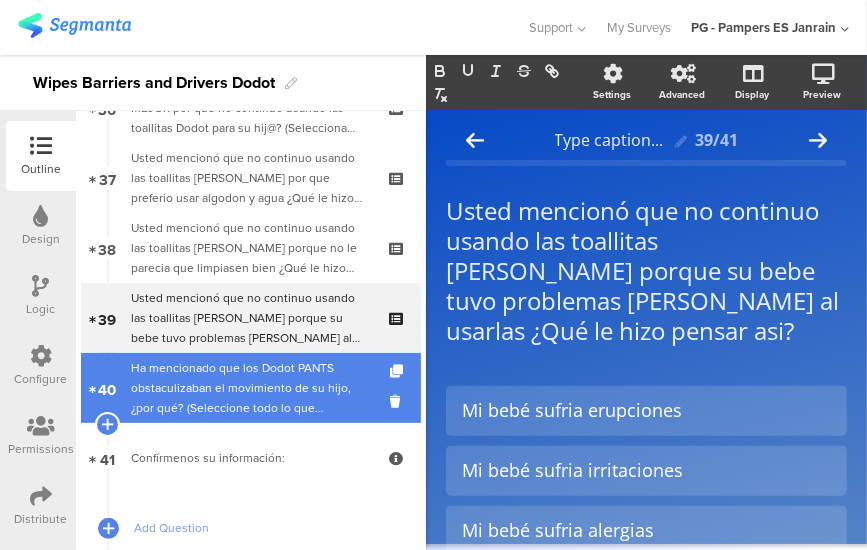 click on "Ha mencionado que los Dodot PANTS obstaculizaban el movimiento de su hijo, ¿por qué? (Seleccione todo lo que corresponda)" at bounding box center (250, 388) 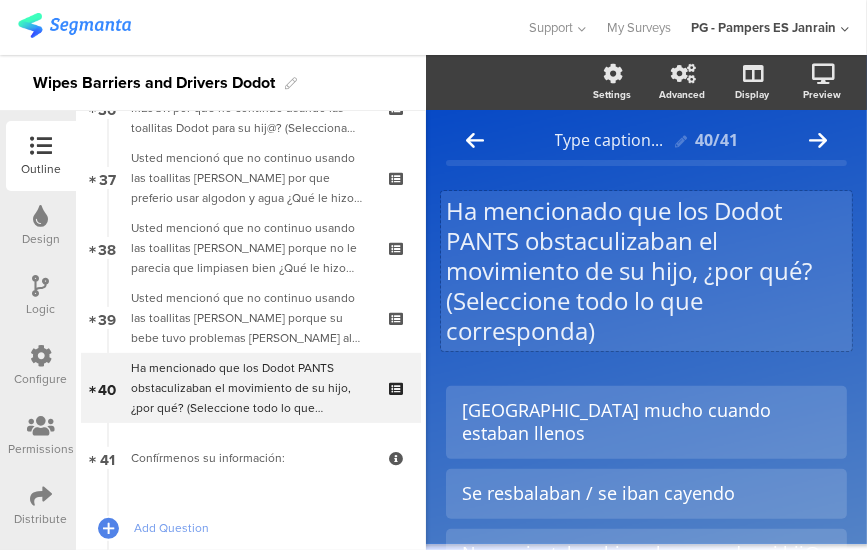 scroll, scrollTop: 0, scrollLeft: 0, axis: both 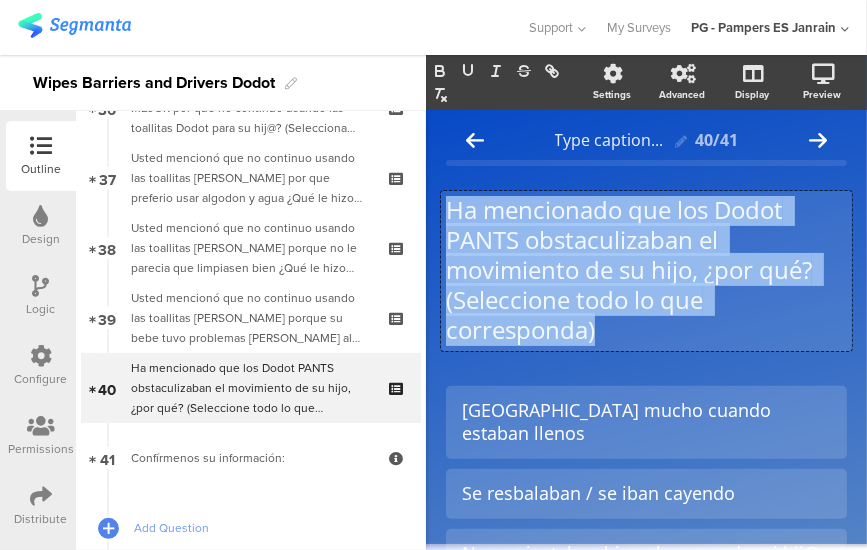 drag, startPoint x: 628, startPoint y: 335, endPoint x: 446, endPoint y: 204, distance: 224.24316 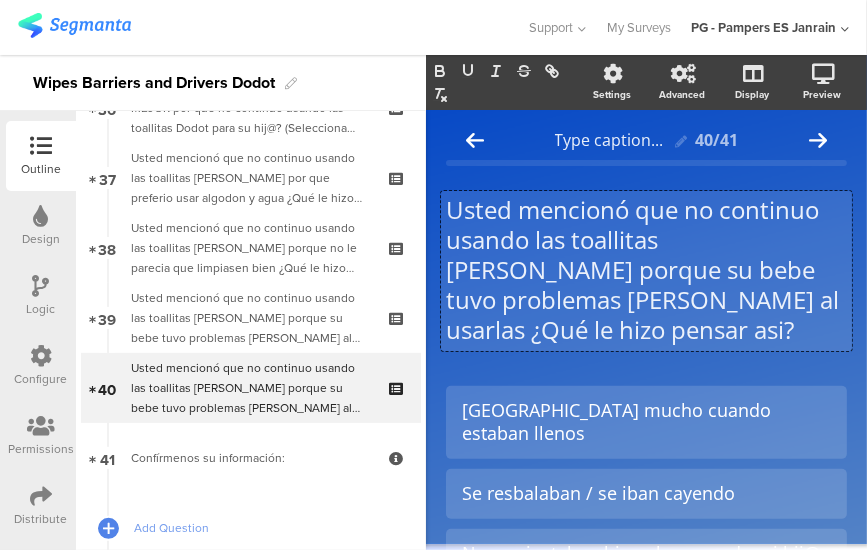 click on "Usted mencionó que no continuo usando las toallitas [PERSON_NAME] porque su bebe tuvo problemas [PERSON_NAME] al usarlas ¿Qué le hizo pensar asi?" 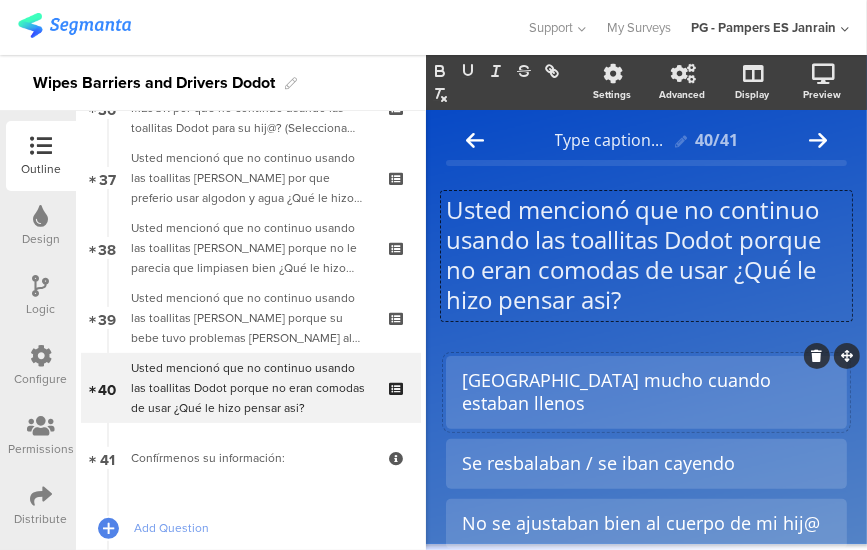 click on "[GEOGRAPHIC_DATA] mucho cuando estaban llenos" 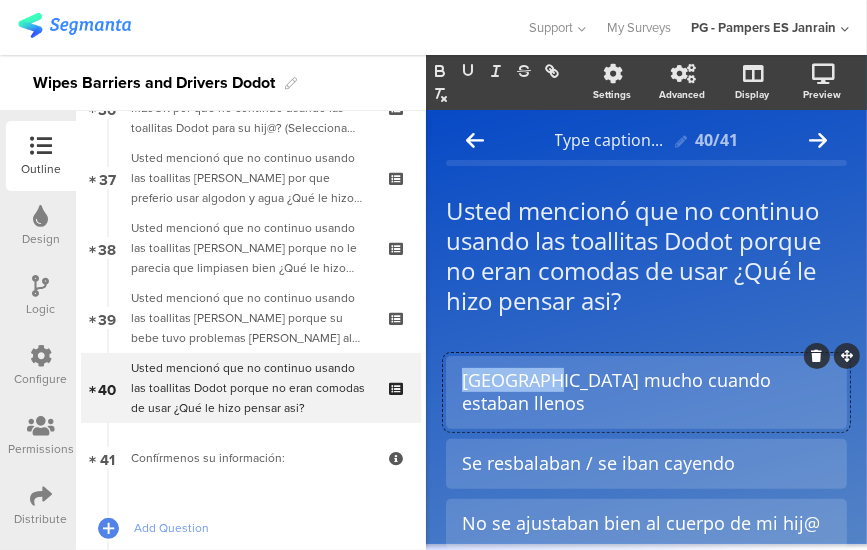 click on "[GEOGRAPHIC_DATA] mucho cuando estaban llenos" 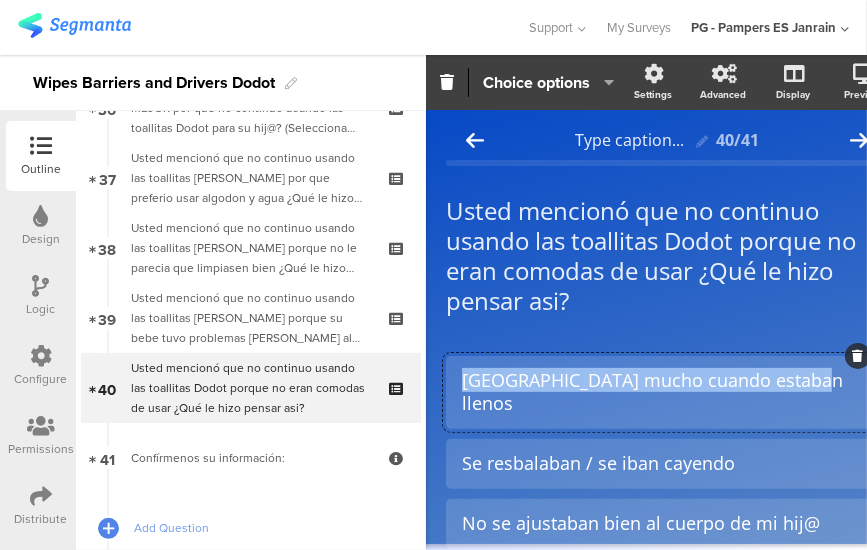 click on "[GEOGRAPHIC_DATA] mucho cuando estaban llenos" 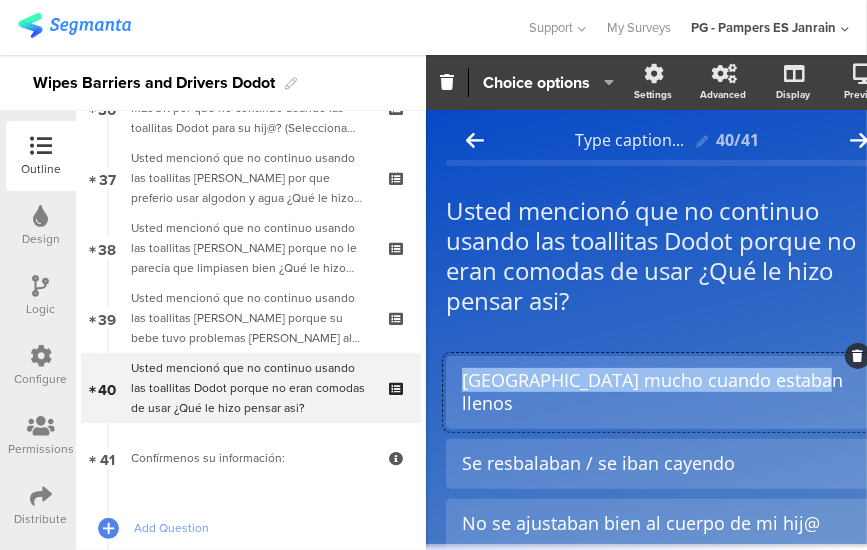 paste 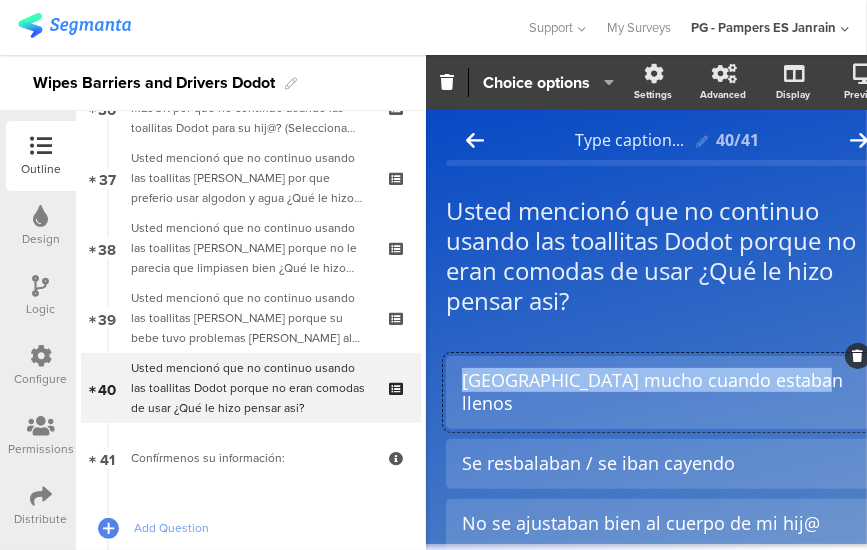 type 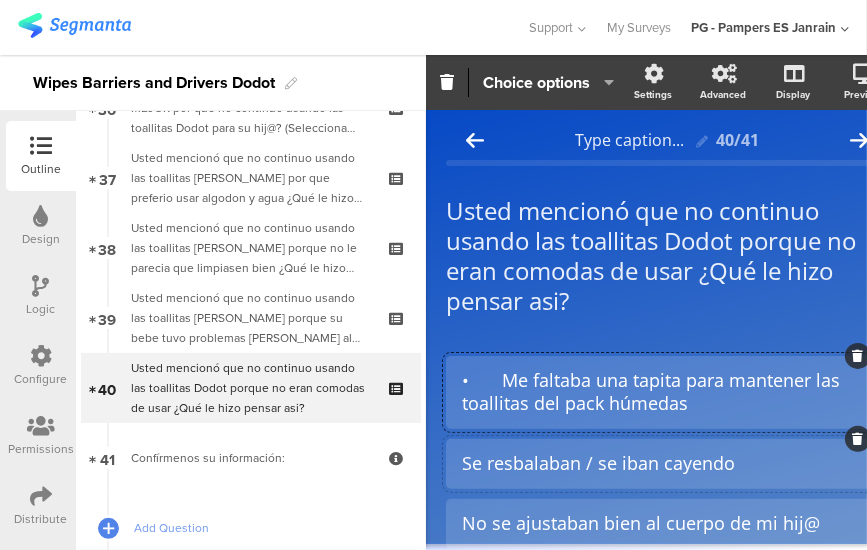 click on "Se resbalaban / se iban cayendo" 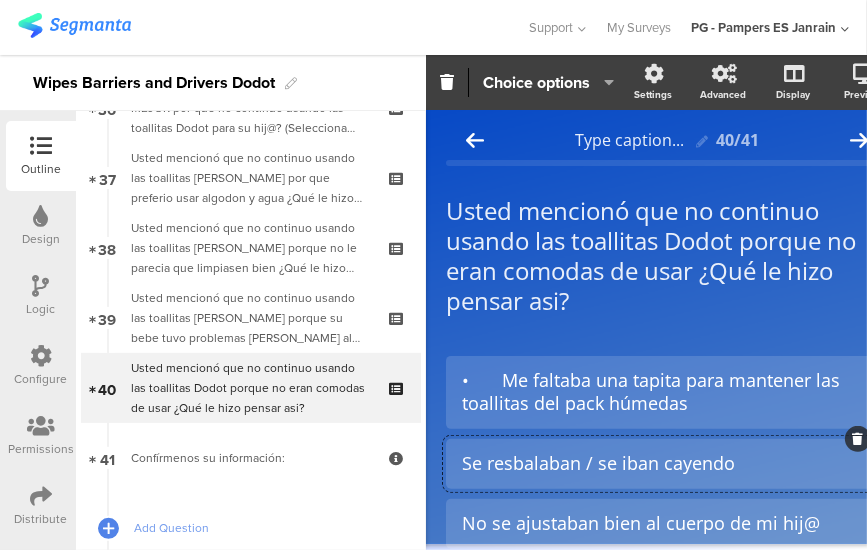click on "Se resbalaban / se iban cayendo" 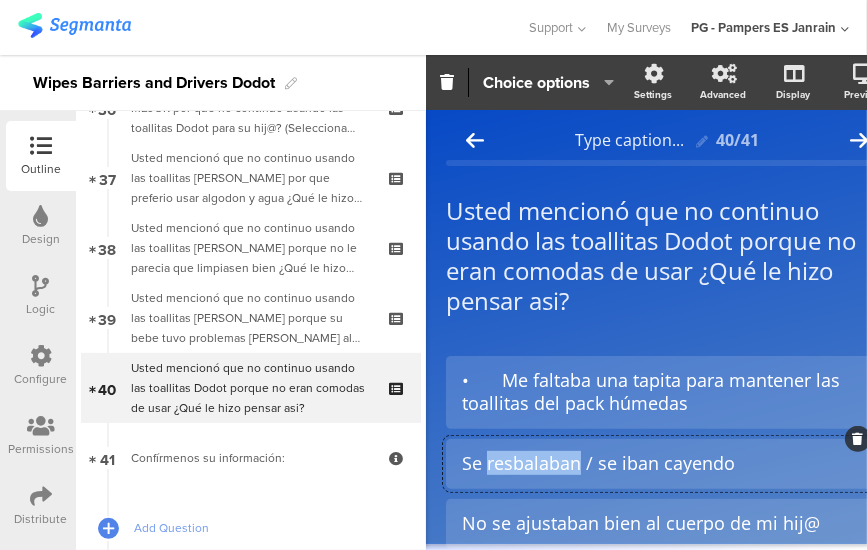 click on "Se resbalaban / se iban cayendo" 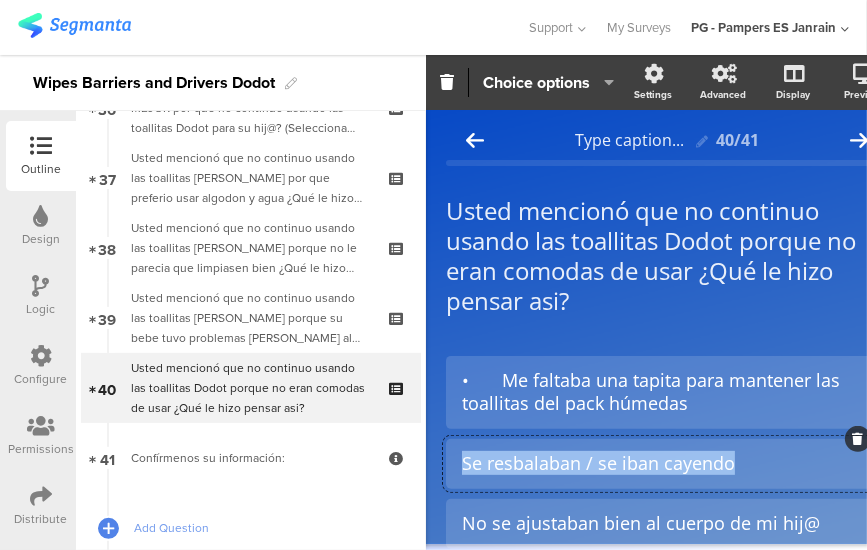 click on "Se resbalaban / se iban cayendo" 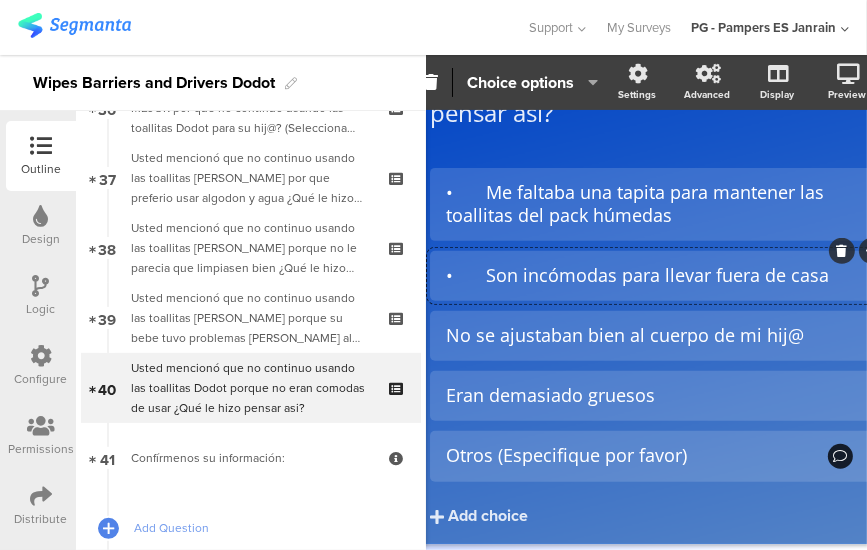 scroll, scrollTop: 192, scrollLeft: 16, axis: both 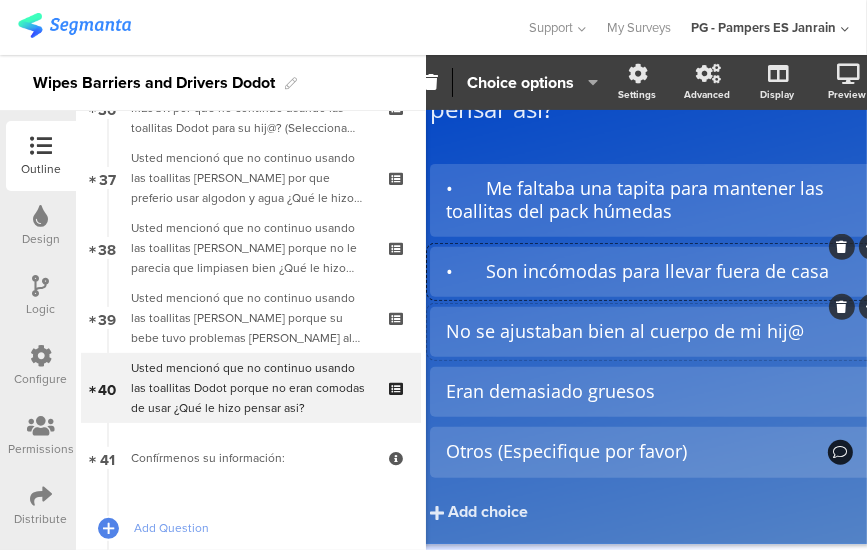click on "No se ajustaban bien al cuerpo de mi hij@" 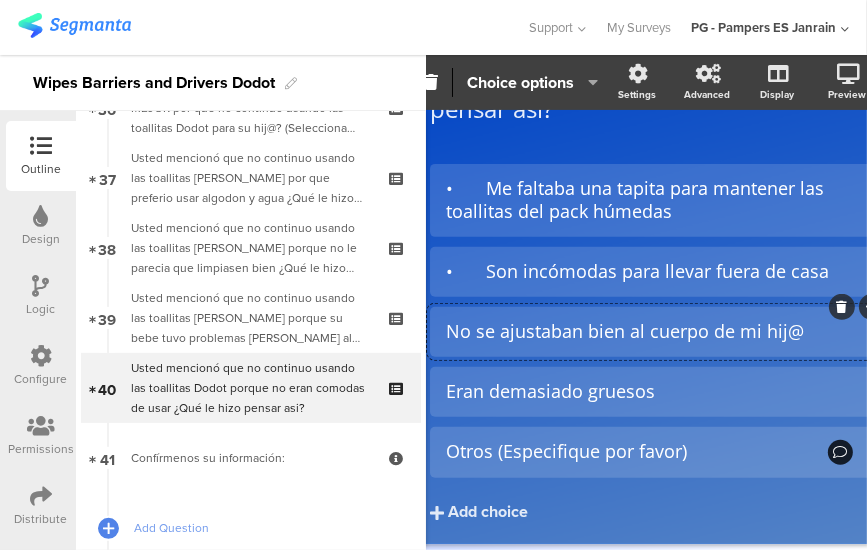click on "No se ajustaban bien al cuerpo de mi hij@" 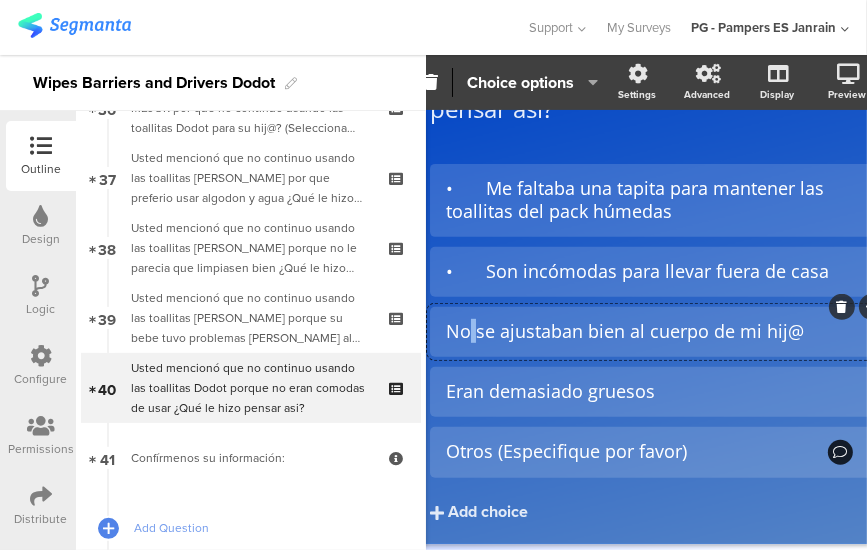 click on "No se ajustaban bien al cuerpo de mi hij@" 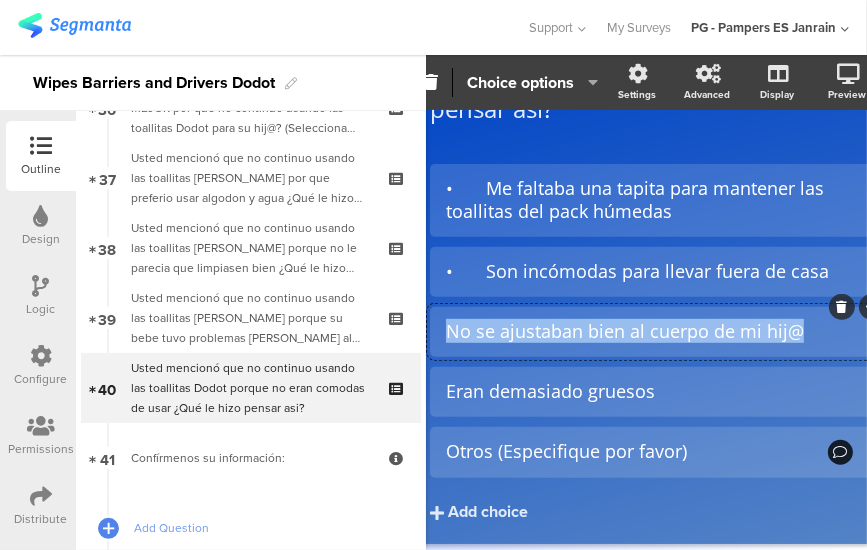 click on "No se ajustaban bien al cuerpo de mi hij@" 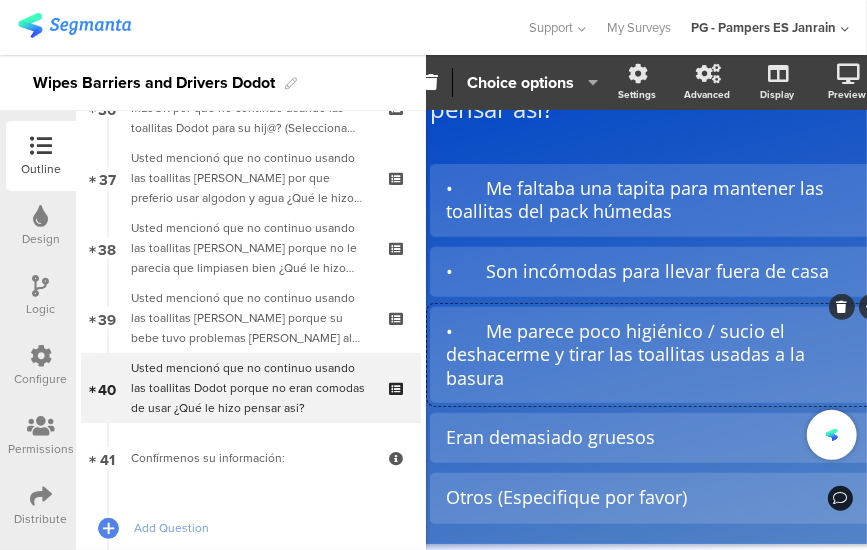 scroll, scrollTop: 320, scrollLeft: 16, axis: both 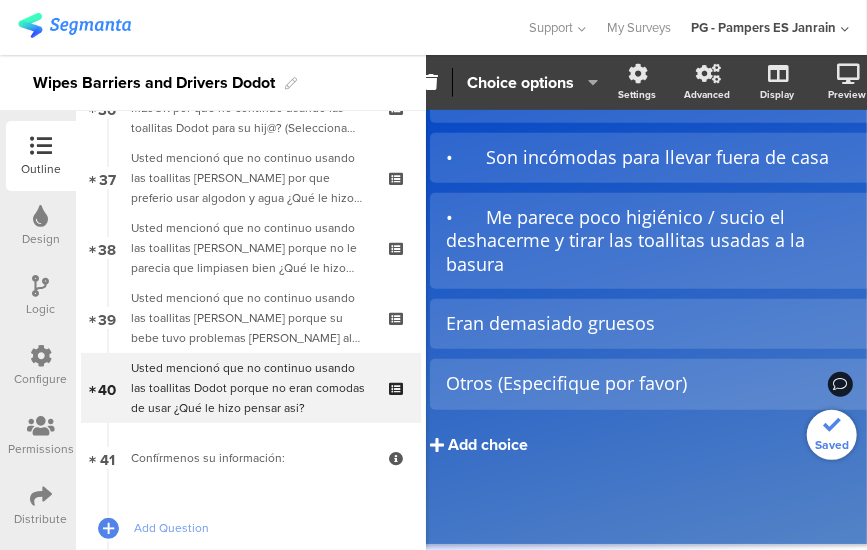 click on "Add choice" 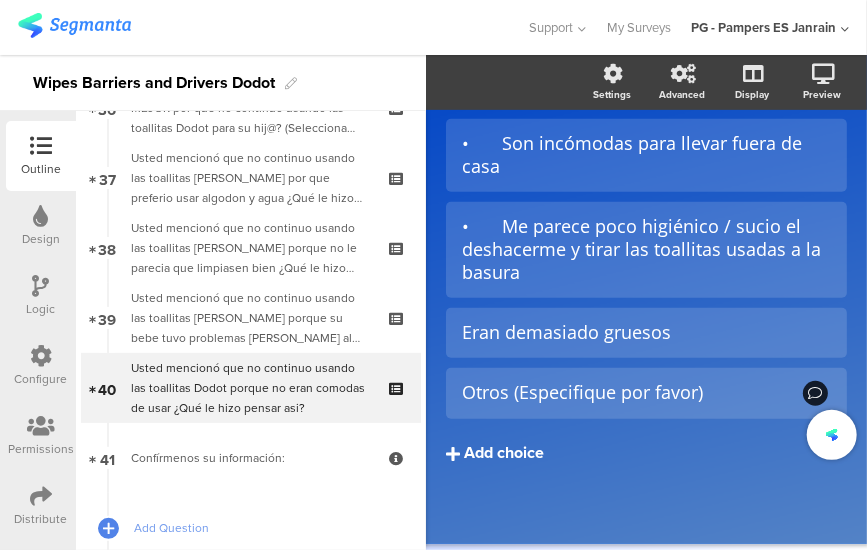 scroll, scrollTop: 320, scrollLeft: 0, axis: vertical 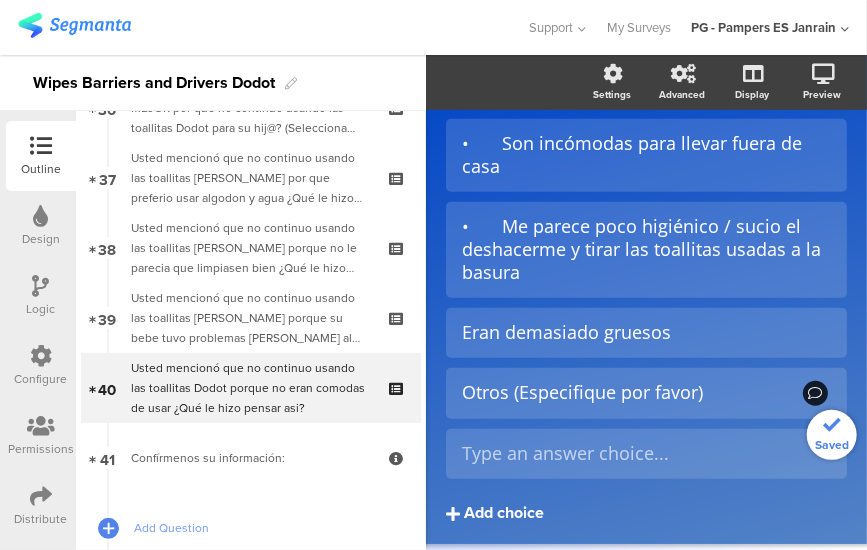 type 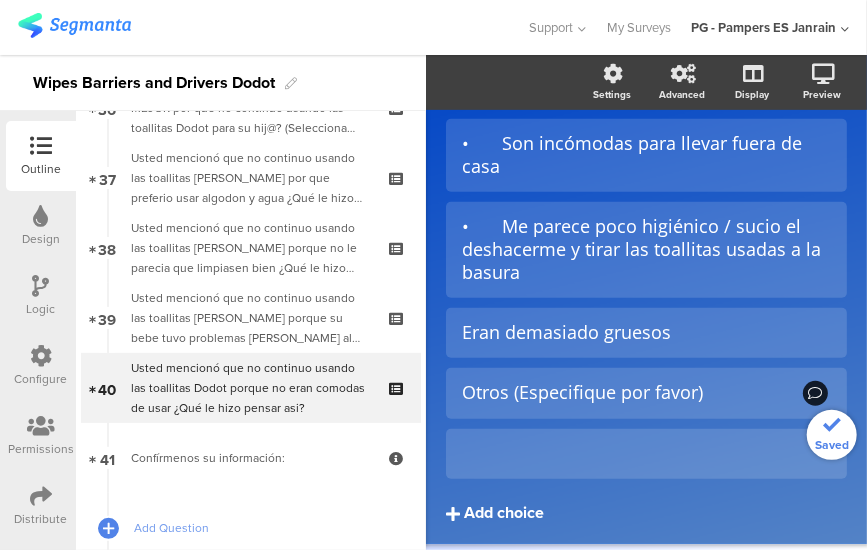 scroll, scrollTop: 388, scrollLeft: 0, axis: vertical 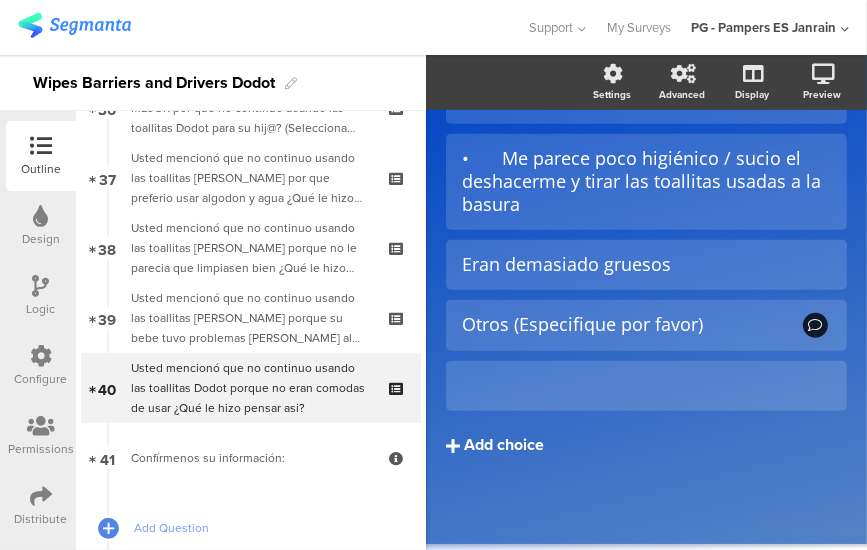 click on "Add choice" 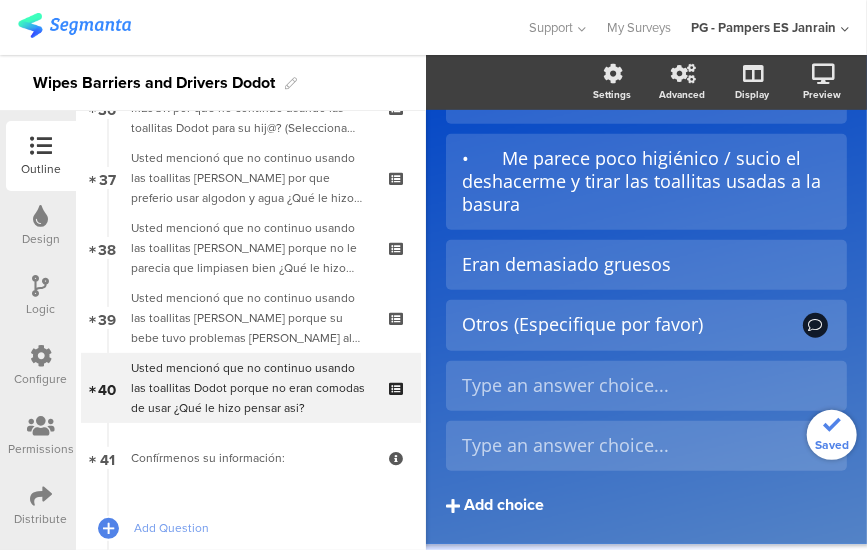 scroll, scrollTop: 448, scrollLeft: 0, axis: vertical 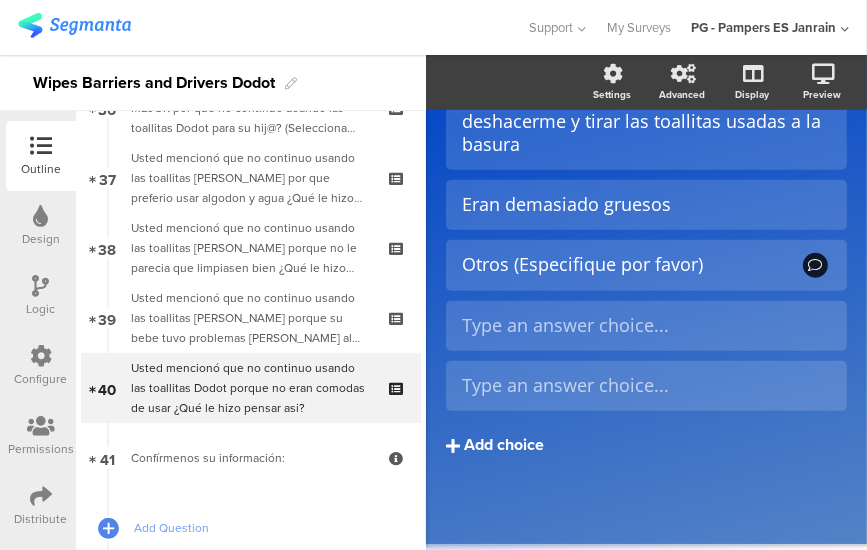 click on "Add choice" 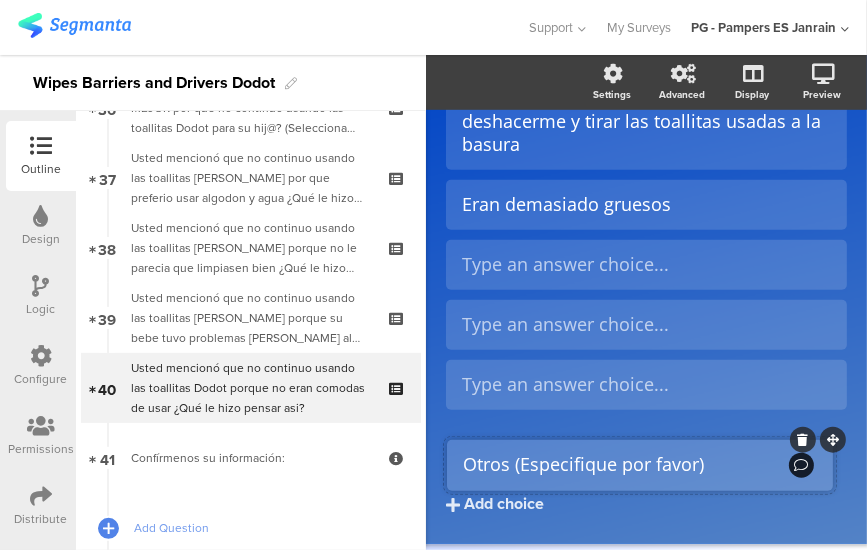 drag, startPoint x: 830, startPoint y: 235, endPoint x: 831, endPoint y: 435, distance: 200.0025 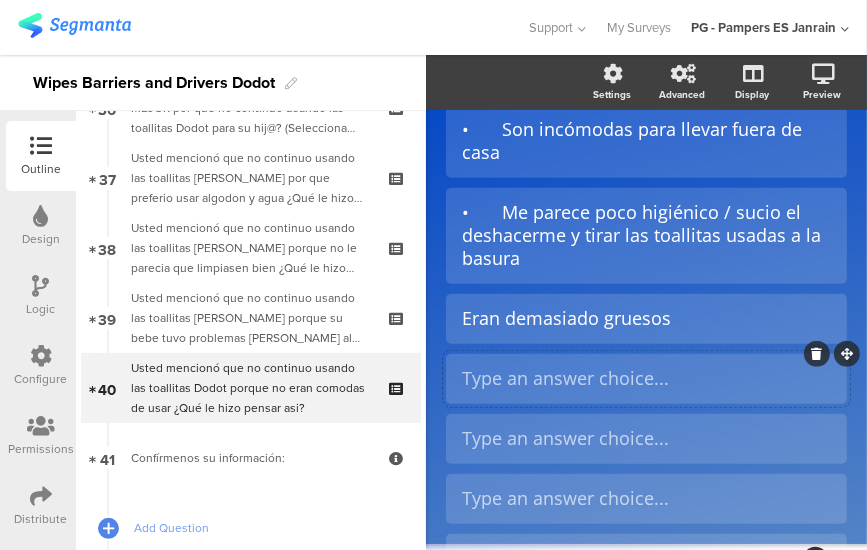 scroll, scrollTop: 326, scrollLeft: 0, axis: vertical 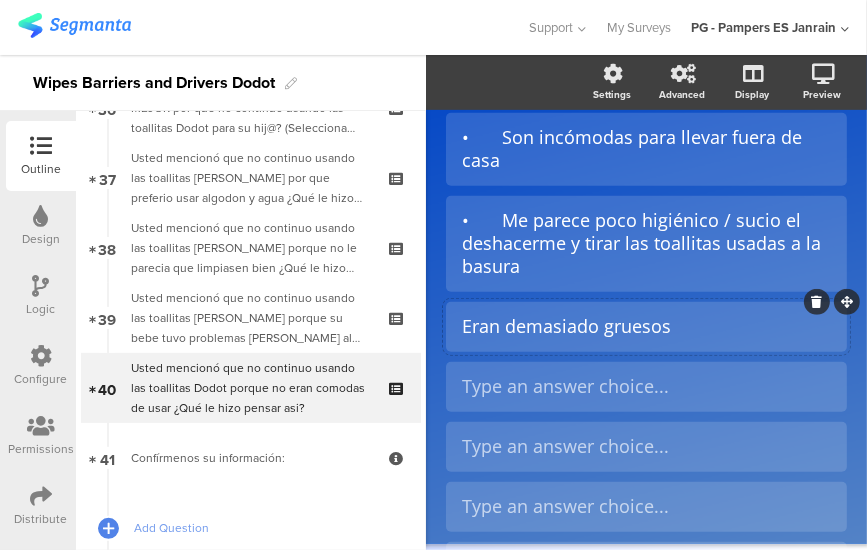 click on "Eran demasiado gruesos" 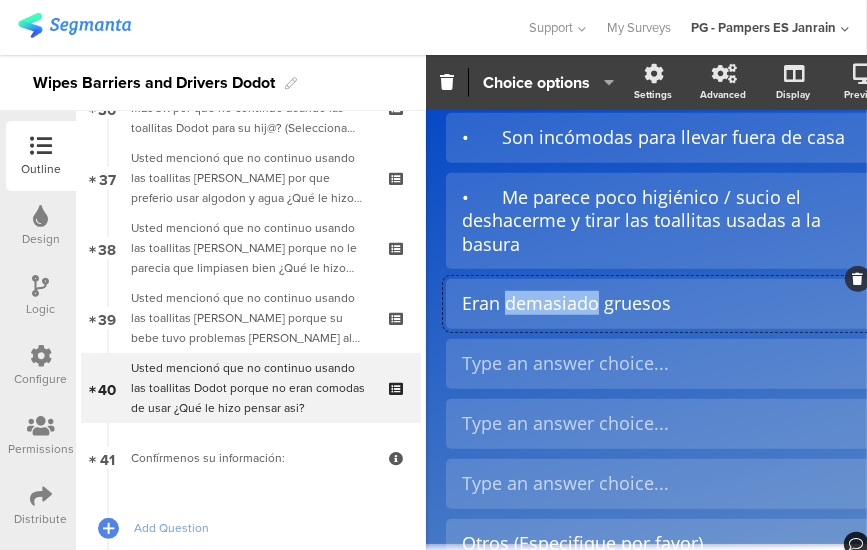 scroll, scrollTop: 304, scrollLeft: 0, axis: vertical 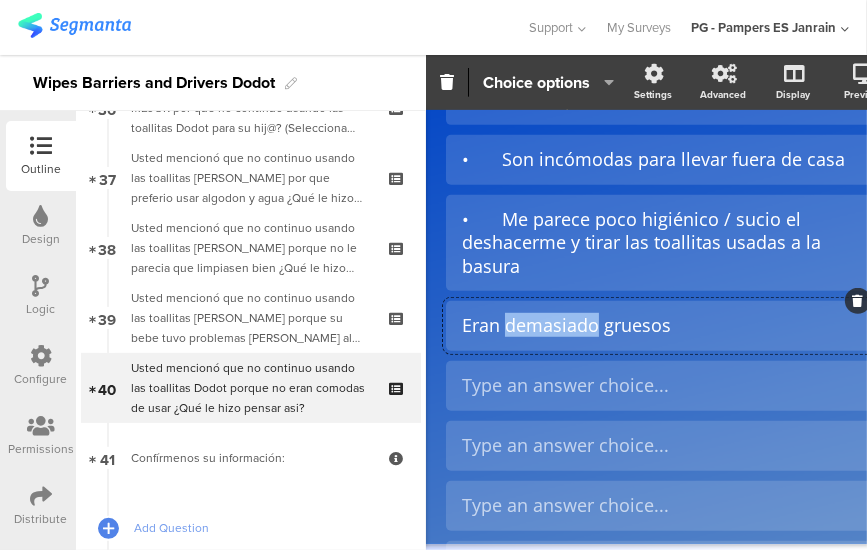 click on "Eran demasiado gruesos" 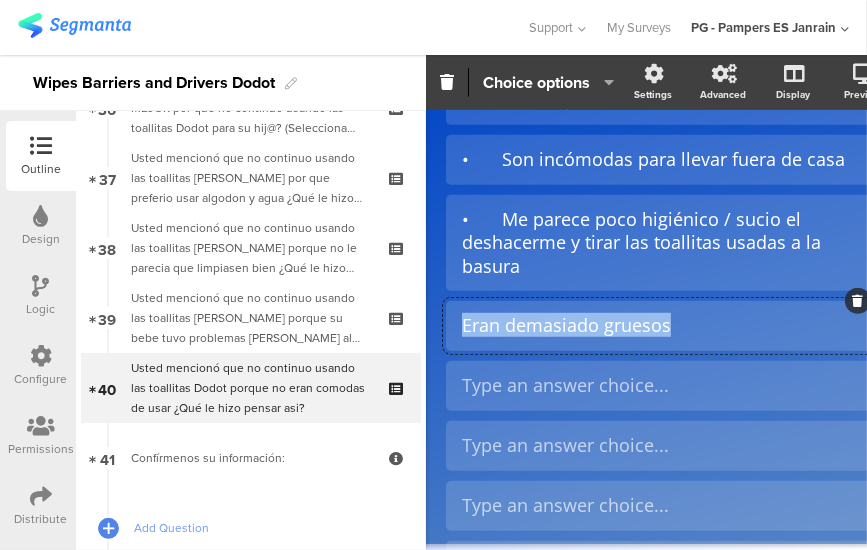click on "Eran demasiado gruesos" 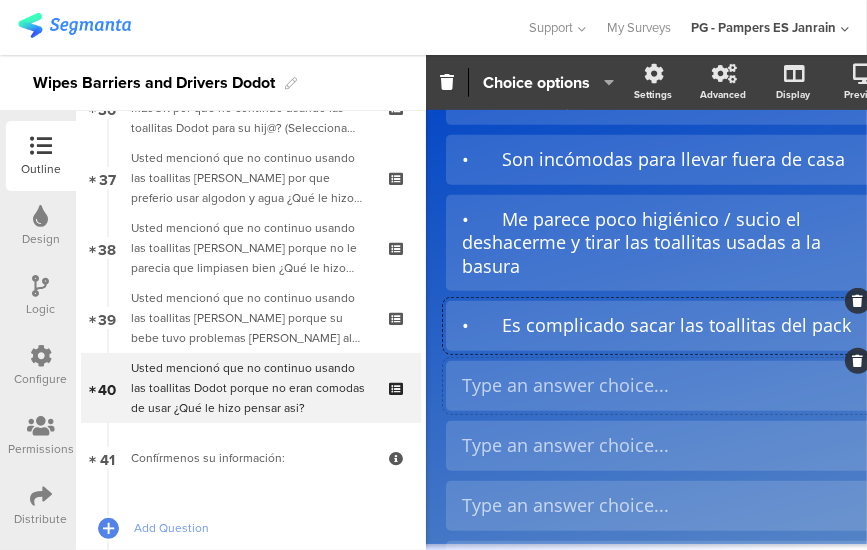 type 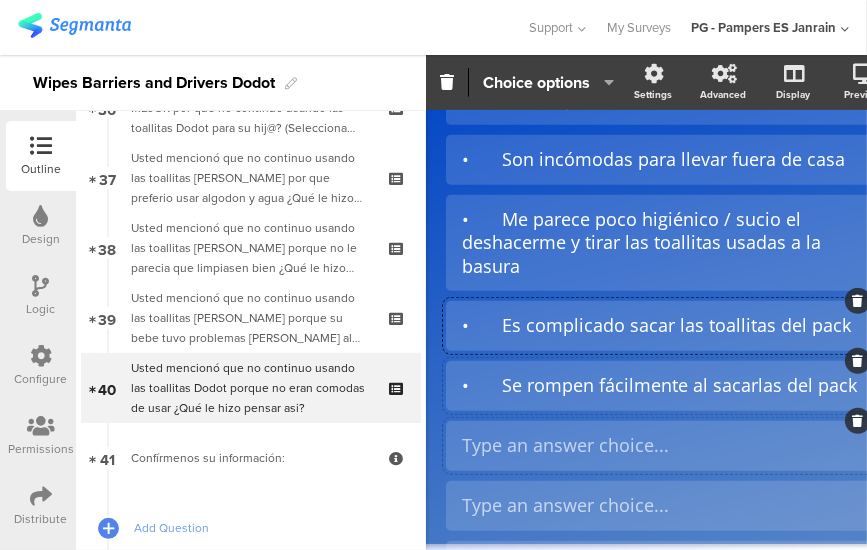 type 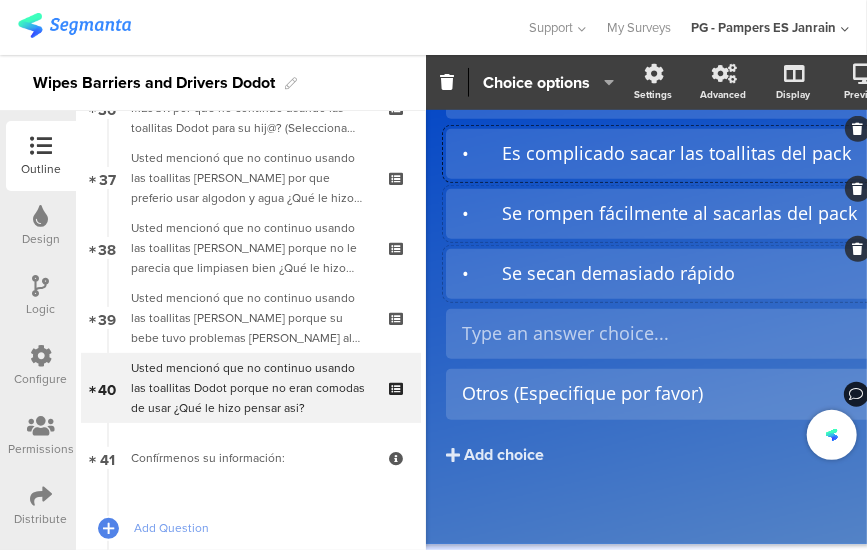 scroll, scrollTop: 479, scrollLeft: 0, axis: vertical 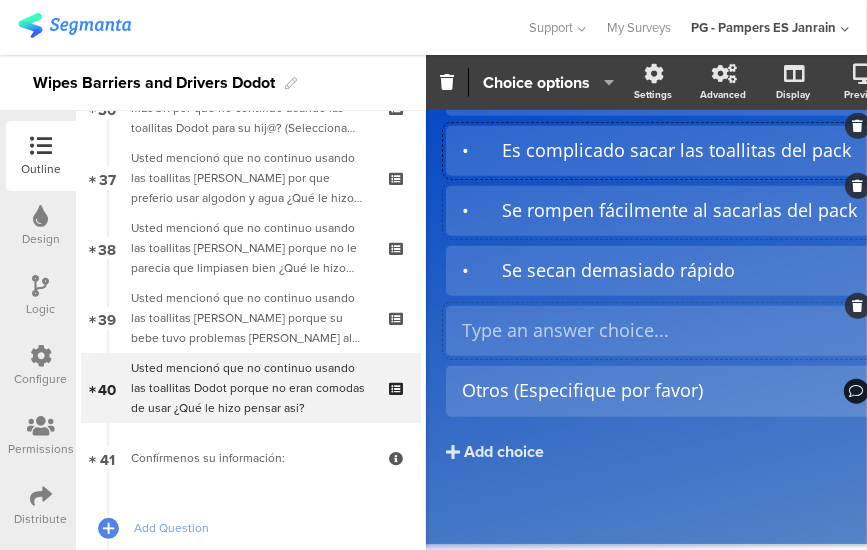 type 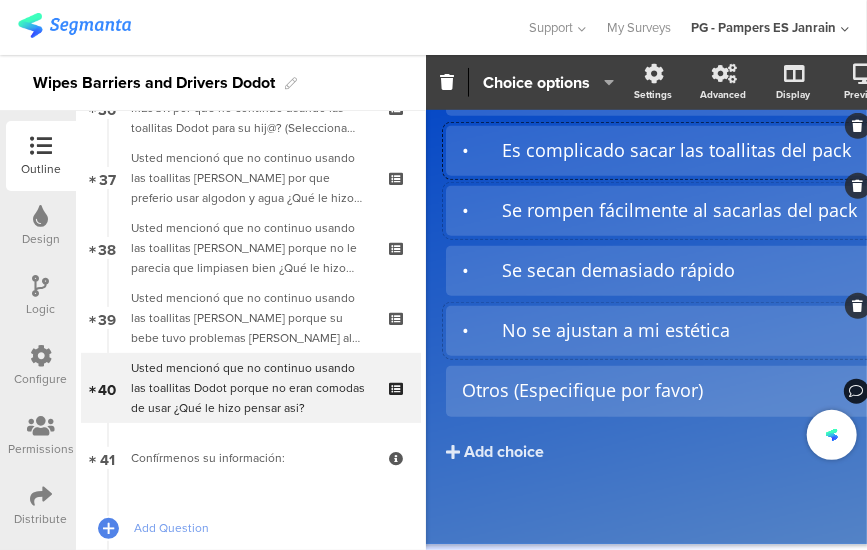 scroll, scrollTop: 479, scrollLeft: 28, axis: both 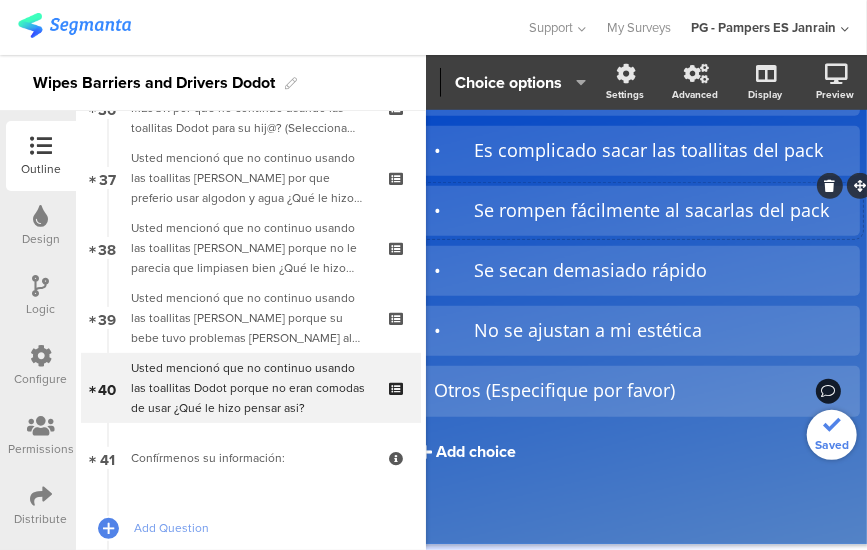 click on "Add choice" 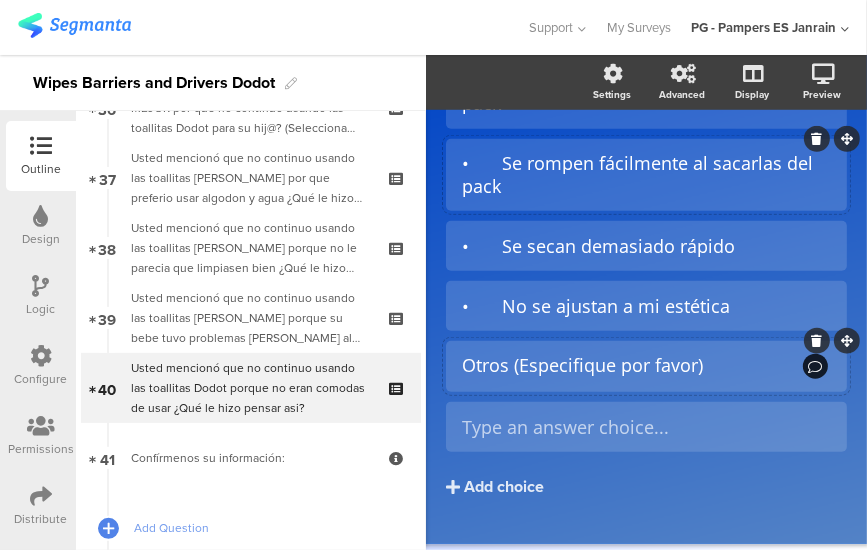 scroll, scrollTop: 574, scrollLeft: 0, axis: vertical 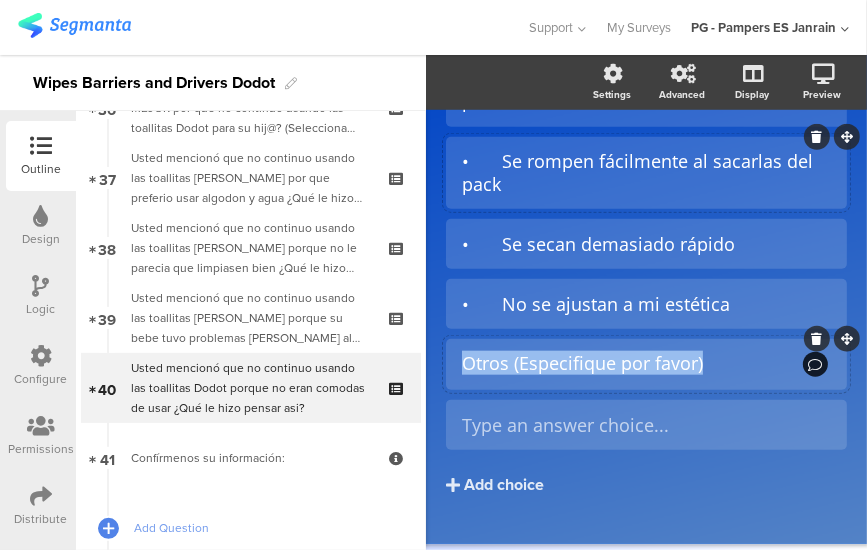 drag, startPoint x: 822, startPoint y: 341, endPoint x: 822, endPoint y: 384, distance: 43 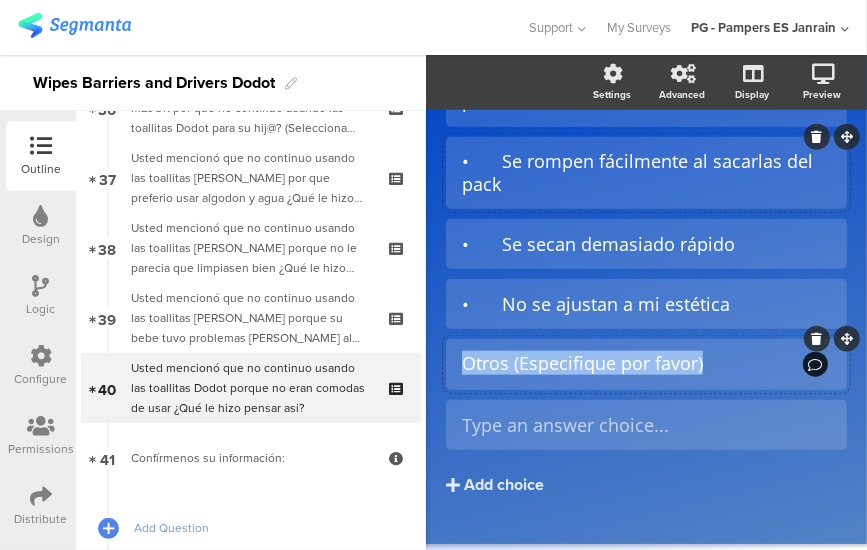 click on "Otros (Especifique por favor)" 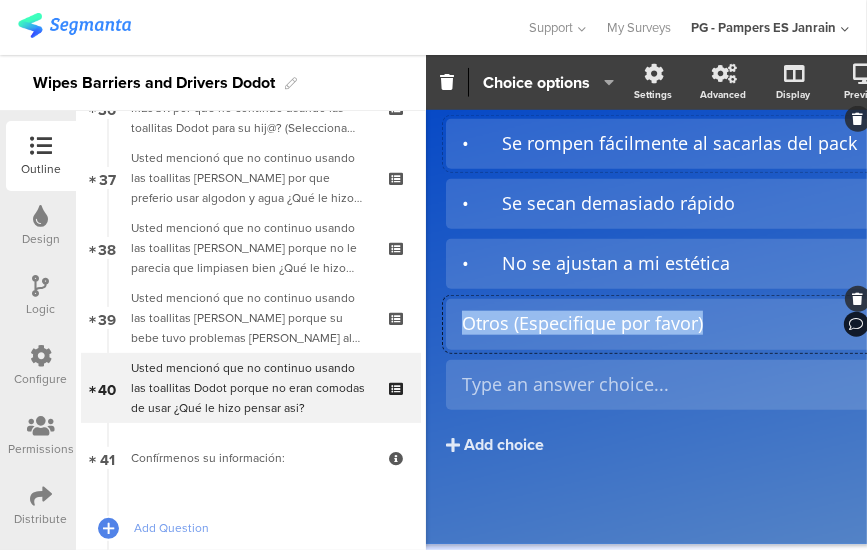 scroll, scrollTop: 551, scrollLeft: 56, axis: both 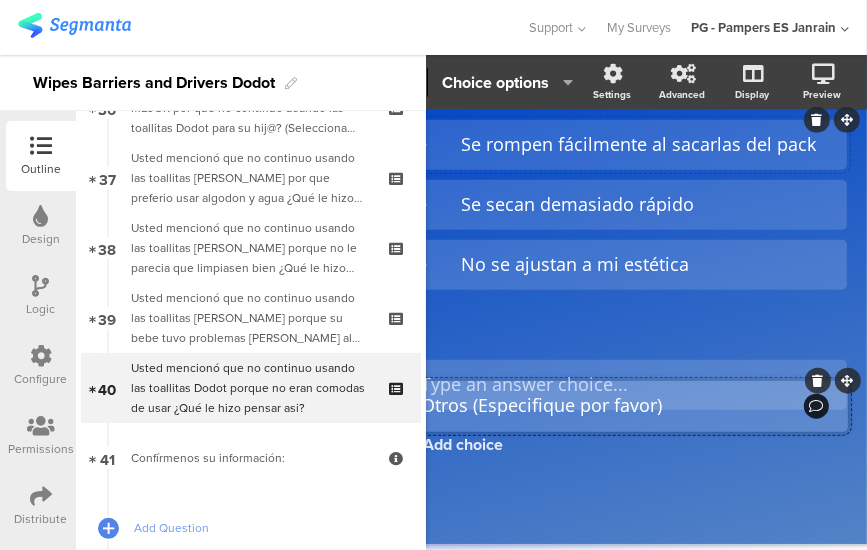 drag, startPoint x: 834, startPoint y: 295, endPoint x: 834, endPoint y: 376, distance: 81 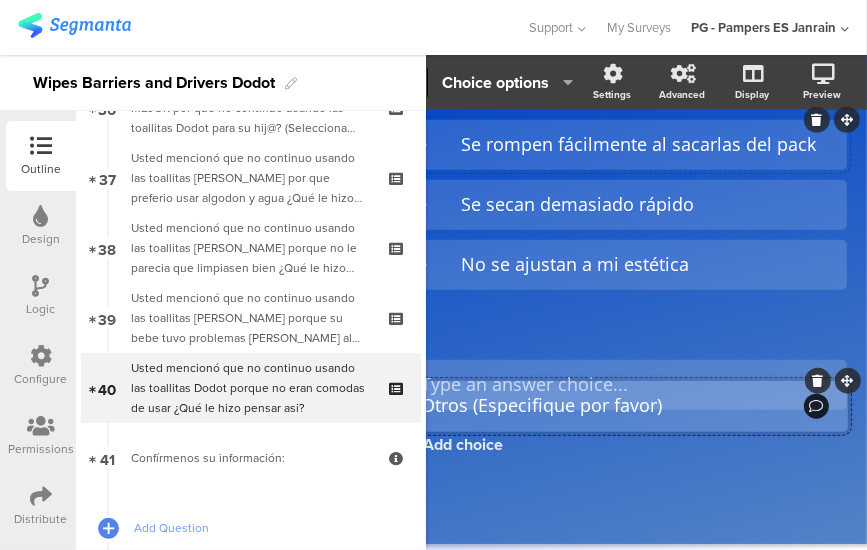 type 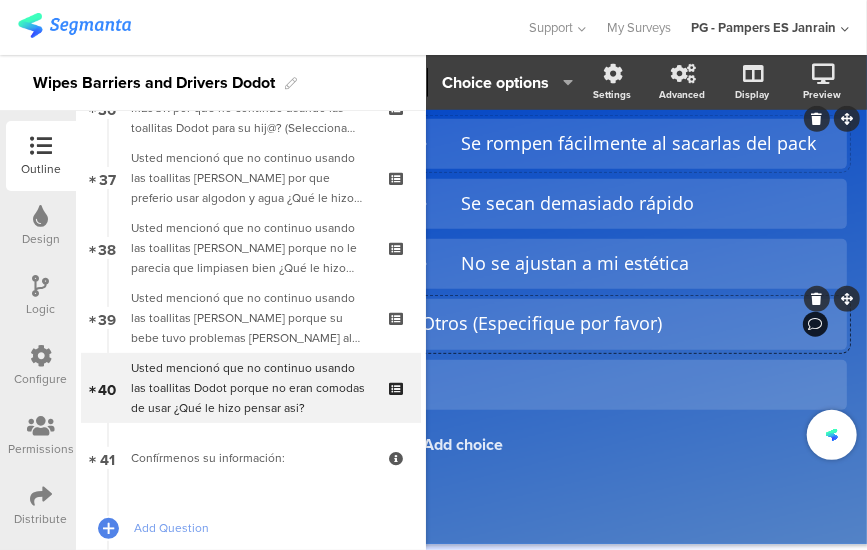 click on "Type caption...
40/41
Usted mencionó que no continuo usando las toallitas Dodot porque no eran comodas de usar ¿Qué le hizo pensar asi?
Usted mencionó que no continuo usando las toallitas Dodot porque no eran comodas de usar ¿Qué le hizo pensar asi?" 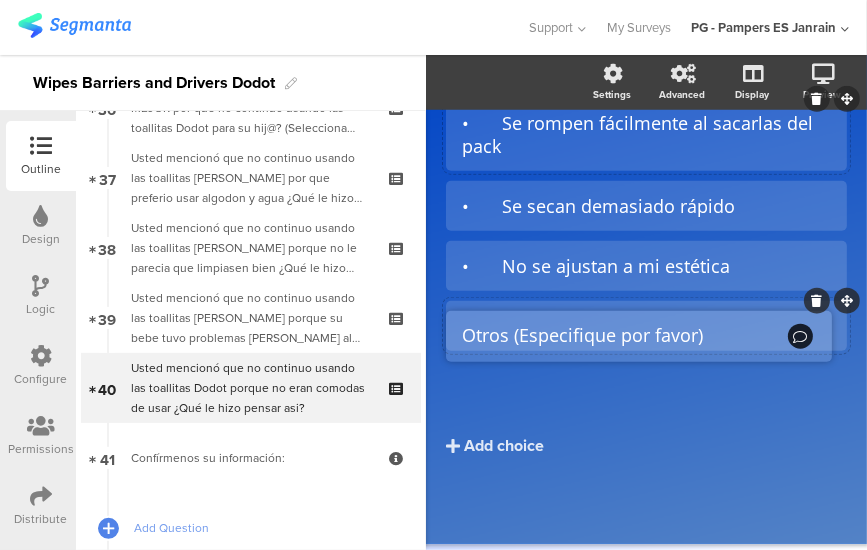 scroll, scrollTop: 552, scrollLeft: 0, axis: vertical 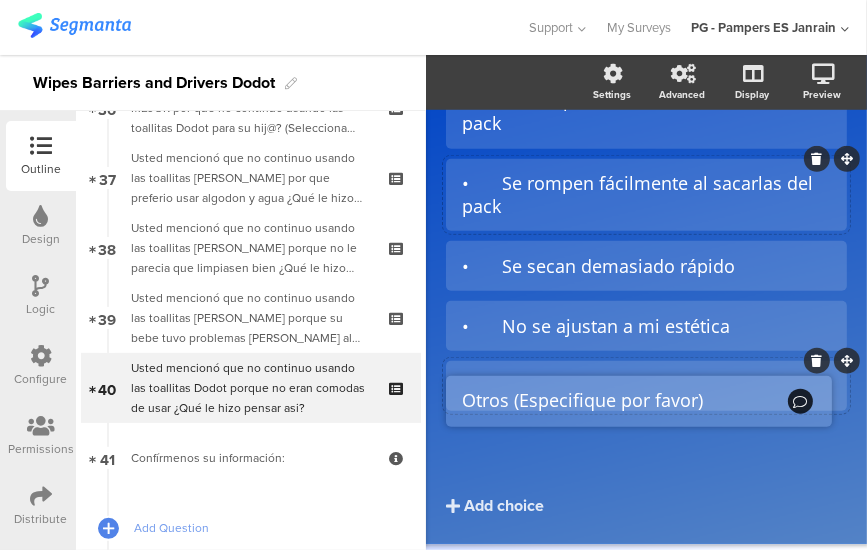 drag, startPoint x: 830, startPoint y: 299, endPoint x: 830, endPoint y: 375, distance: 76 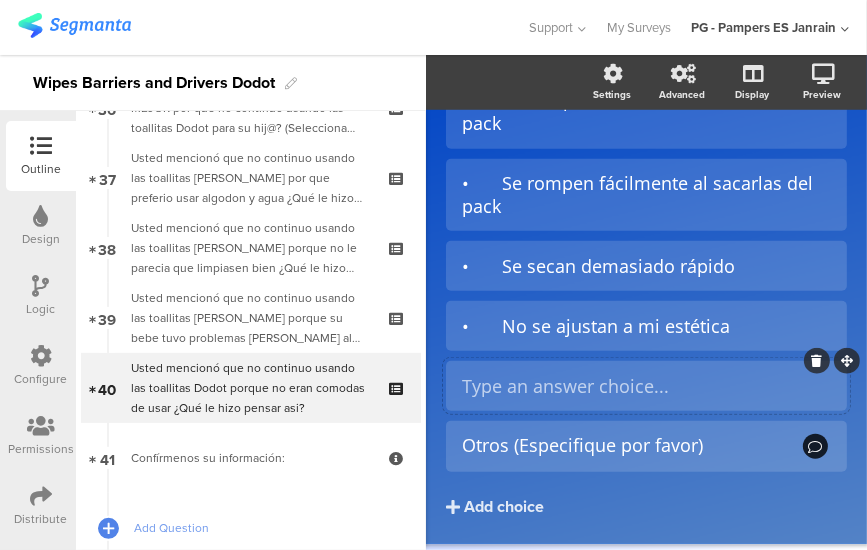 type 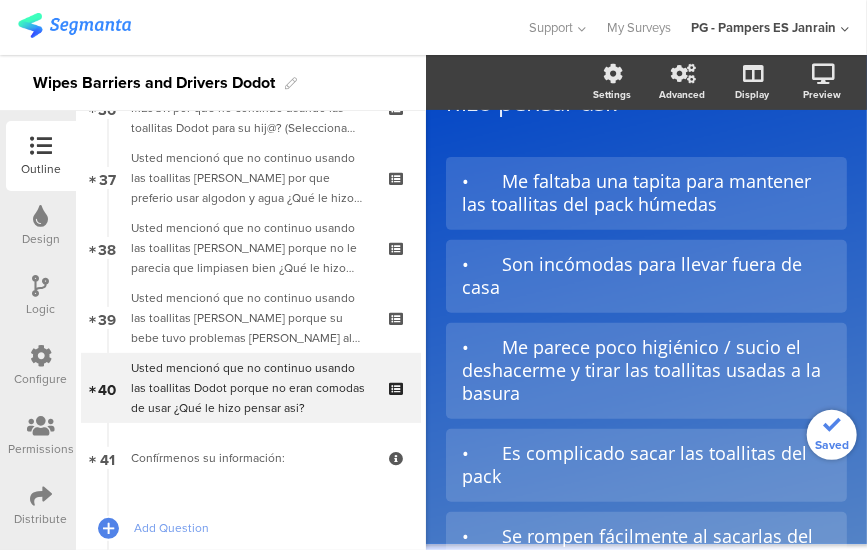 scroll, scrollTop: 167, scrollLeft: 0, axis: vertical 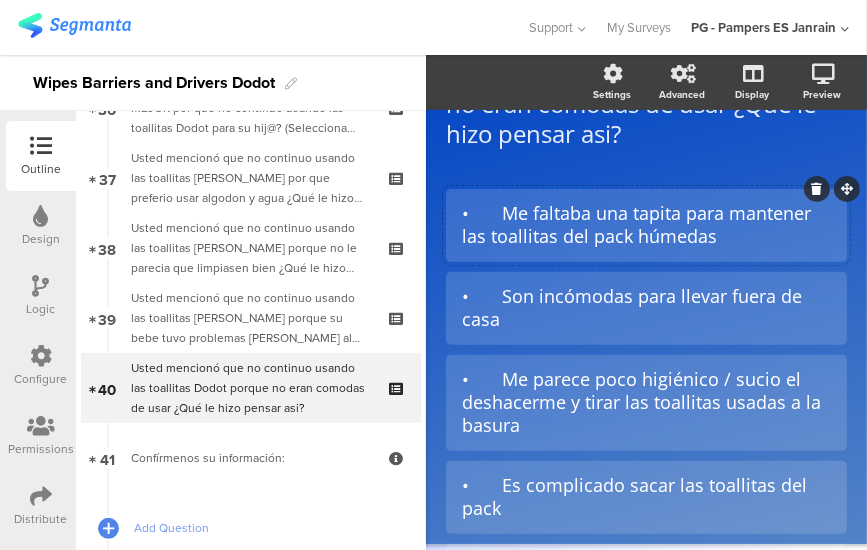 click on "•	Me faltaba una tapita para mantener las toallitas del pack húmedas" 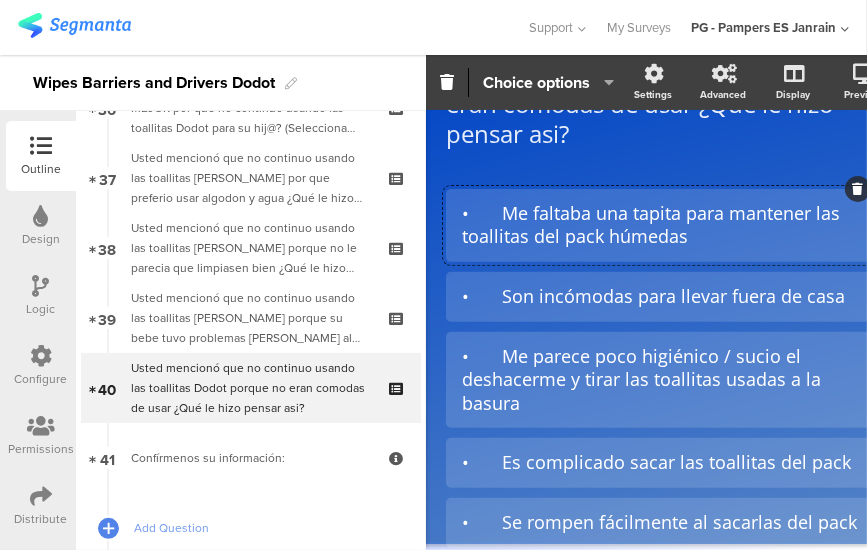 type 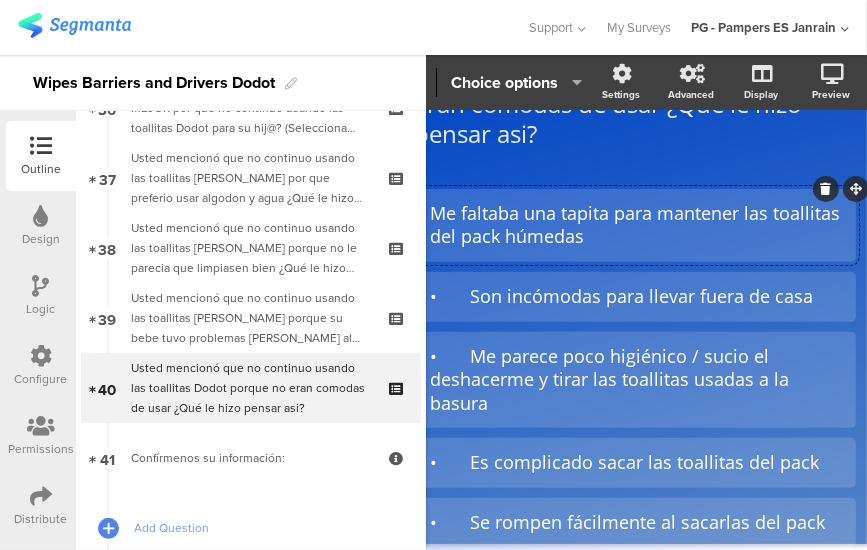 scroll, scrollTop: 167, scrollLeft: 30, axis: both 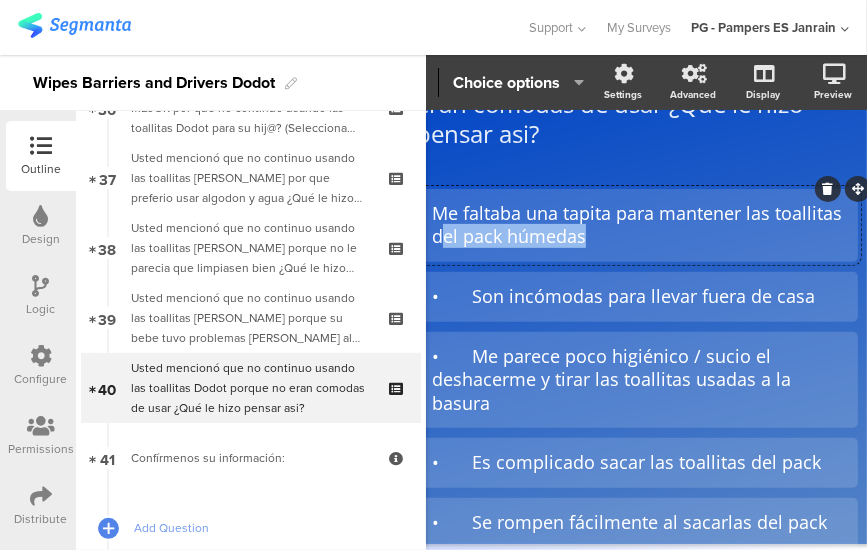 drag, startPoint x: 614, startPoint y: 234, endPoint x: 442, endPoint y: 241, distance: 172.14238 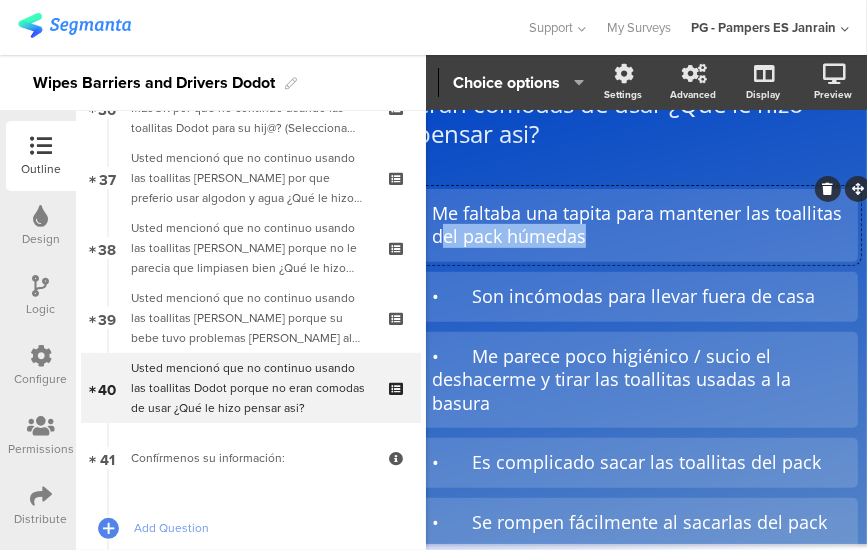 click on "Me faltaba una tapita para mantener las toallitas del pack húmedas" 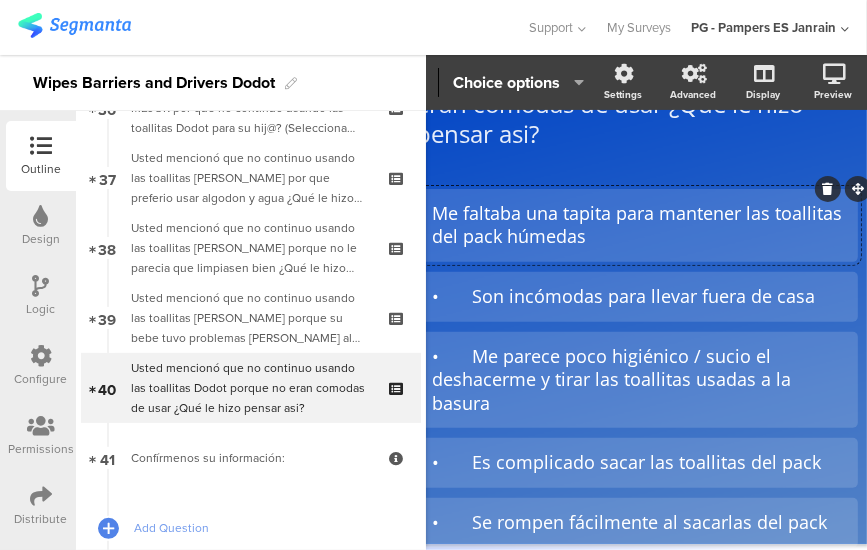 click on "Me faltaba una tapita para mantener las toallitas del pack húmedas" 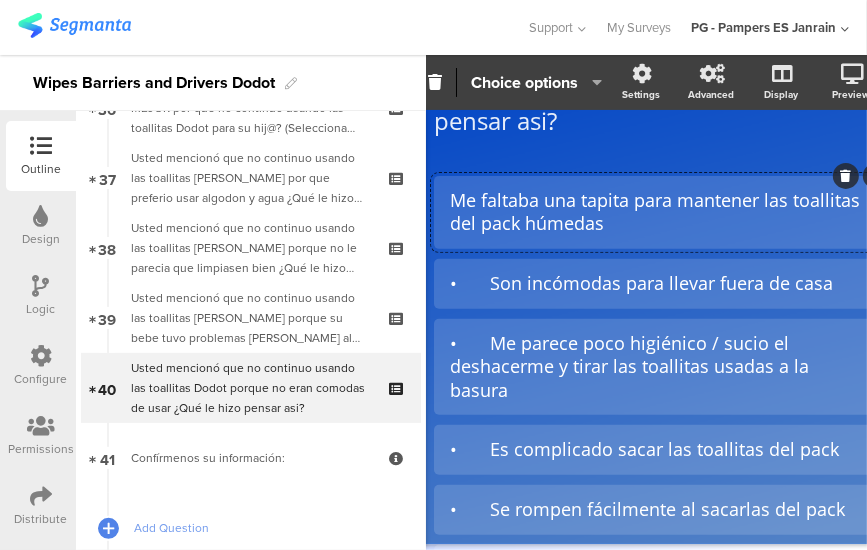 scroll, scrollTop: 180, scrollLeft: 20, axis: both 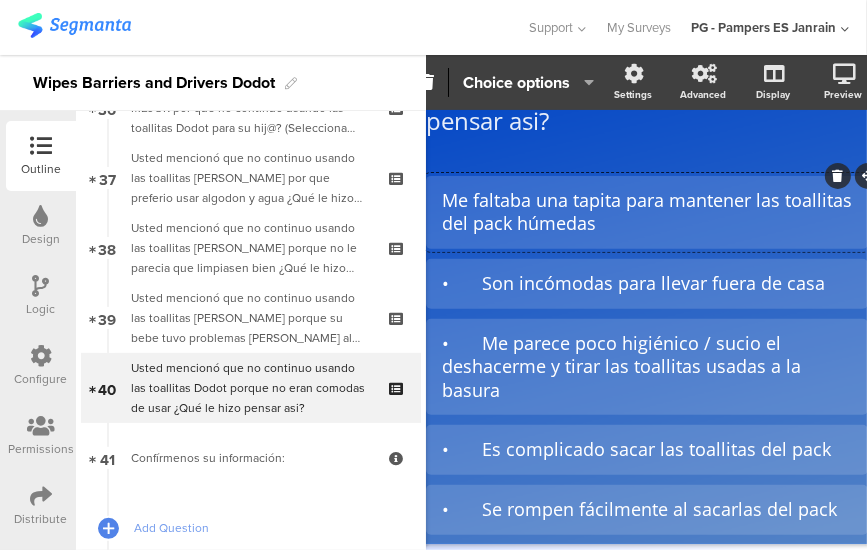click on "Me faltaba una tapita para mantener las toallitas del pack húmedas" 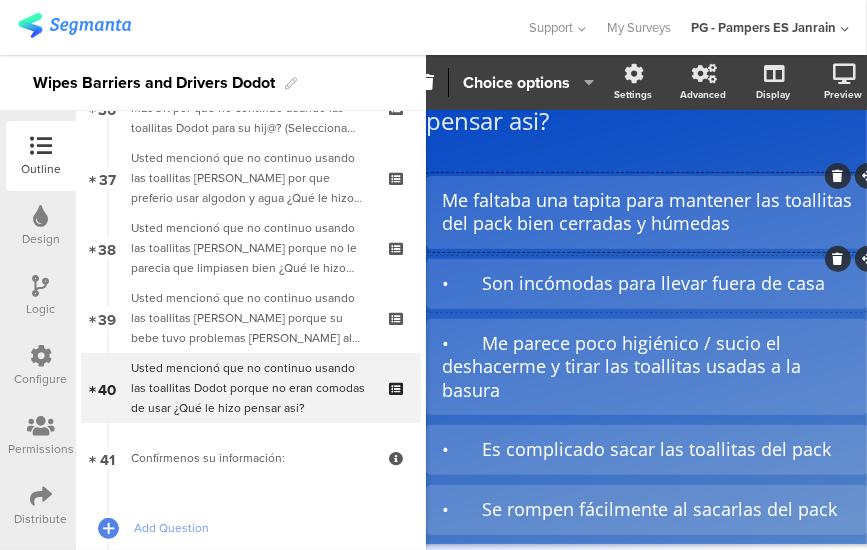 drag, startPoint x: 478, startPoint y: 269, endPoint x: 478, endPoint y: 288, distance: 19 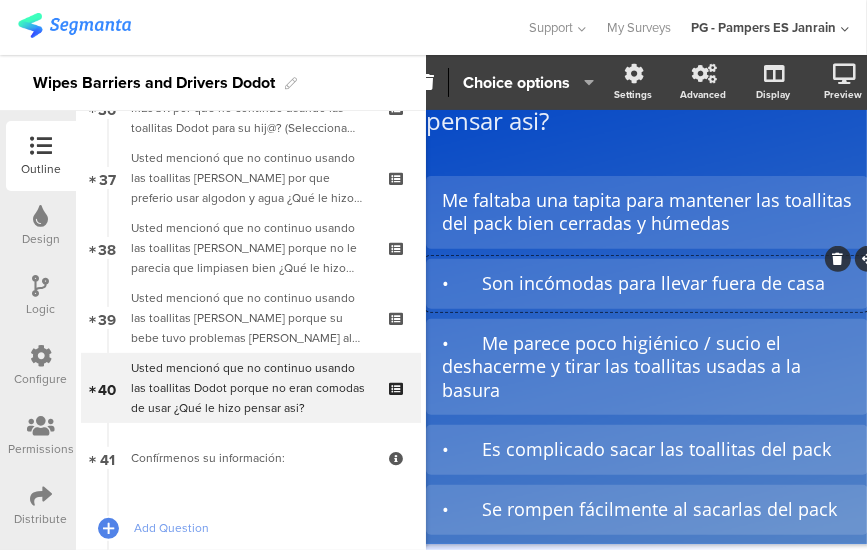 type 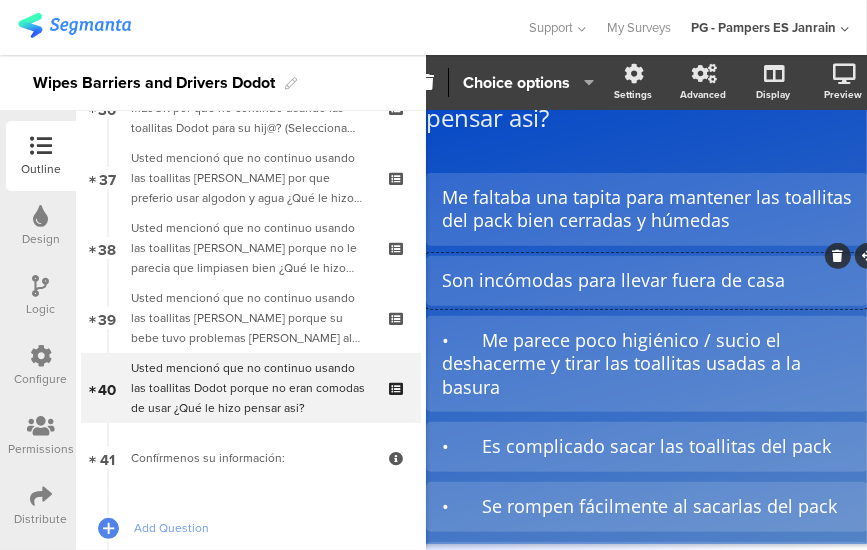 scroll, scrollTop: 184, scrollLeft: 20, axis: both 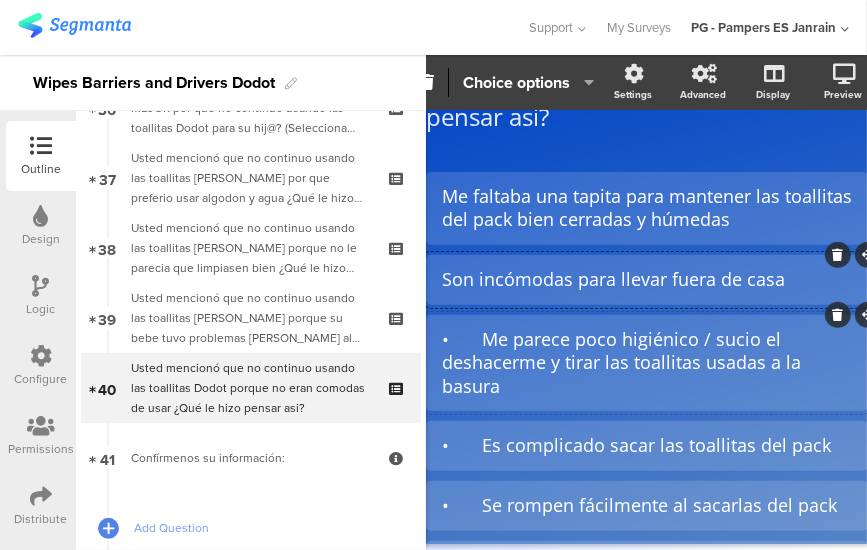 click on "•	Me parece poco higiénico / sucio el deshacerme y tirar las toallitas usadas a la basura" 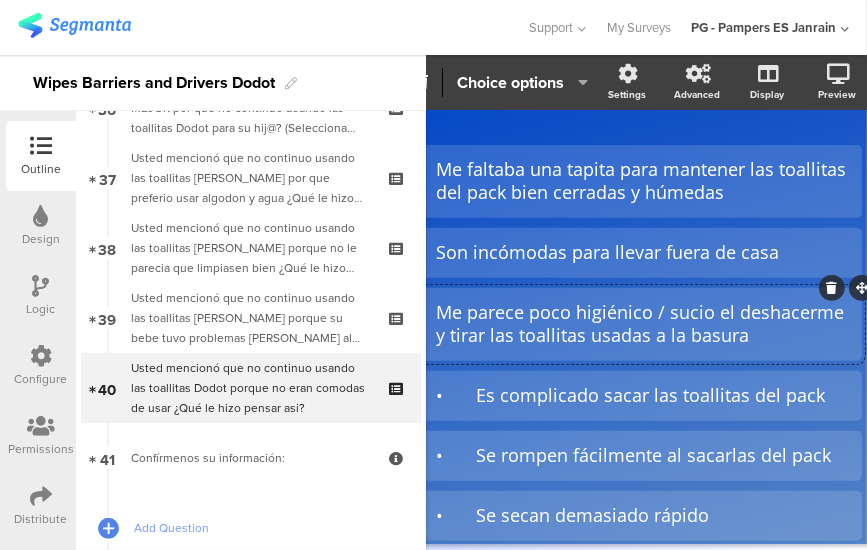 scroll, scrollTop: 215, scrollLeft: 26, axis: both 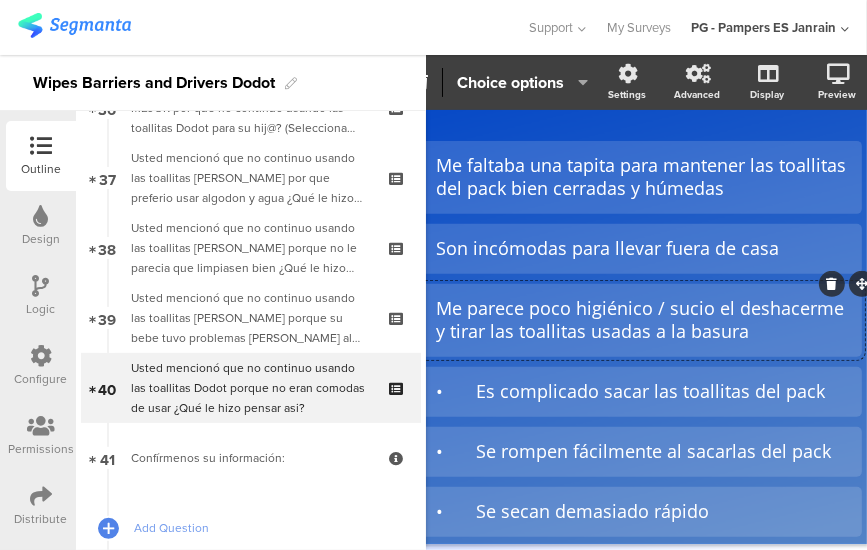 click on "Me parece poco higiénico / sucio el deshacerme y tirar las toallitas usadas a la basura" 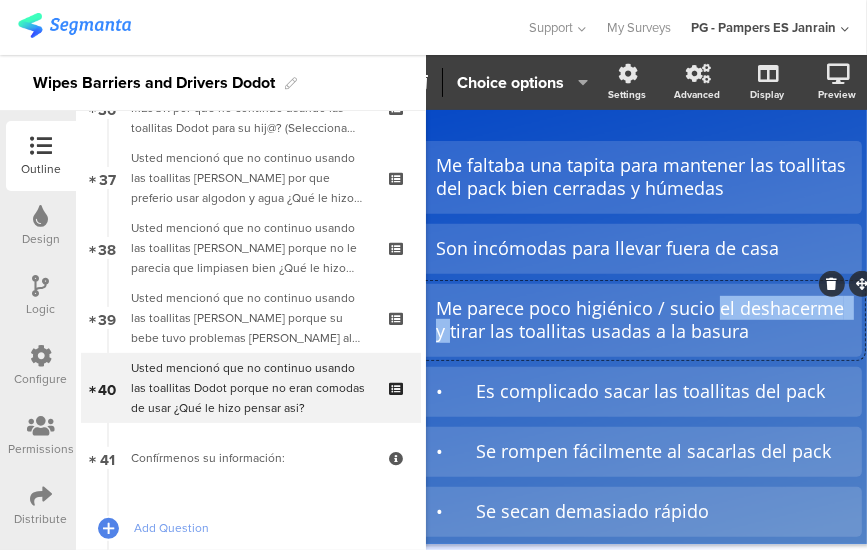 drag, startPoint x: 448, startPoint y: 331, endPoint x: 718, endPoint y: 309, distance: 270.8948 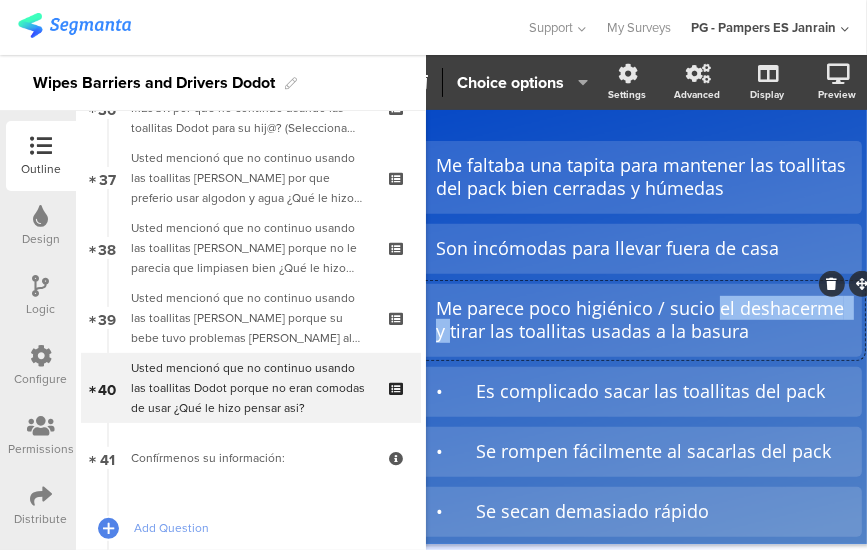 click on "Me parece poco higiénico / sucio el deshacerme y tirar las toallitas usadas a la basura" 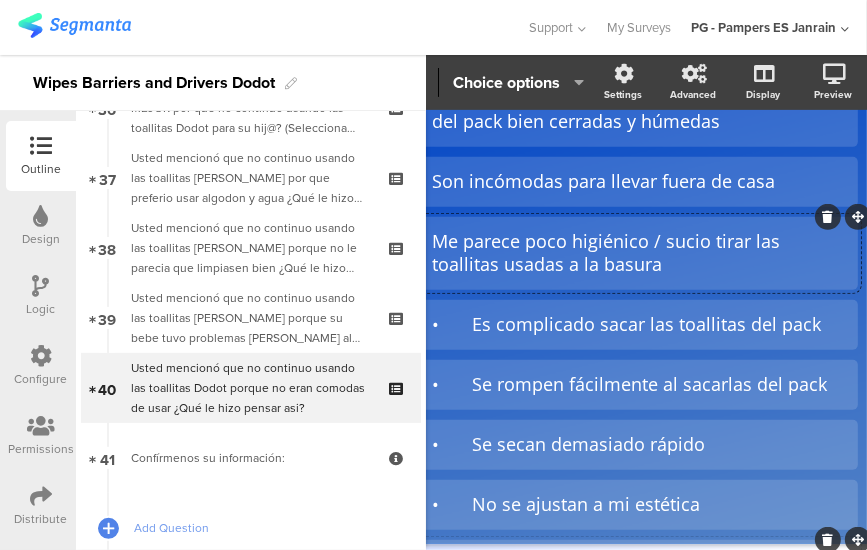 scroll, scrollTop: 283, scrollLeft: 30, axis: both 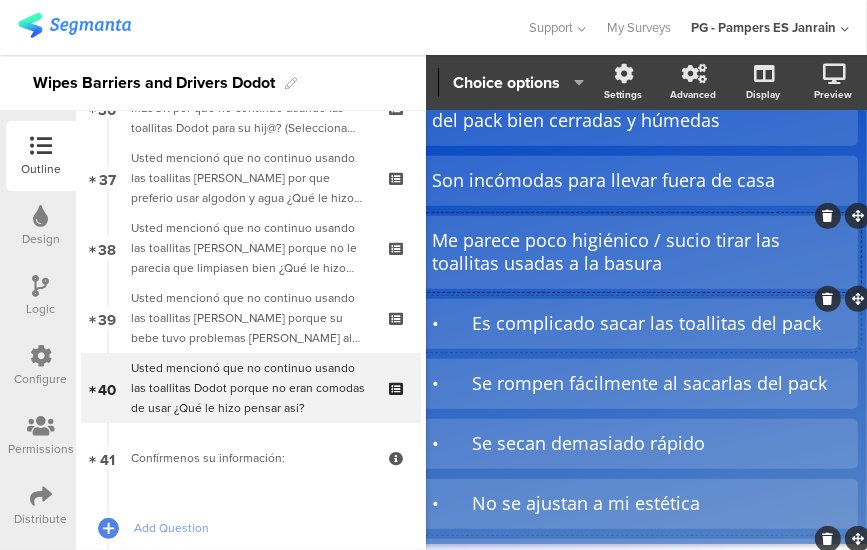 click on "•	Es complicado sacar las toallitas del pack" 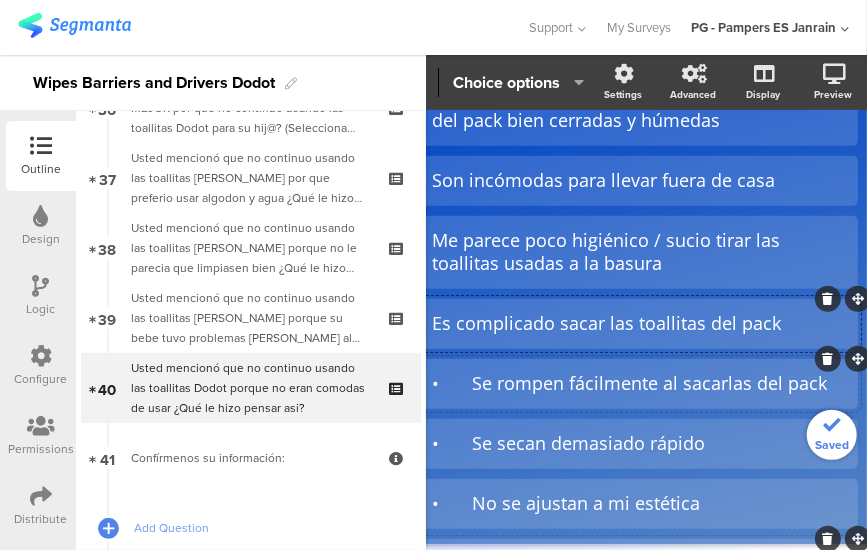 scroll, scrollTop: 308, scrollLeft: 30, axis: both 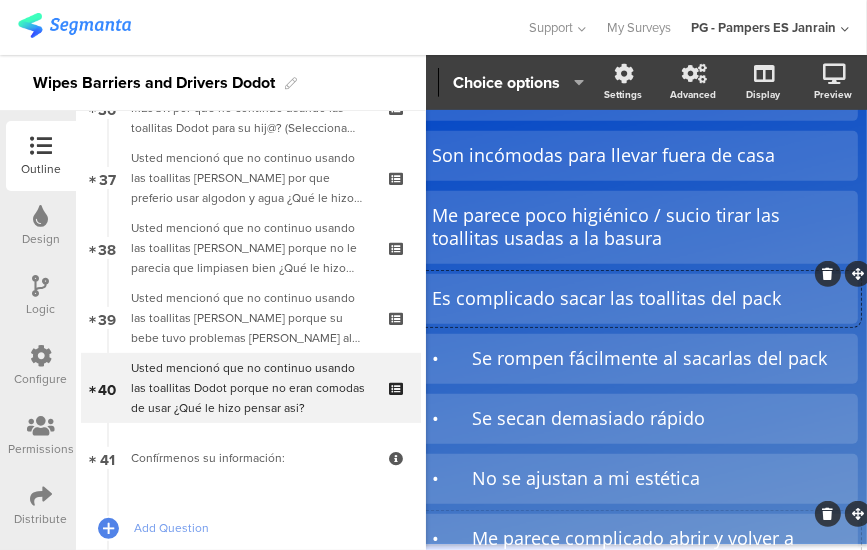 click on "Es complicado sacar las toallitas del pack" 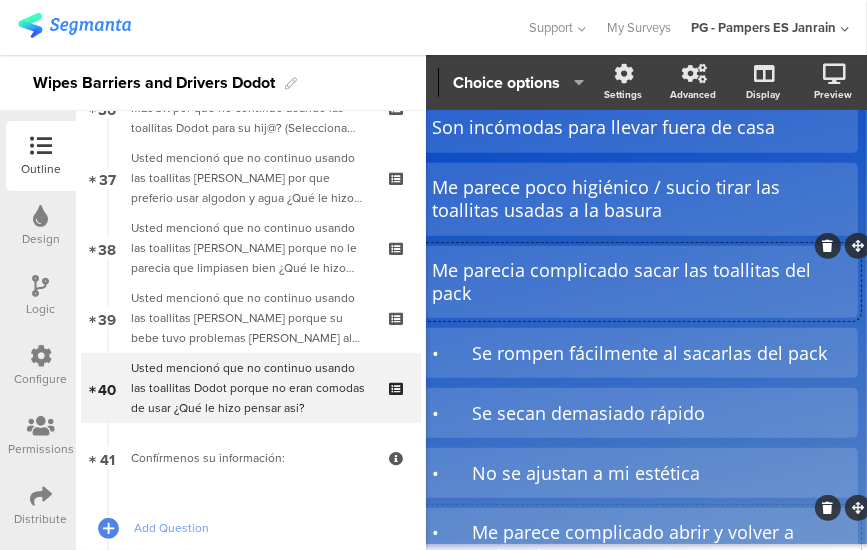 scroll, scrollTop: 336, scrollLeft: 30, axis: both 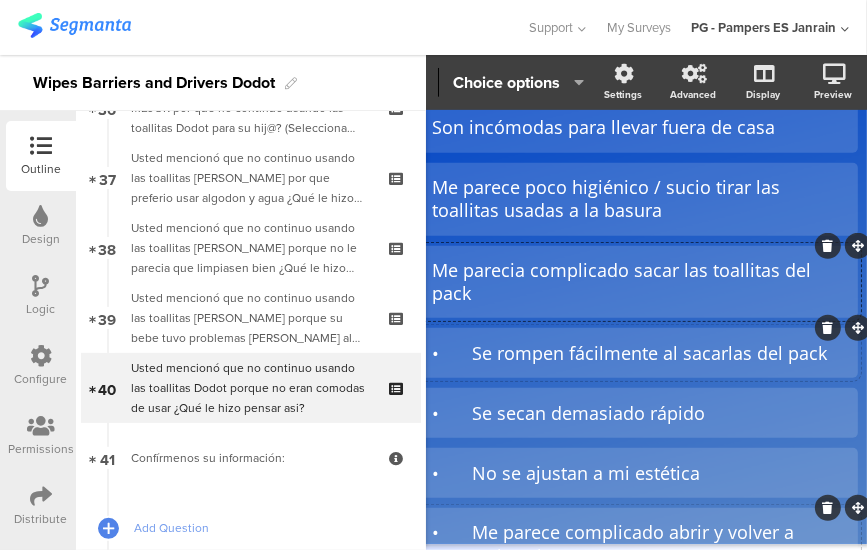 click on "•	Se rompen fácilmente al sacarlas del pack" 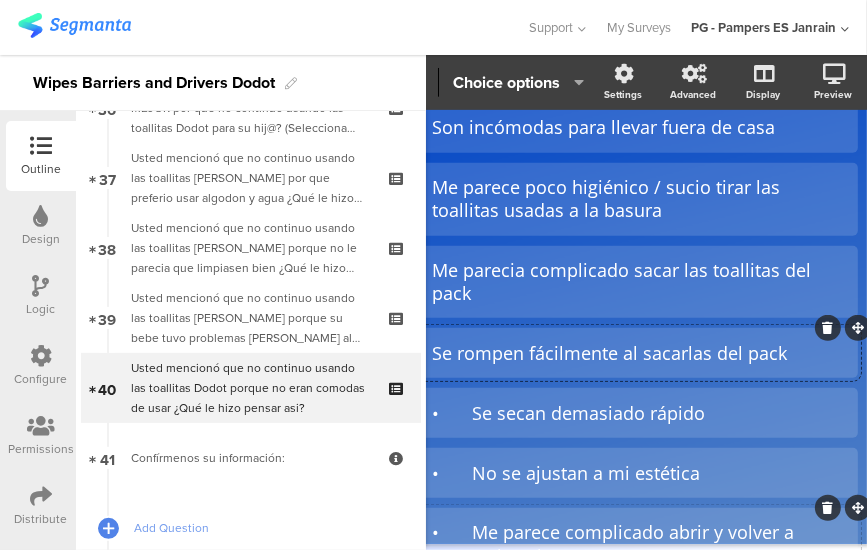 click on "Se rompen fácilmente al sacarlas del pack" 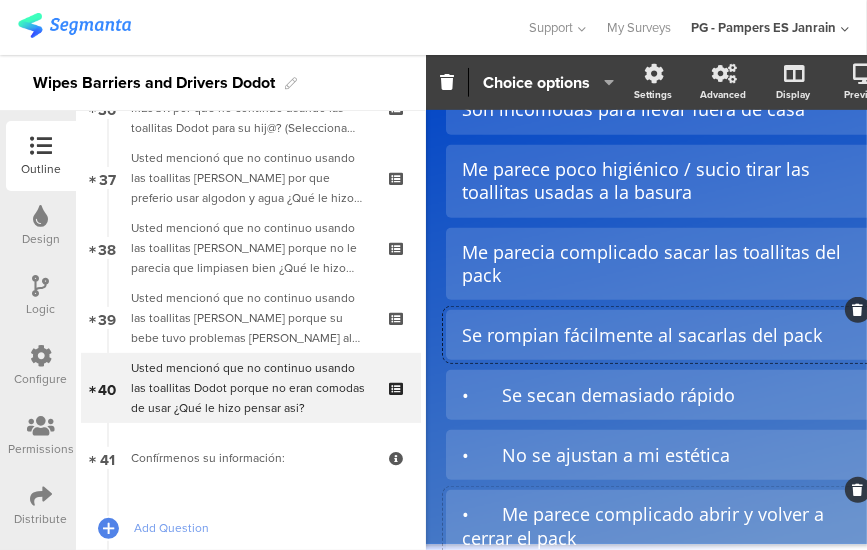scroll, scrollTop: 374, scrollLeft: 15, axis: both 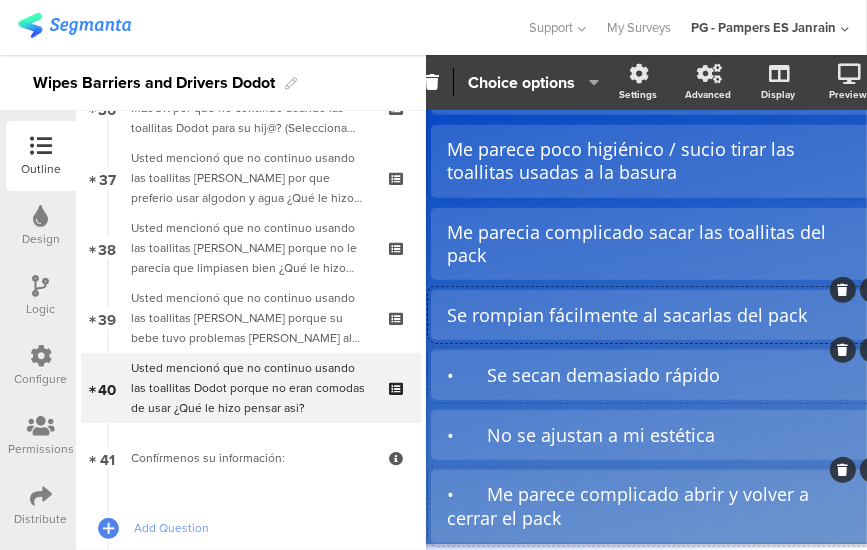 click on "•	Se secan demasiado rápido" 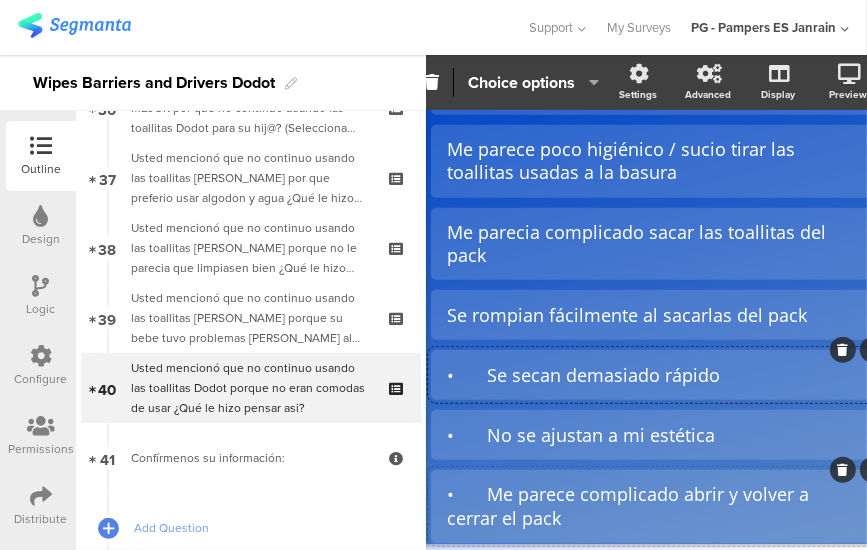 type 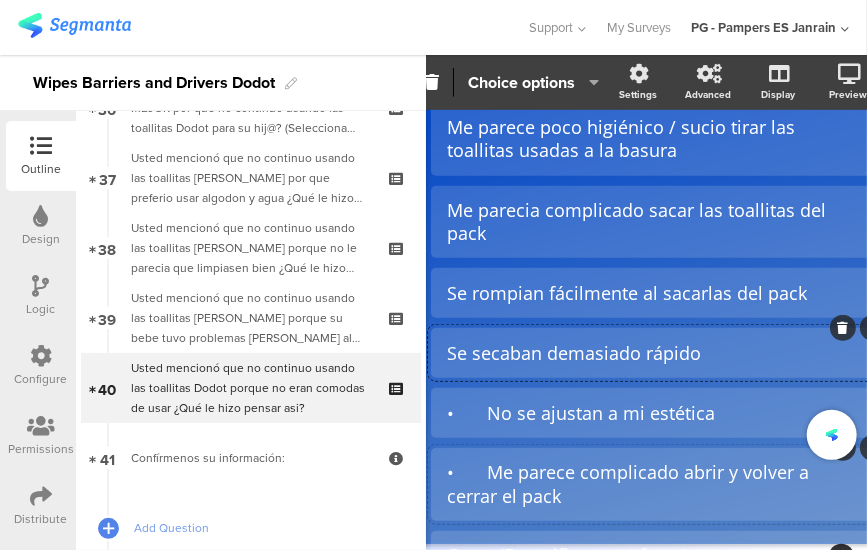 scroll, scrollTop: 396, scrollLeft: 15, axis: both 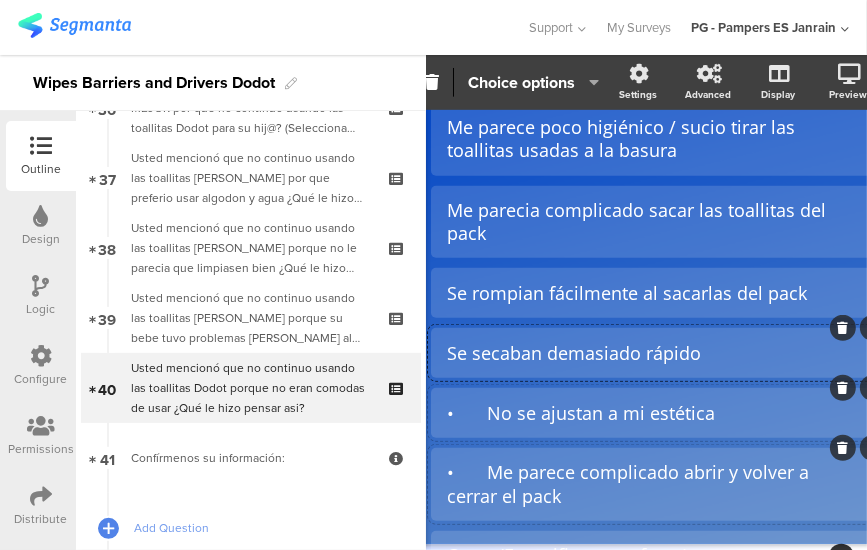 click on "•	No se ajustan a mi estética" 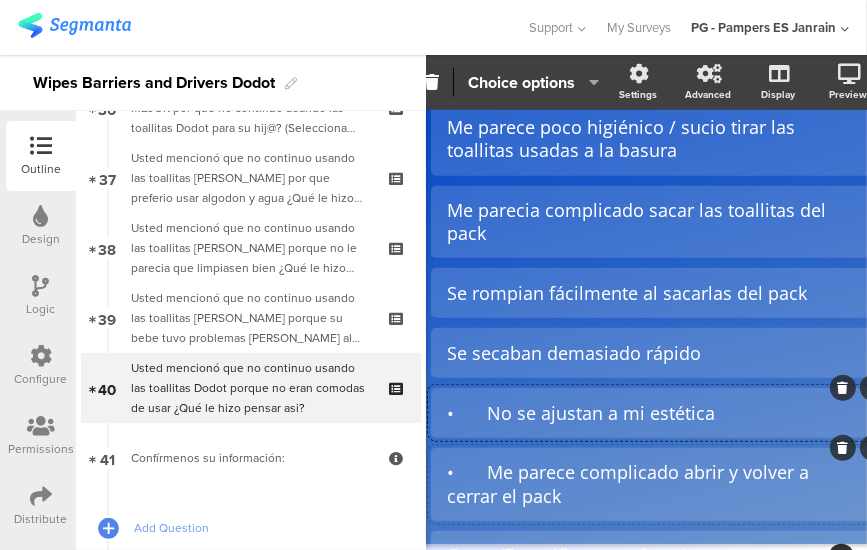 type 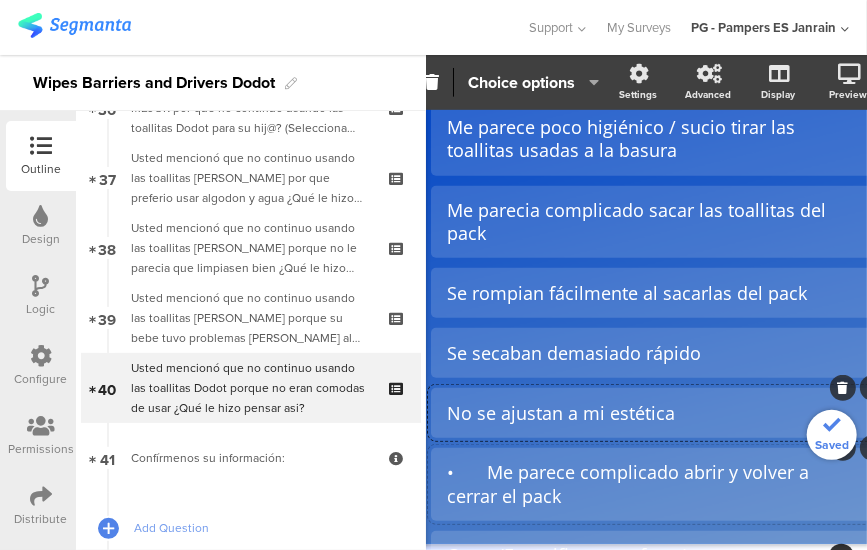 click on "No se ajustan a mi estética" 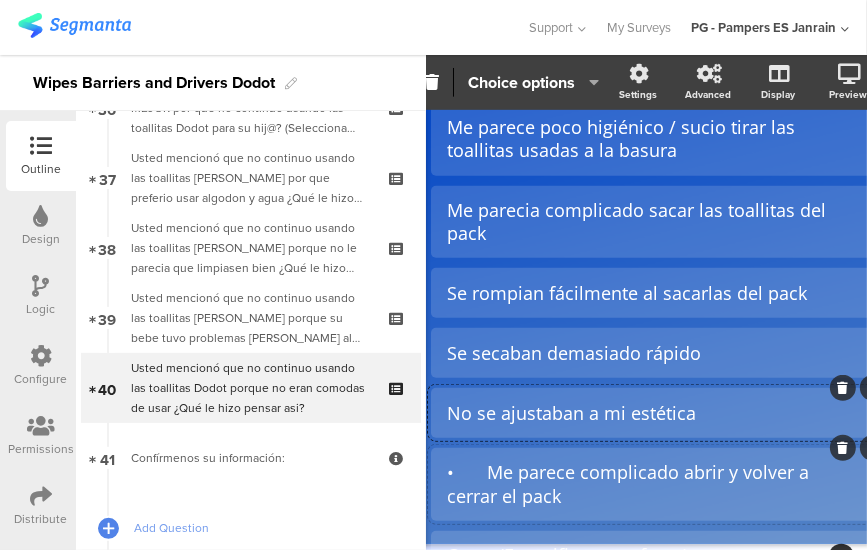 click 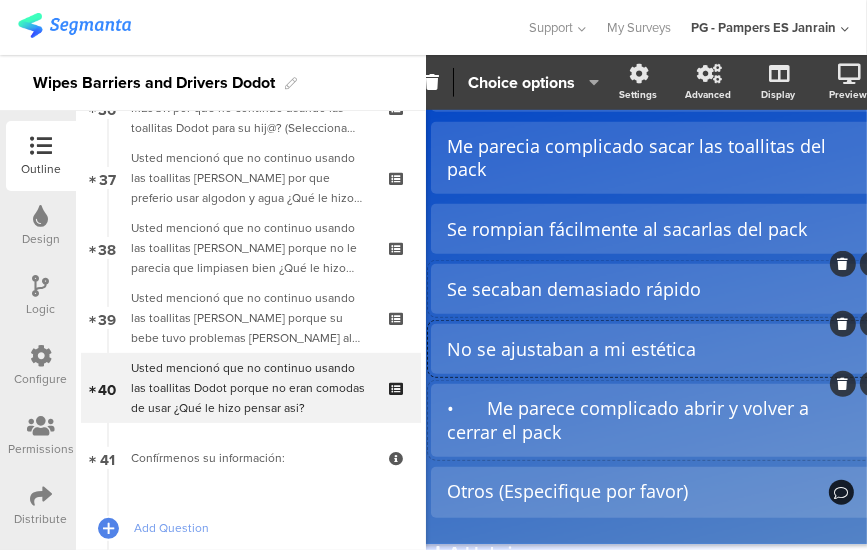 scroll, scrollTop: 474, scrollLeft: 15, axis: both 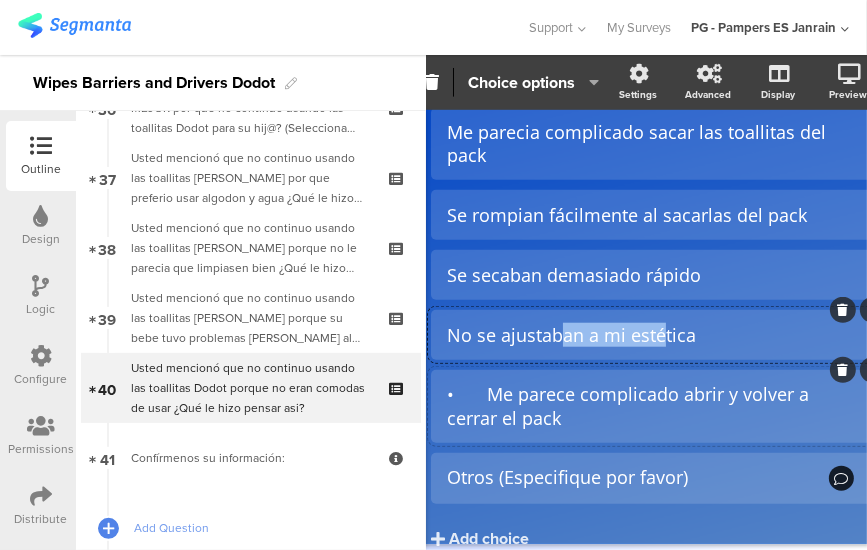 drag, startPoint x: 660, startPoint y: 343, endPoint x: 560, endPoint y: 350, distance: 100.2447 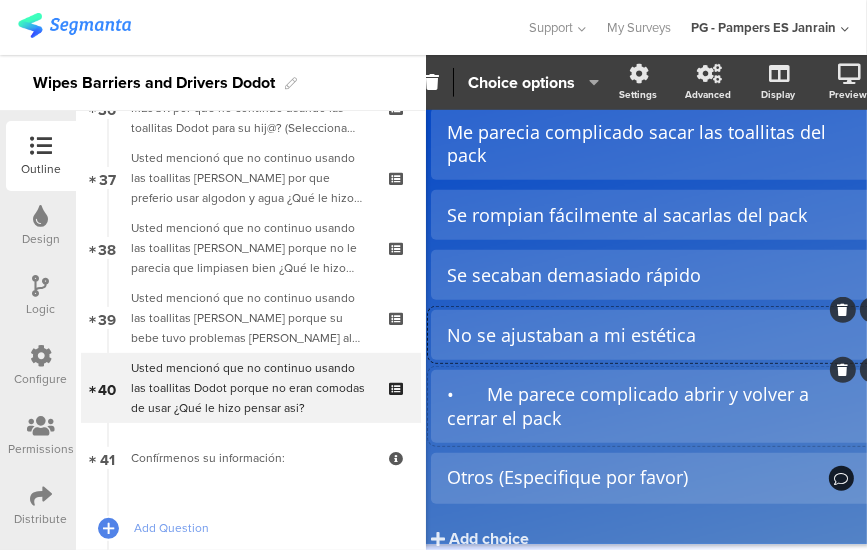 click on "No se ajustaban a mi estética" 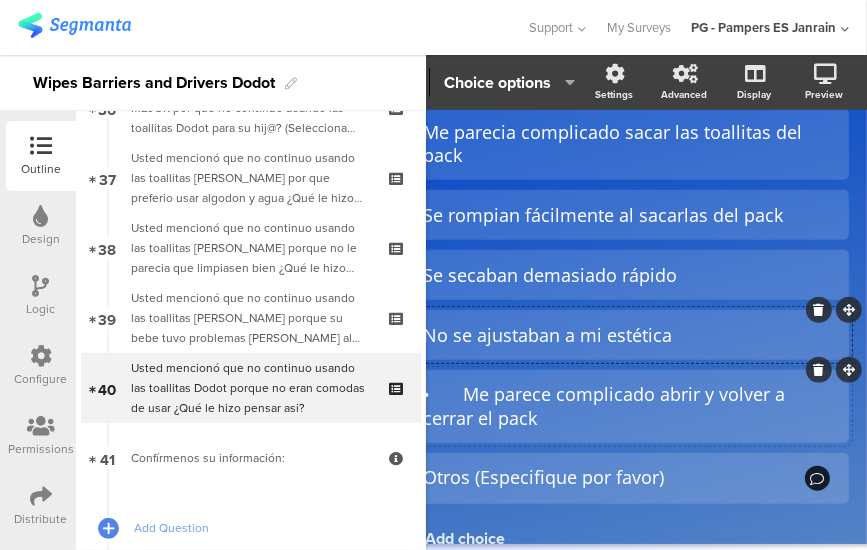 scroll, scrollTop: 474, scrollLeft: 0, axis: vertical 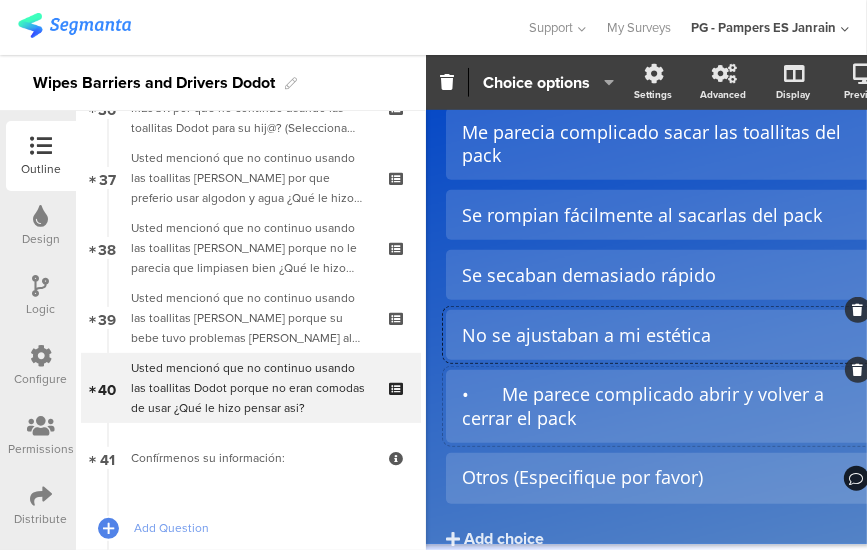 click on "No se ajustaban a mi estética" 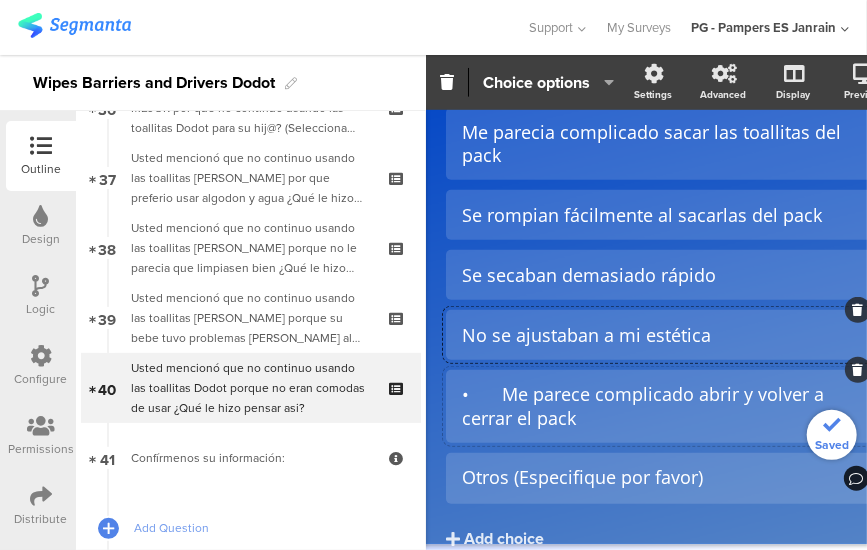 scroll, scrollTop: 474, scrollLeft: 30, axis: both 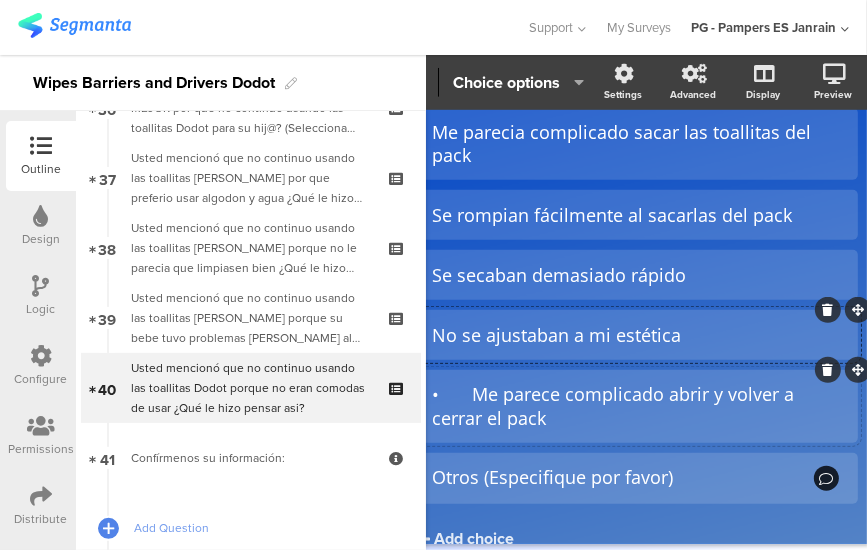 click 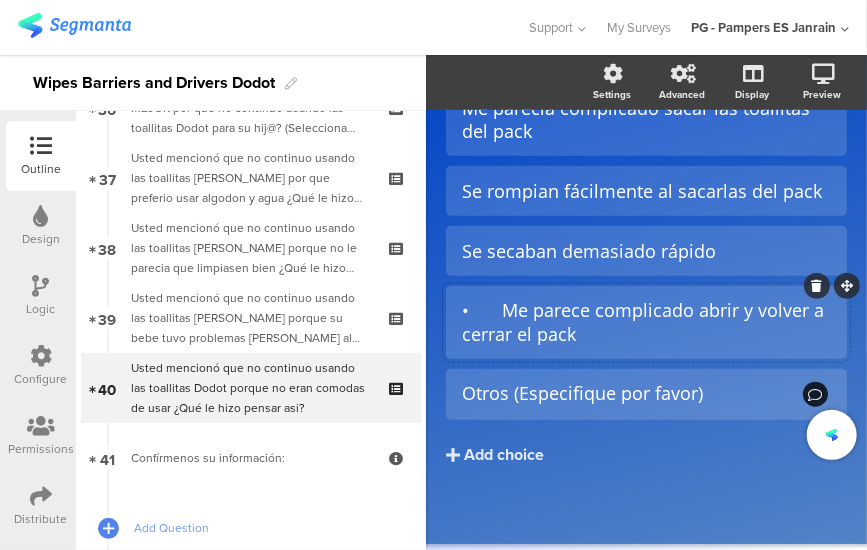 scroll, scrollTop: 514, scrollLeft: 0, axis: vertical 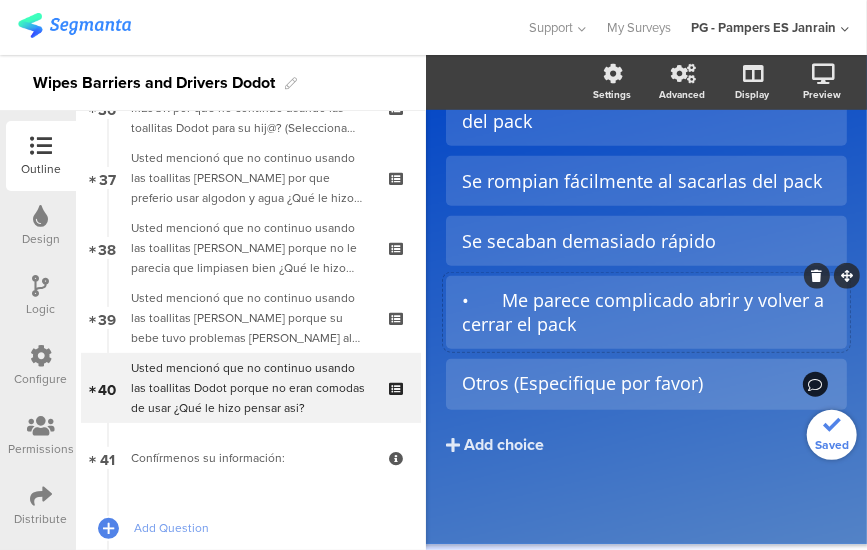 click on "•	Me parece complicado abrir y volver a cerrar el pack" 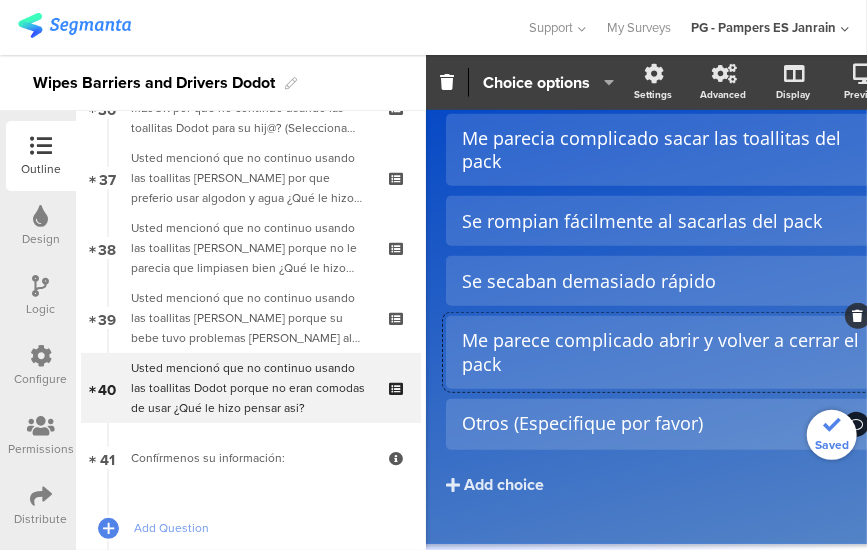click on "Me parece complicado abrir y volver a cerrar el pack" 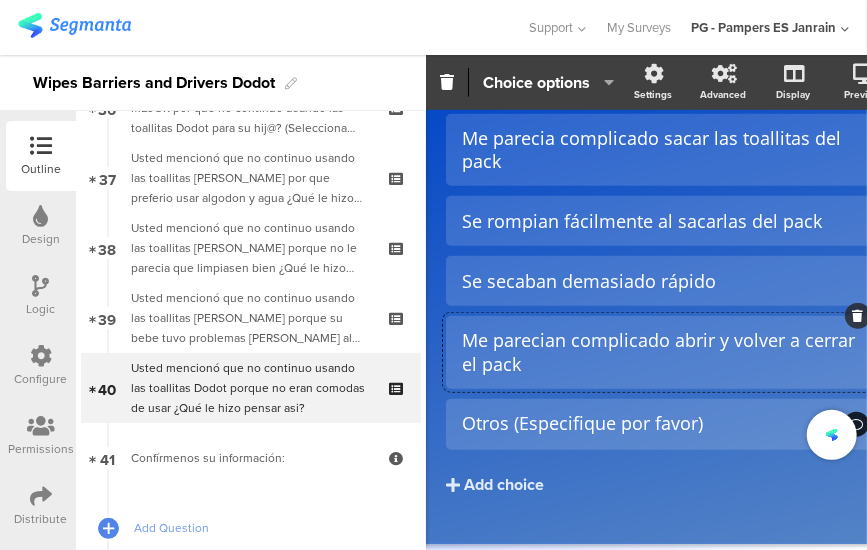 scroll, scrollTop: 468, scrollLeft: 10, axis: both 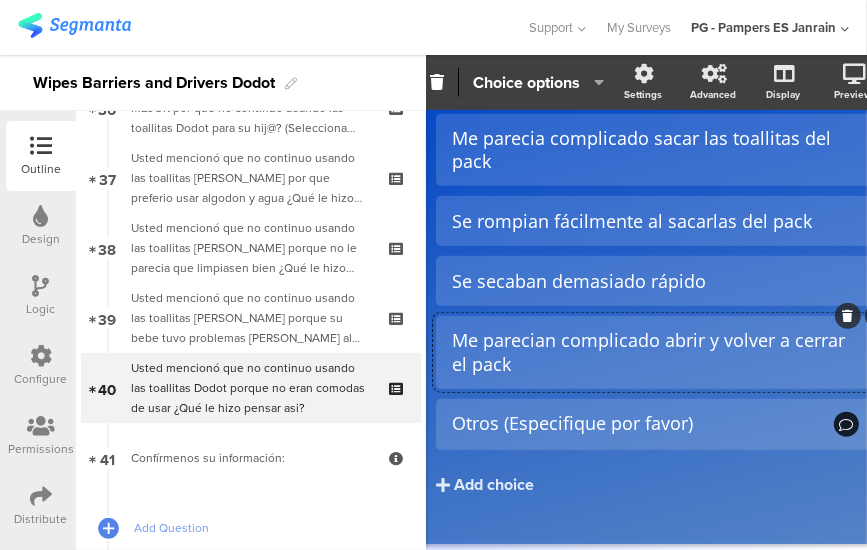 click on "Me parecian complicado abrir y volver a cerrar el pack" 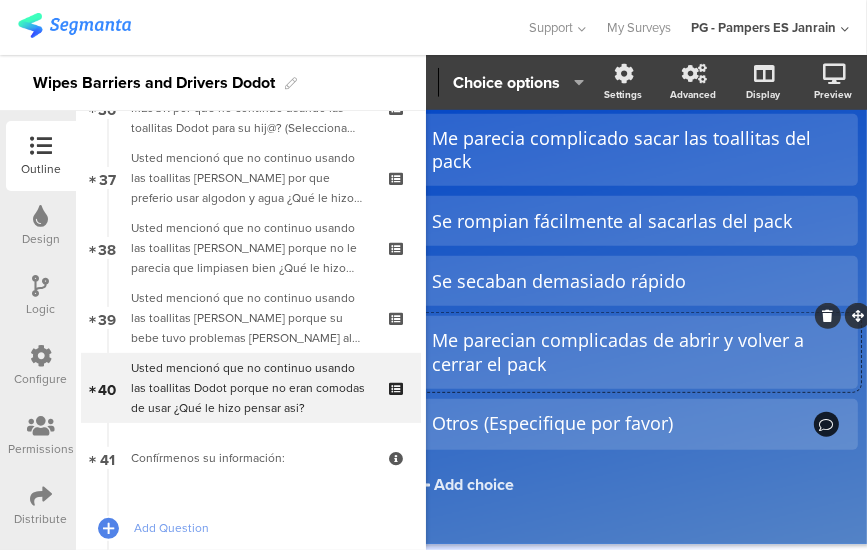 scroll, scrollTop: 468, scrollLeft: 12, axis: both 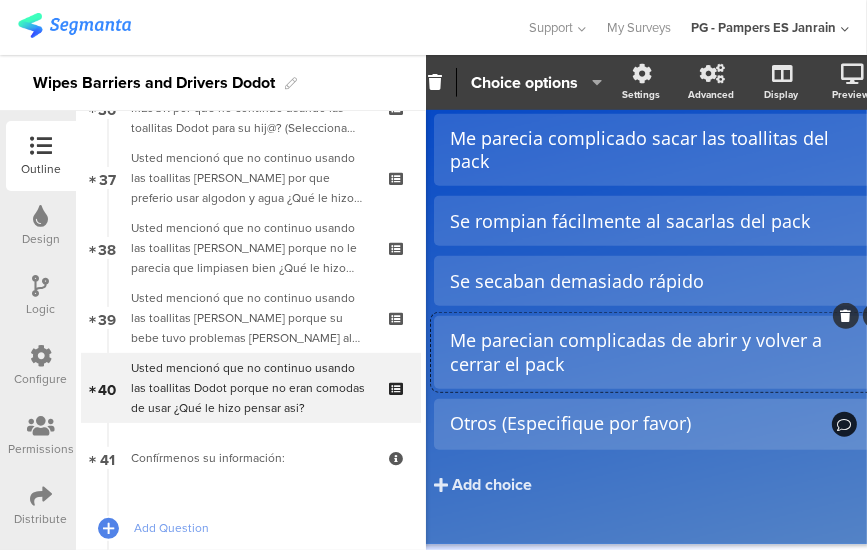 click on "Me parecian complicadas de abrir y volver a cerrar el pack" 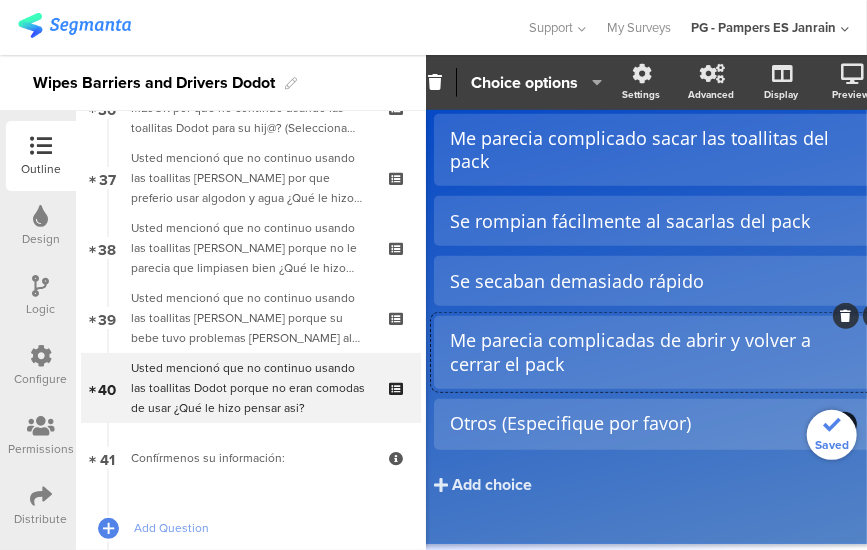 click on "Me parecia complicadas de abrir y volver a cerrar el pack" 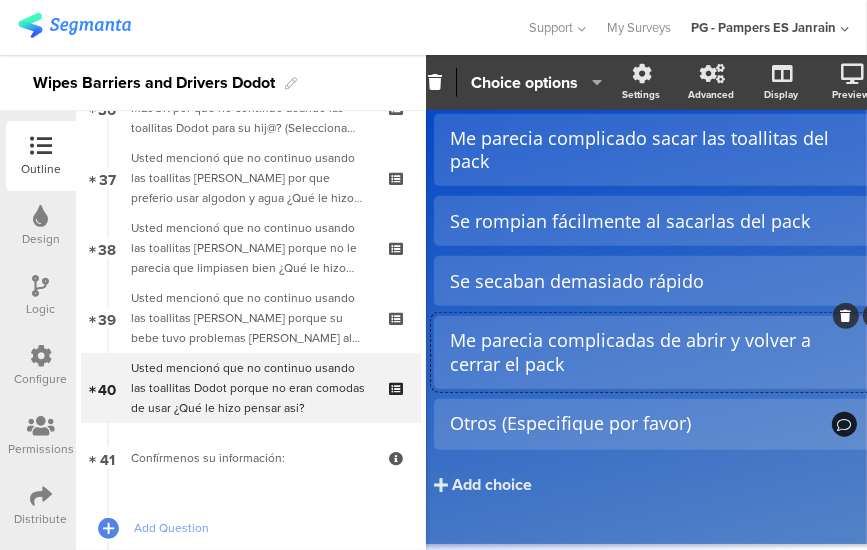 click on "Me parecia complicadas de abrir y volver a cerrar el pack" 